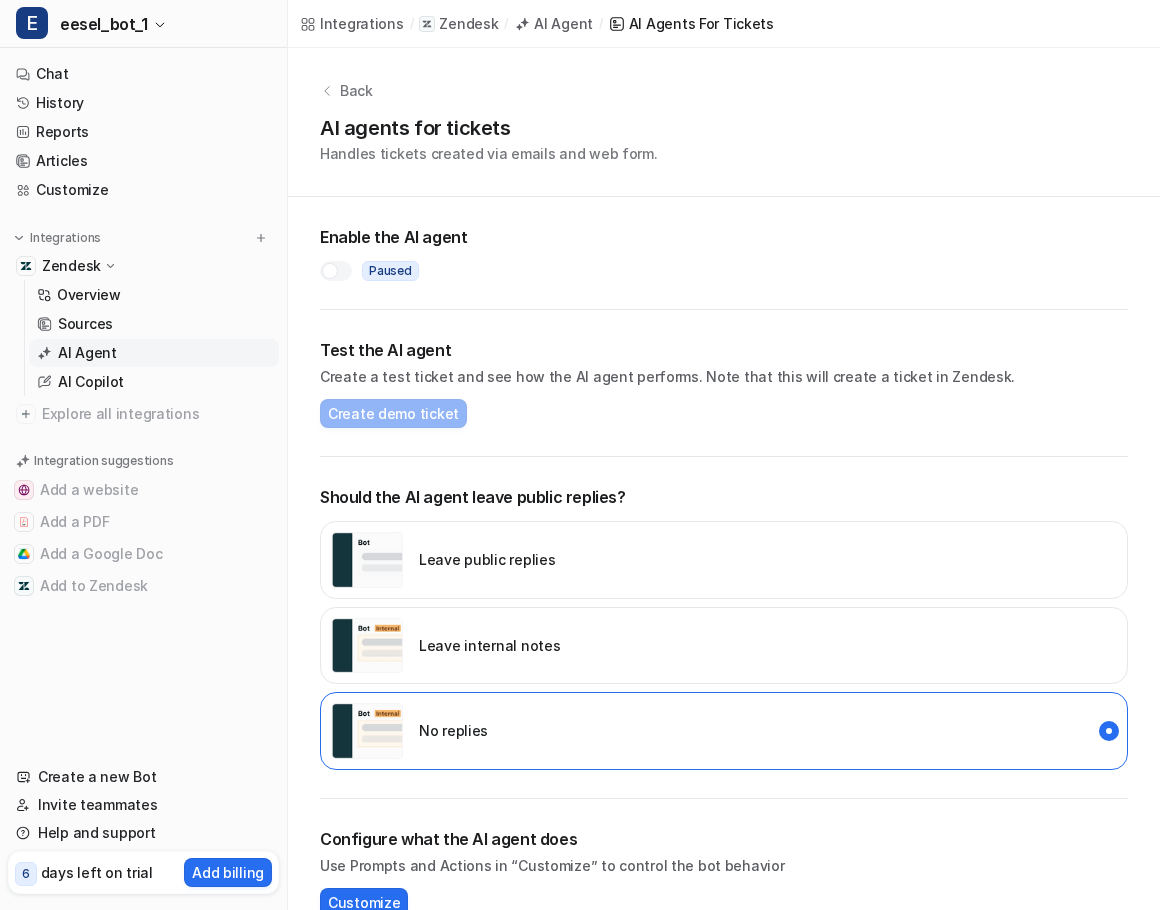 scroll, scrollTop: 0, scrollLeft: 0, axis: both 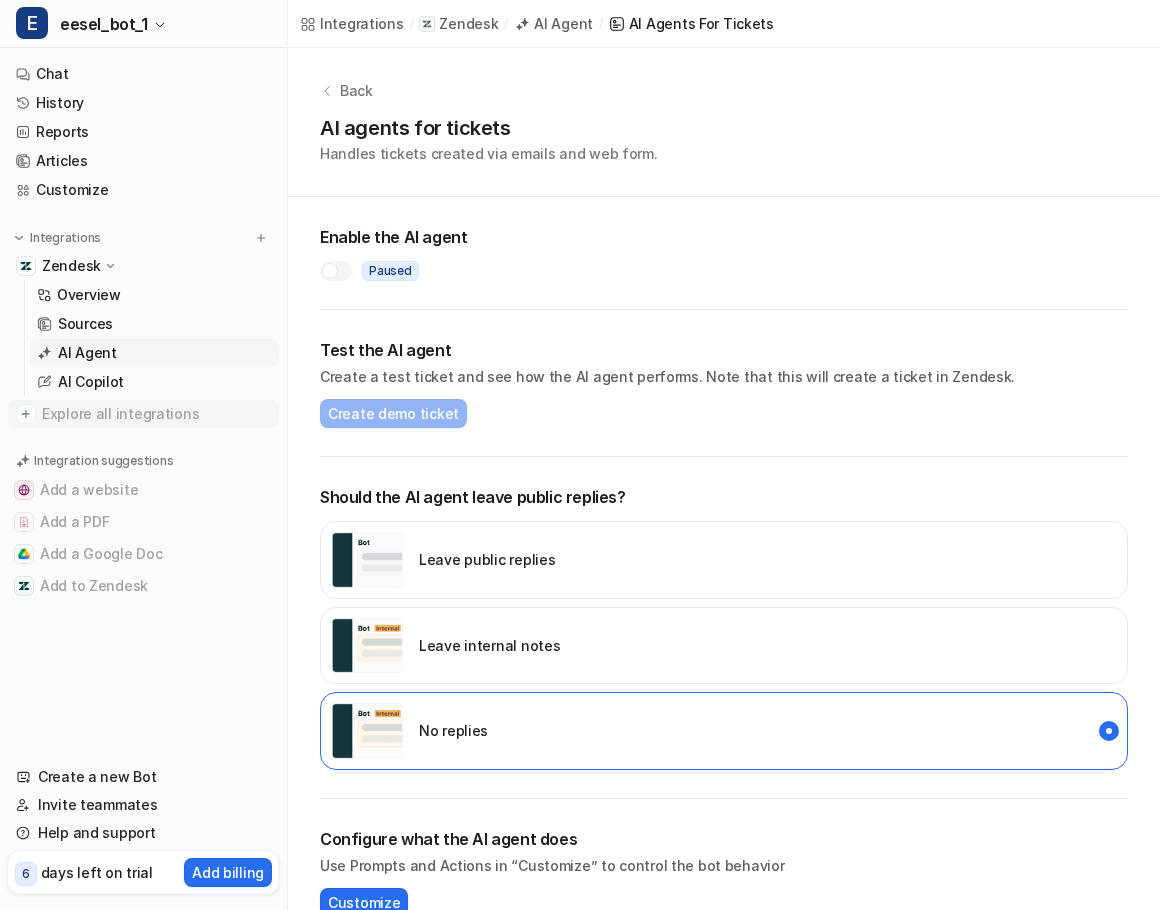 click on "Explore all integrations" at bounding box center (156, 414) 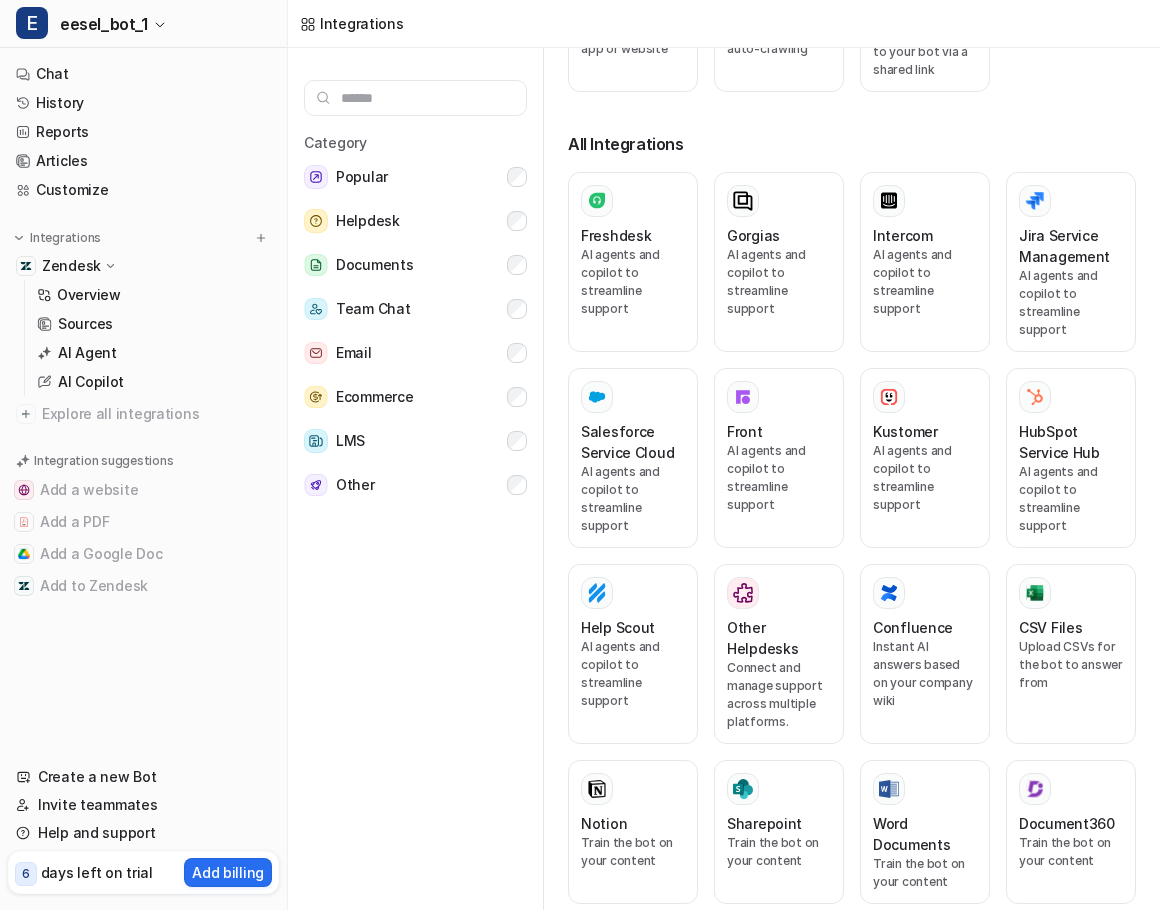 scroll, scrollTop: 400, scrollLeft: 0, axis: vertical 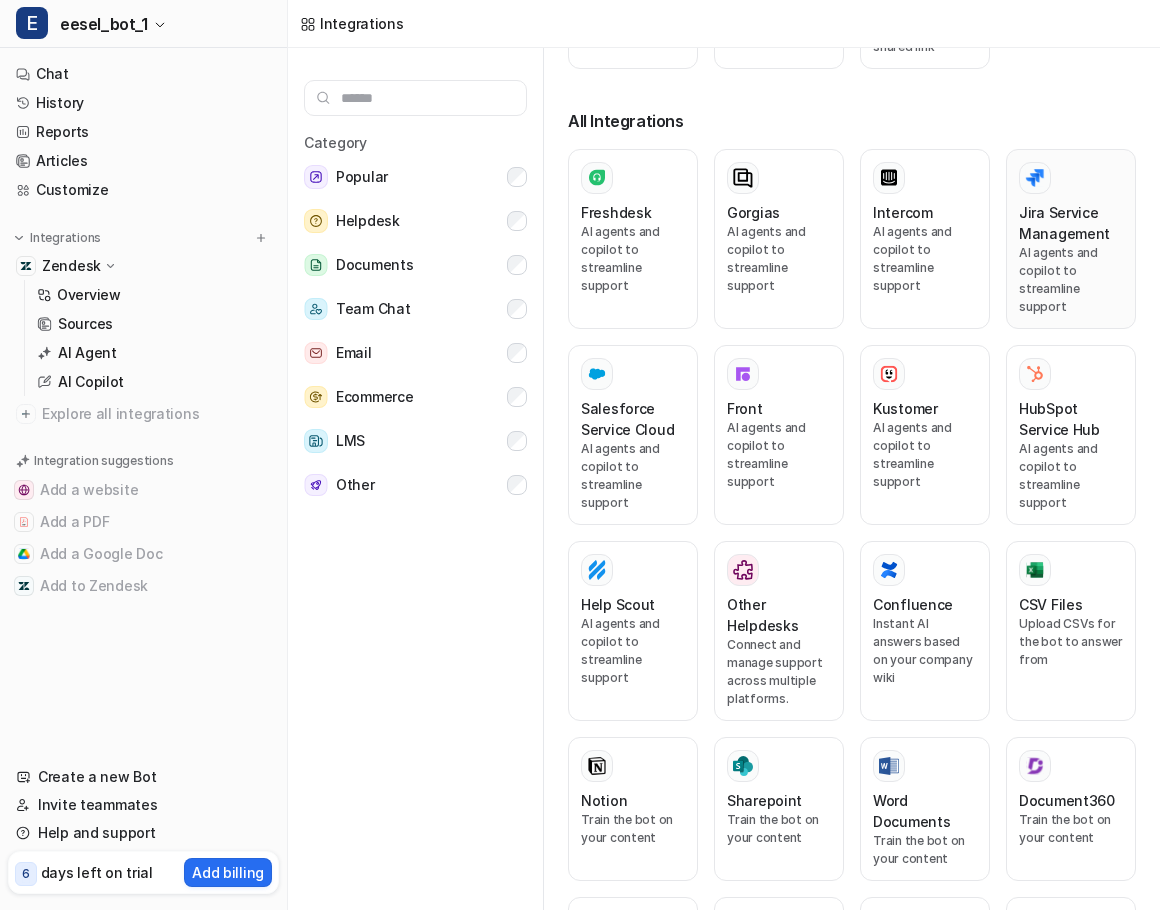click on "AI agents and copilot to streamline support" at bounding box center [1071, 280] 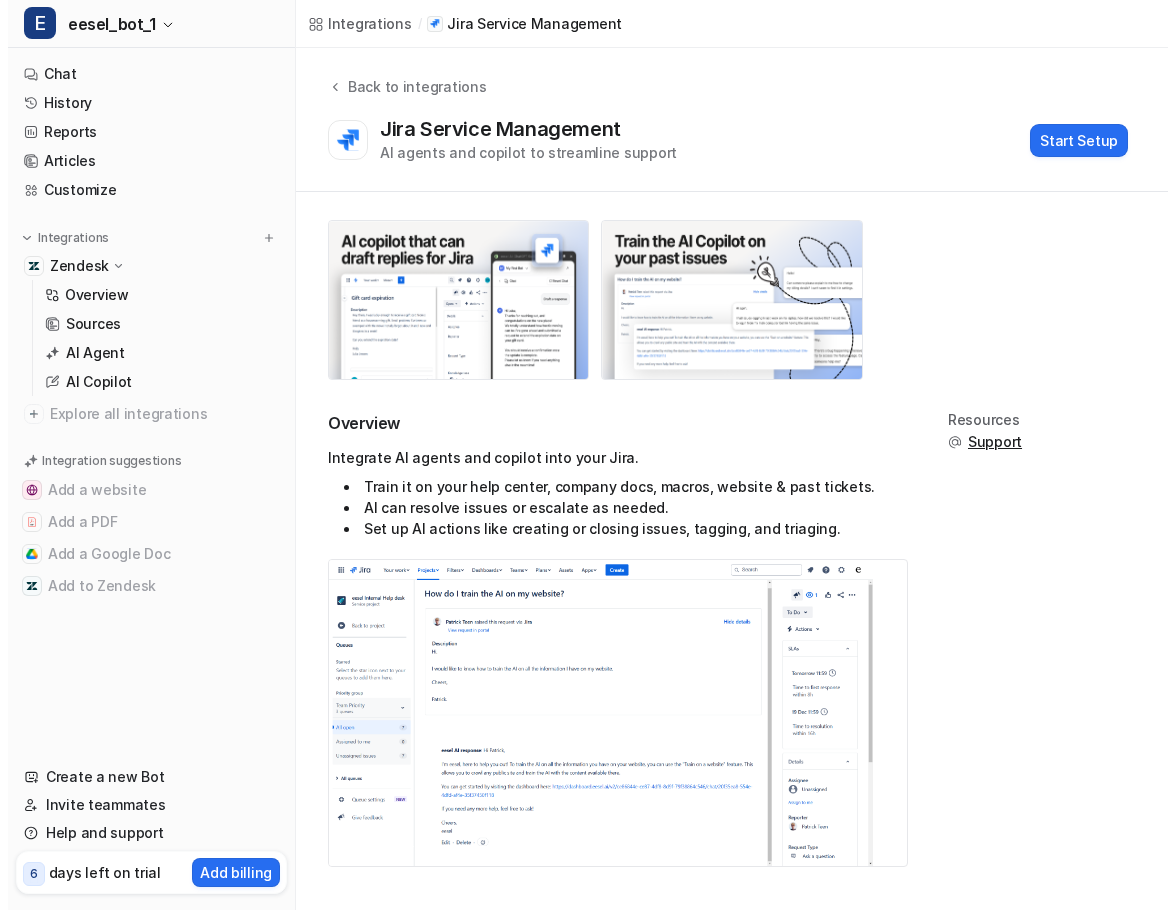 scroll, scrollTop: 9, scrollLeft: 0, axis: vertical 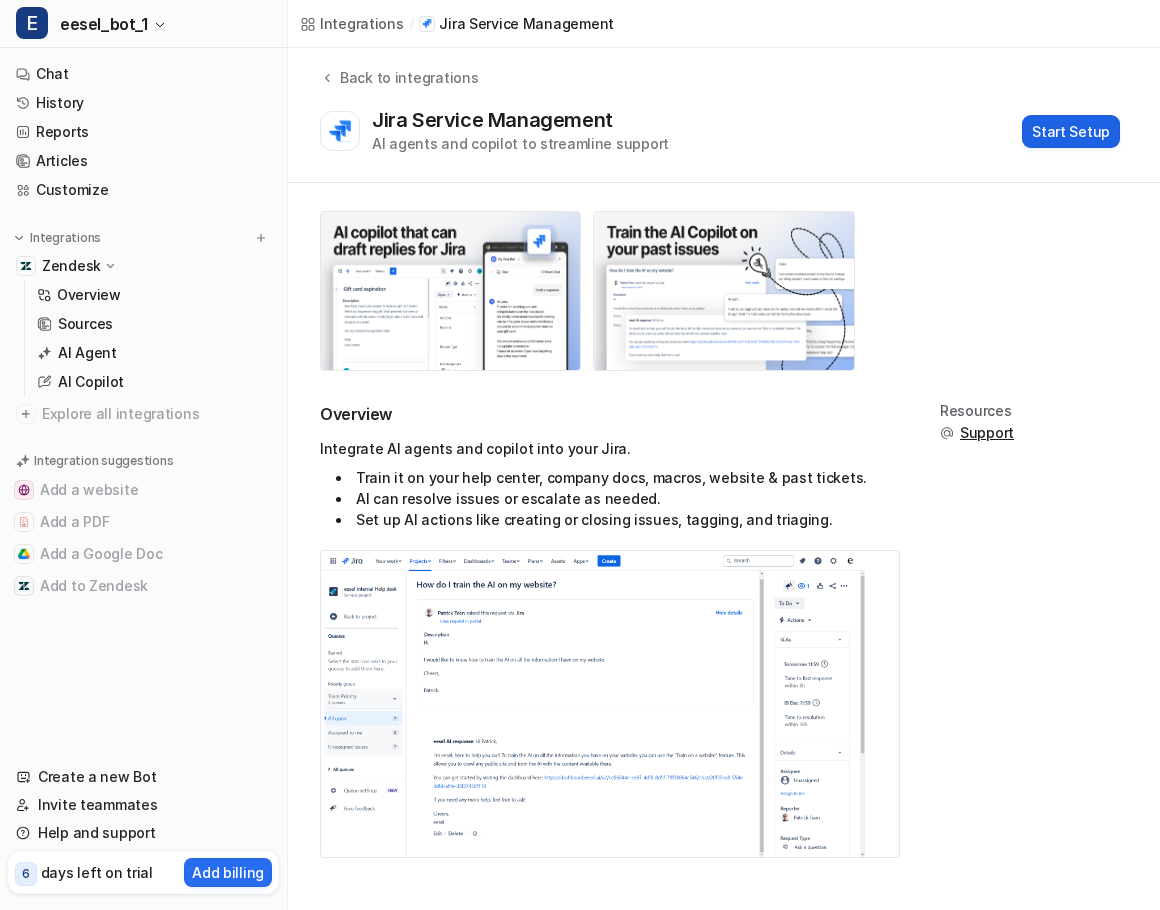 click on "Start Setup" at bounding box center [1071, 131] 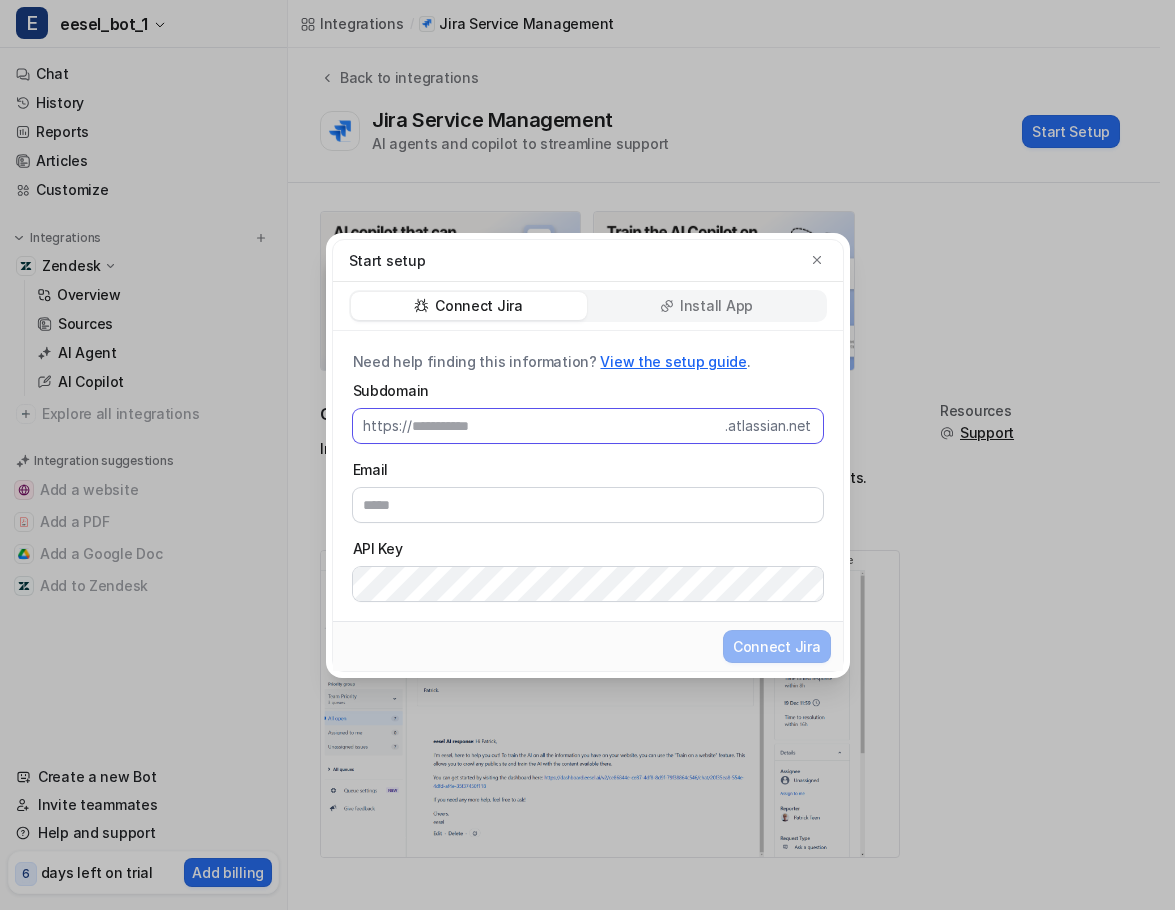 click on "Subdomain" at bounding box center [568, 426] 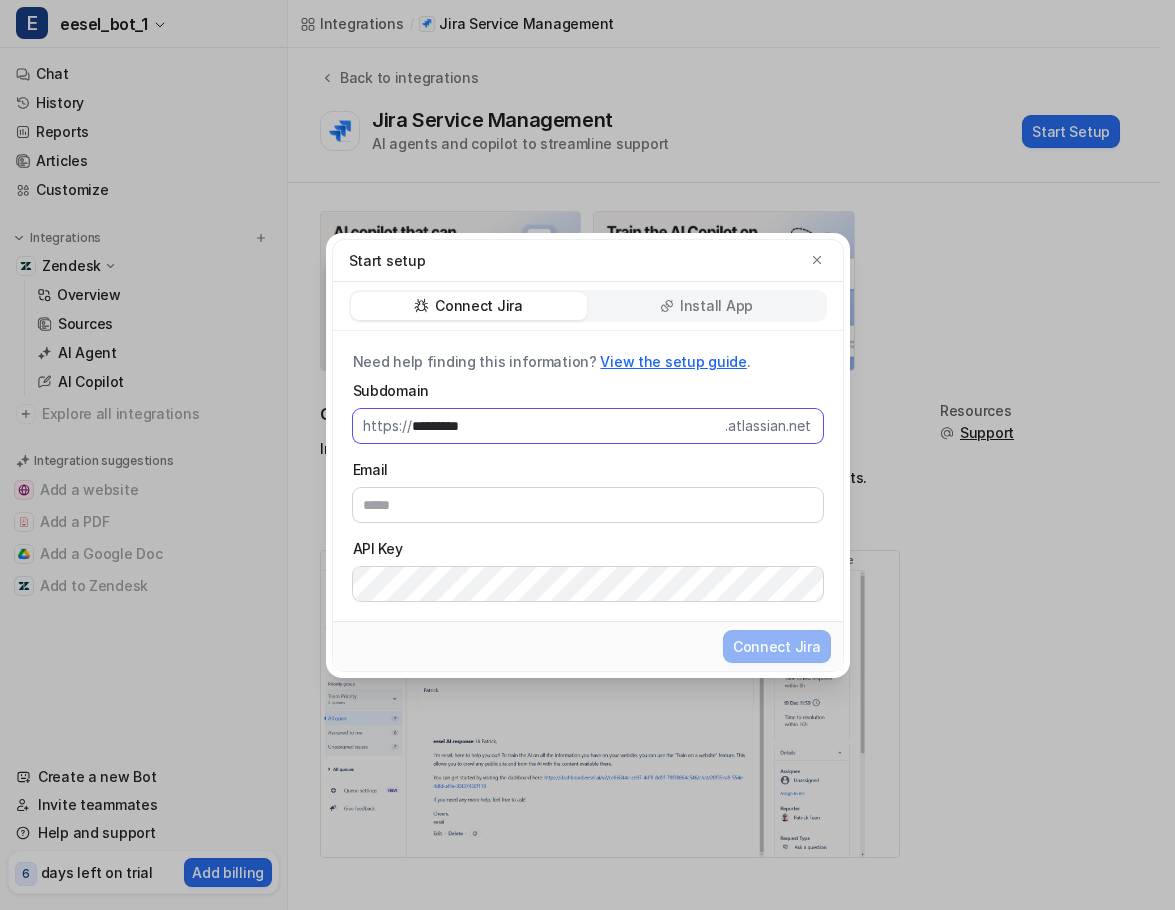 type on "*********" 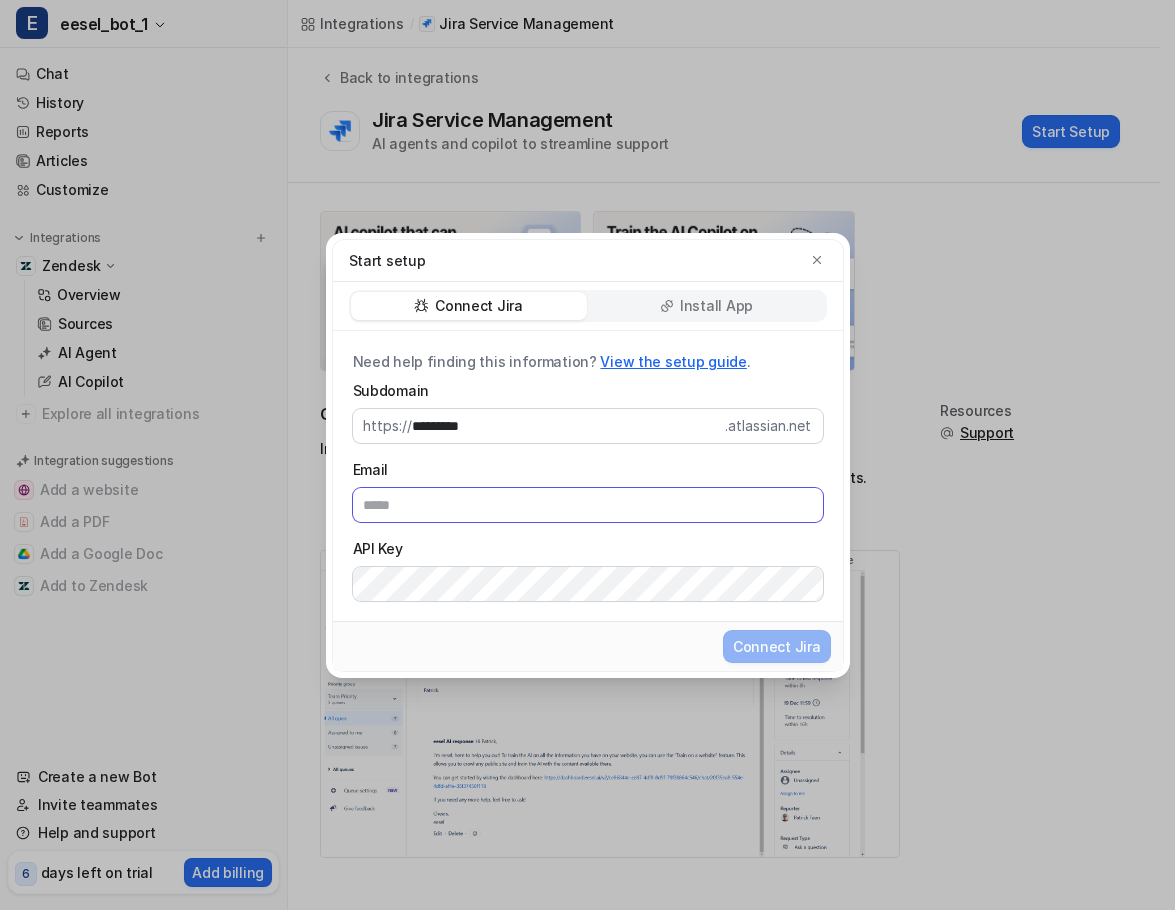 click on "Email" at bounding box center [588, 505] 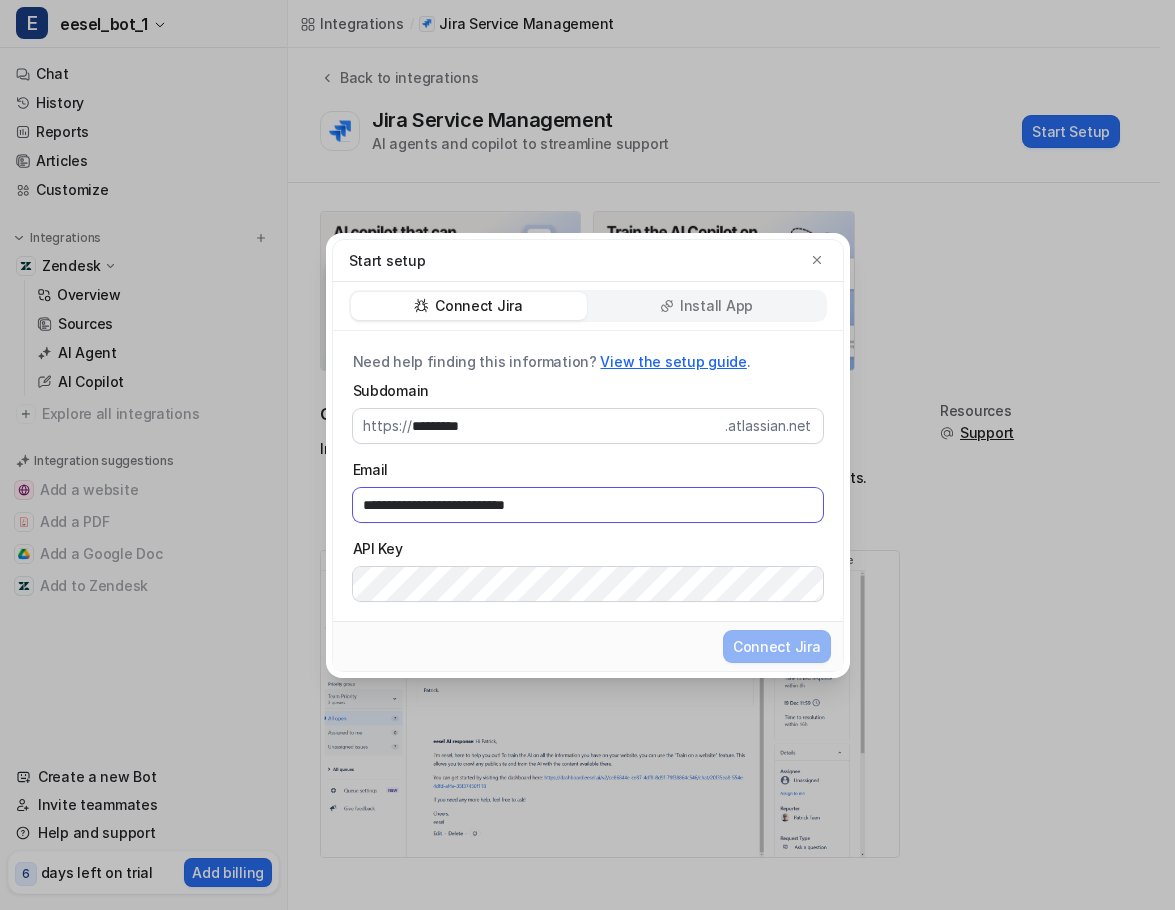 type on "**********" 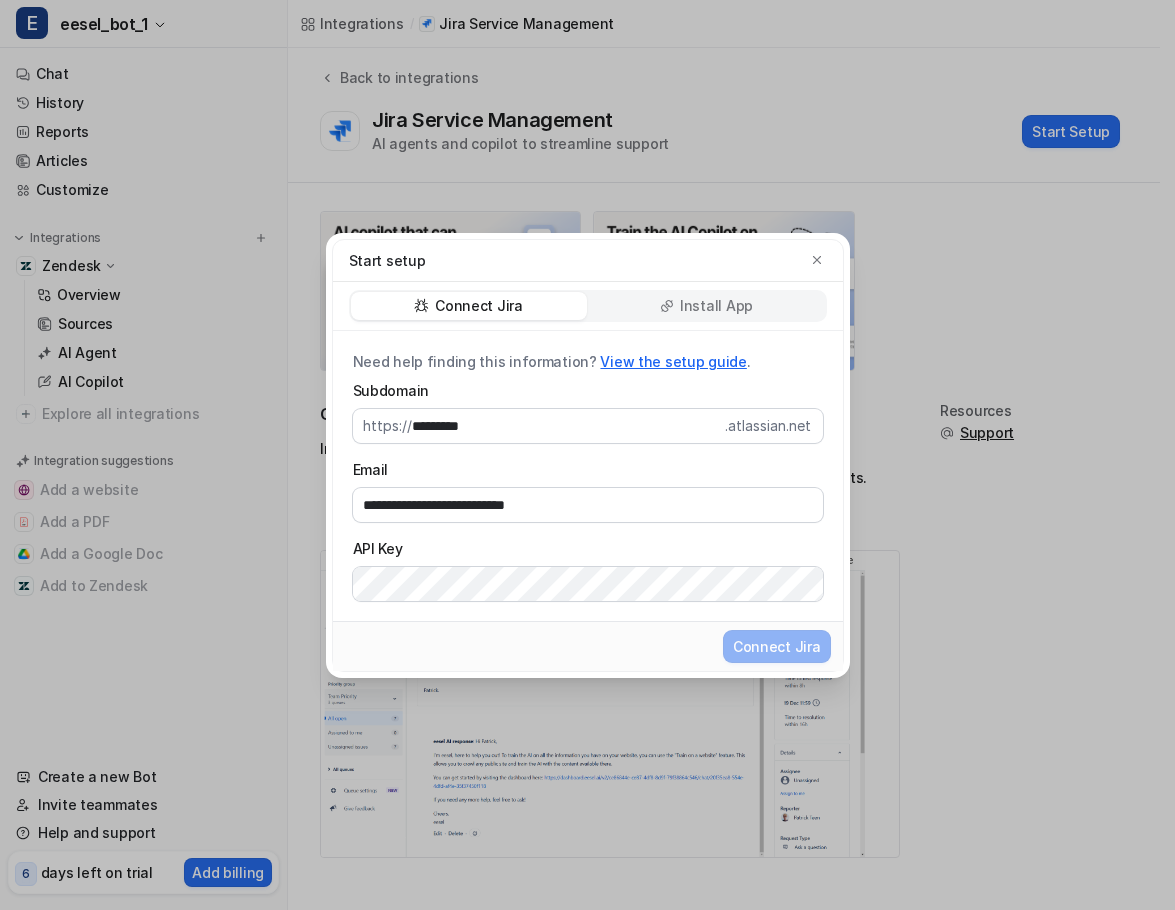 click on "**********" at bounding box center (588, 490) 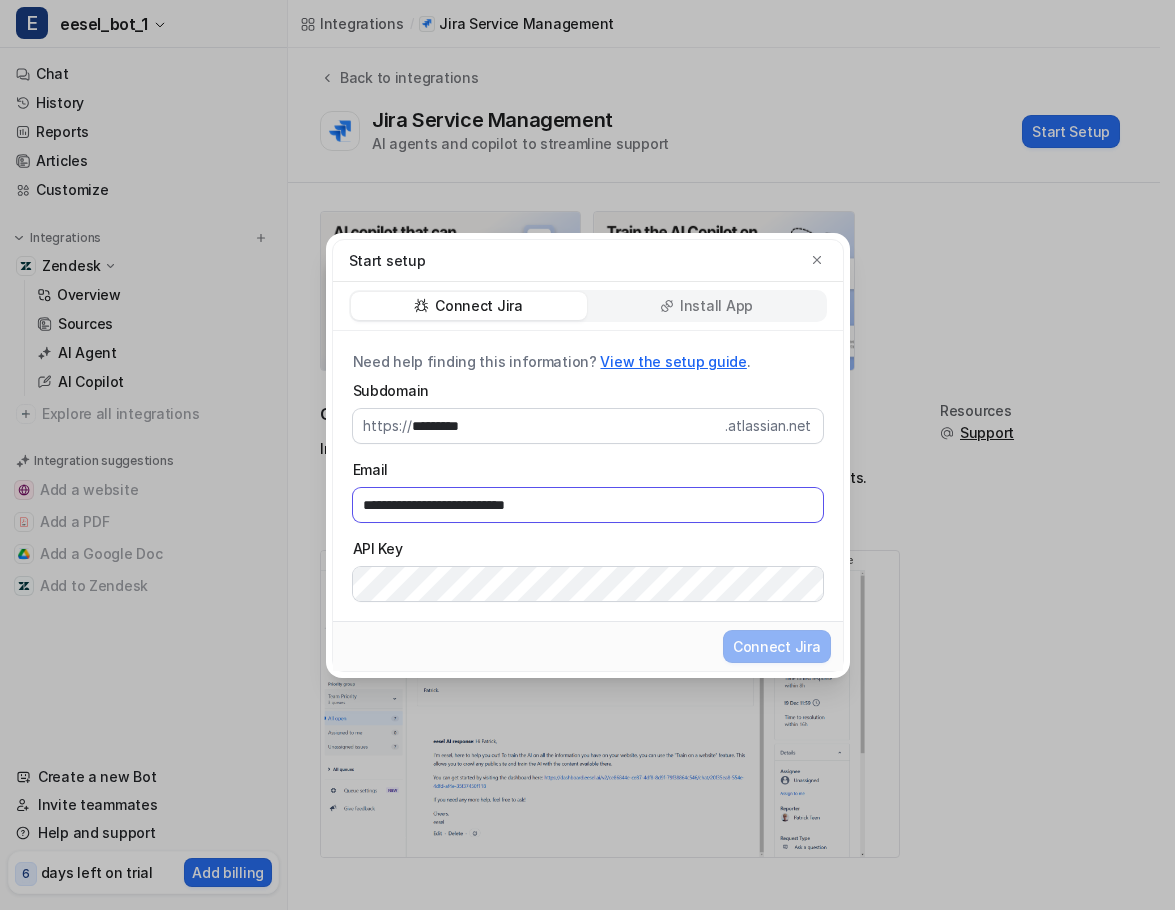 click on "**********" at bounding box center (588, 505) 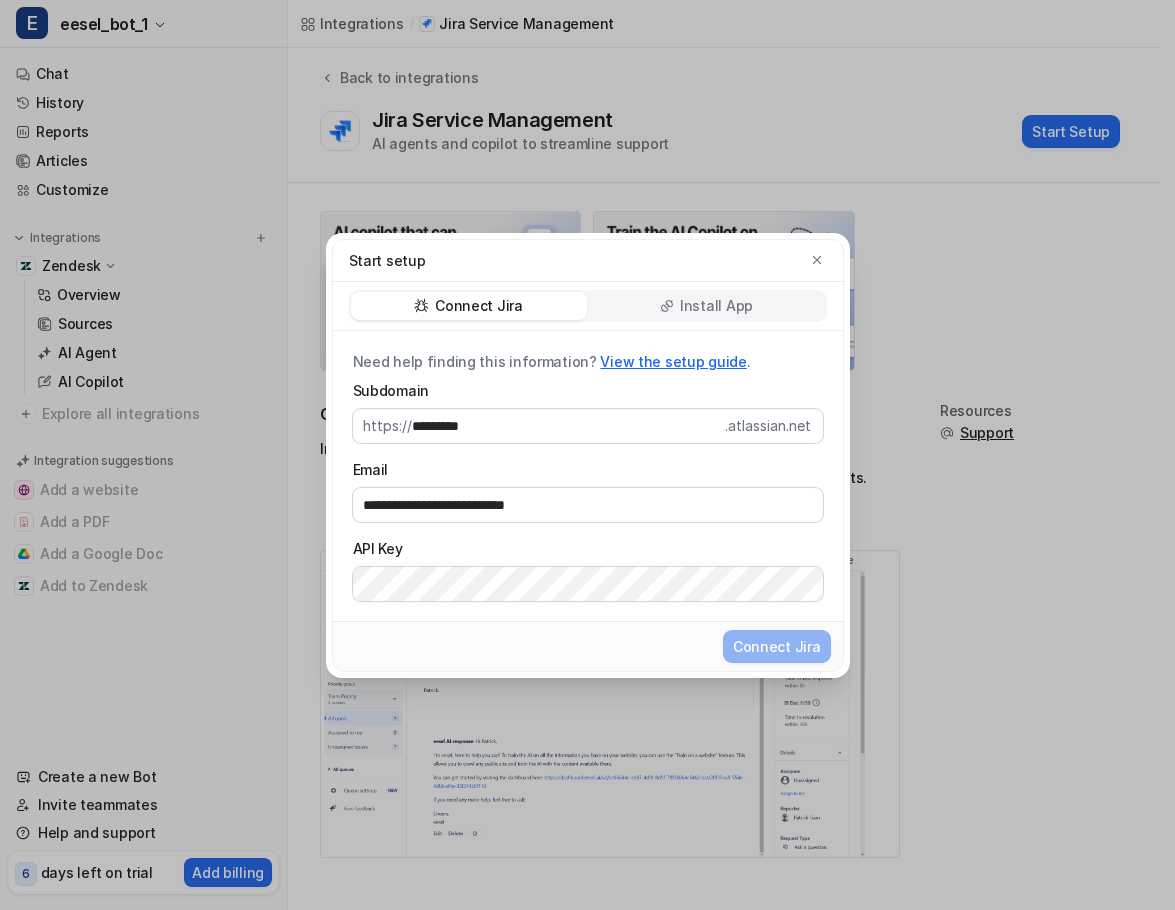 click on "**********" at bounding box center [588, 490] 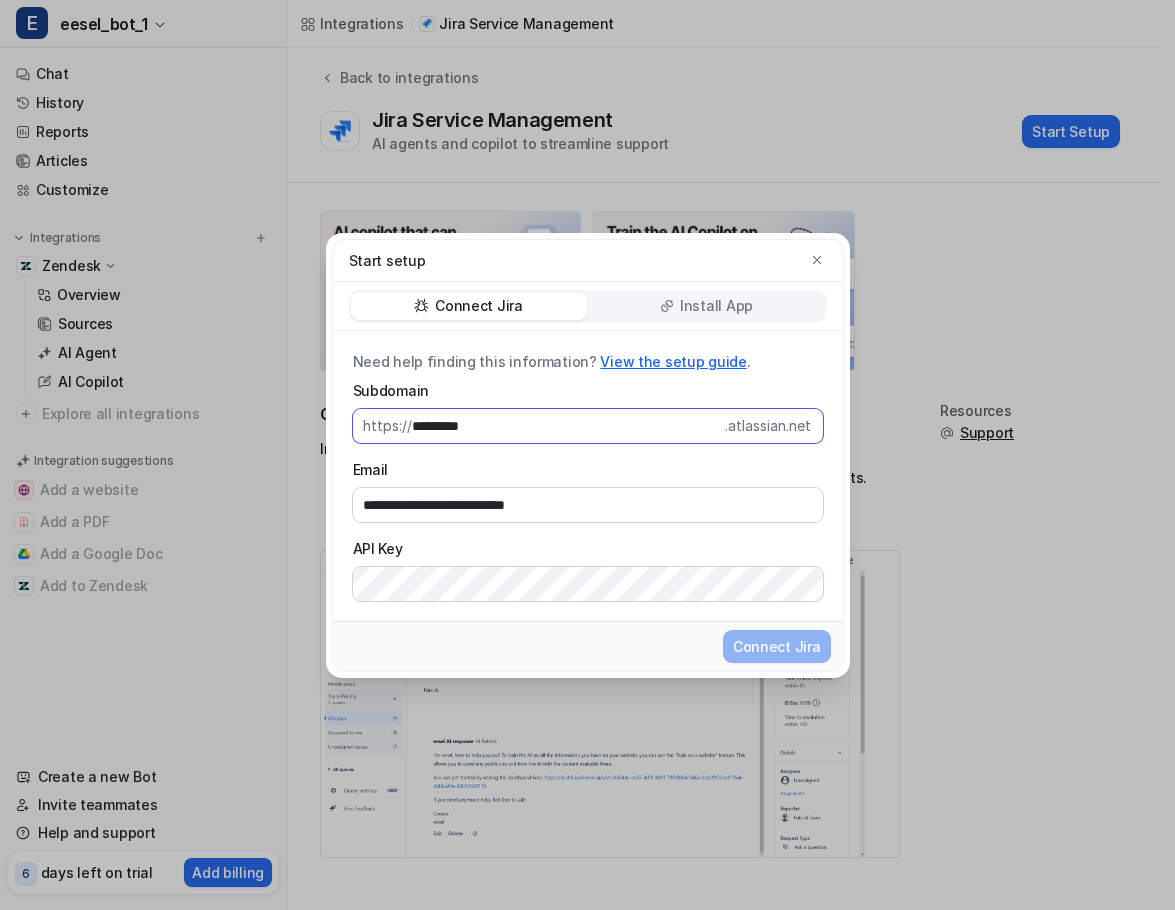 click on "*********" at bounding box center (568, 426) 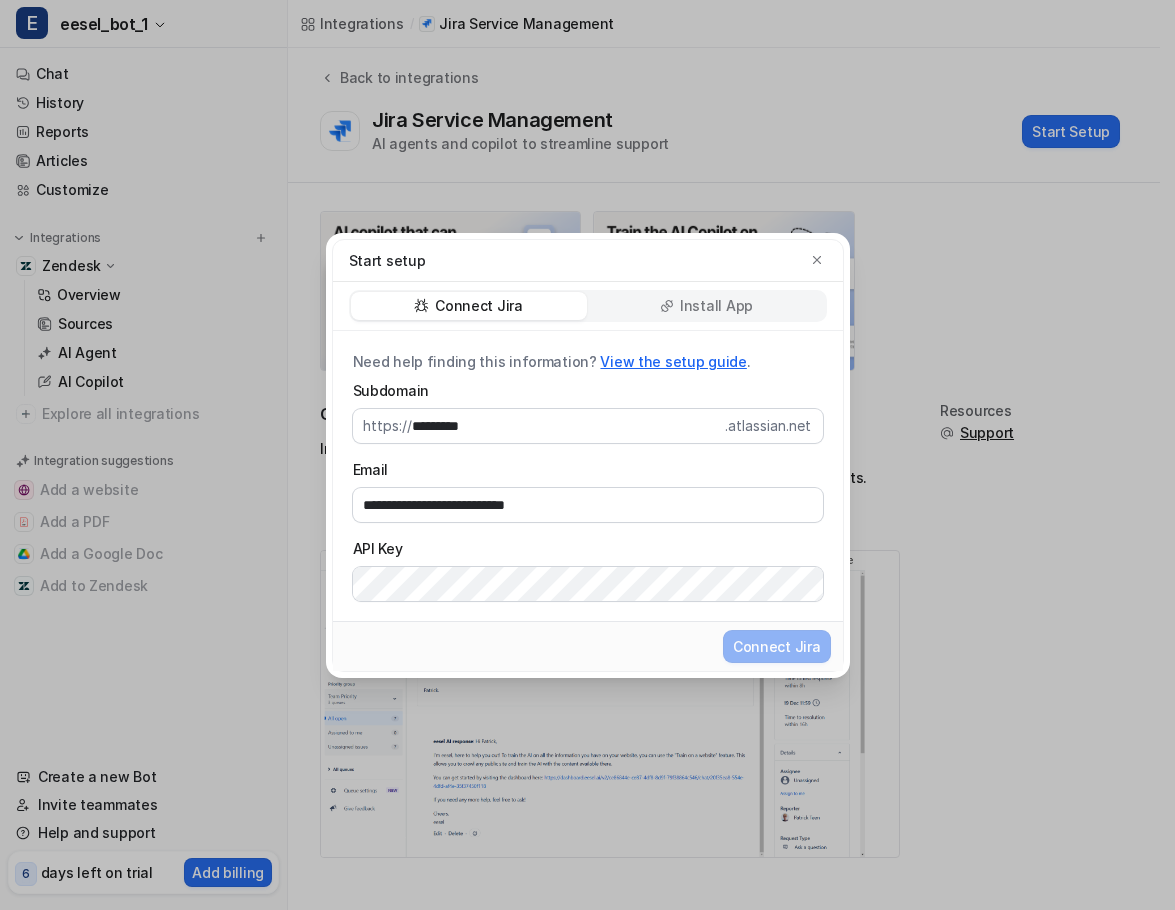 click on "API Key" at bounding box center [588, 548] 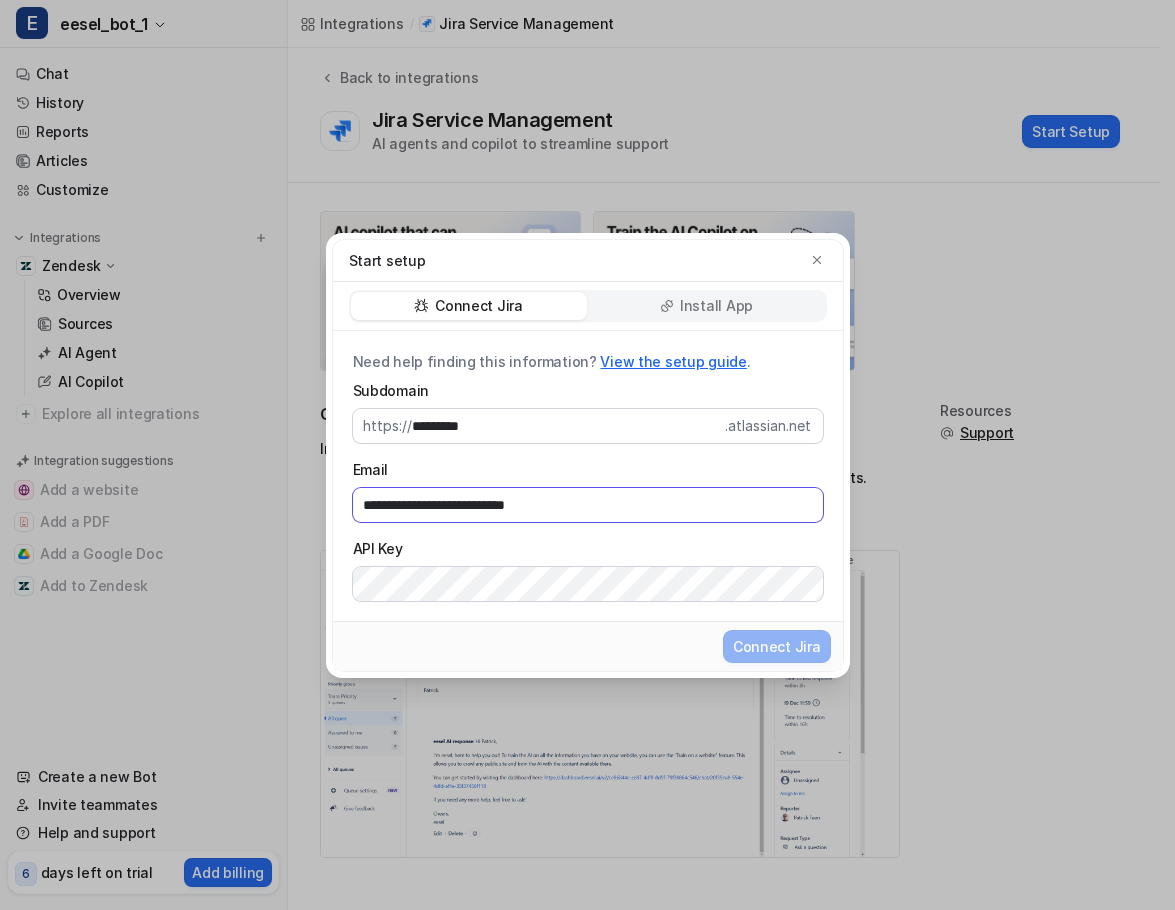 click on "**********" at bounding box center (588, 505) 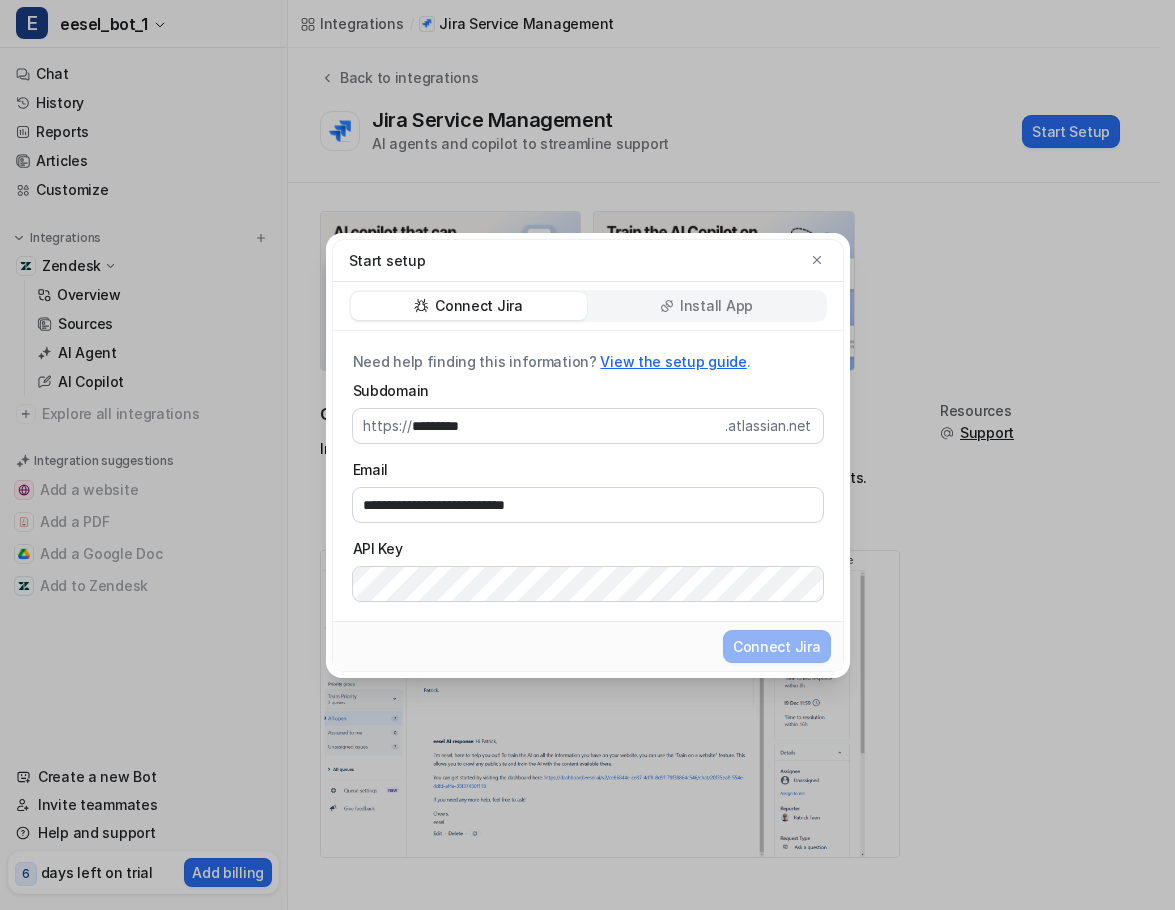 click on "Subdomain" at bounding box center (588, 390) 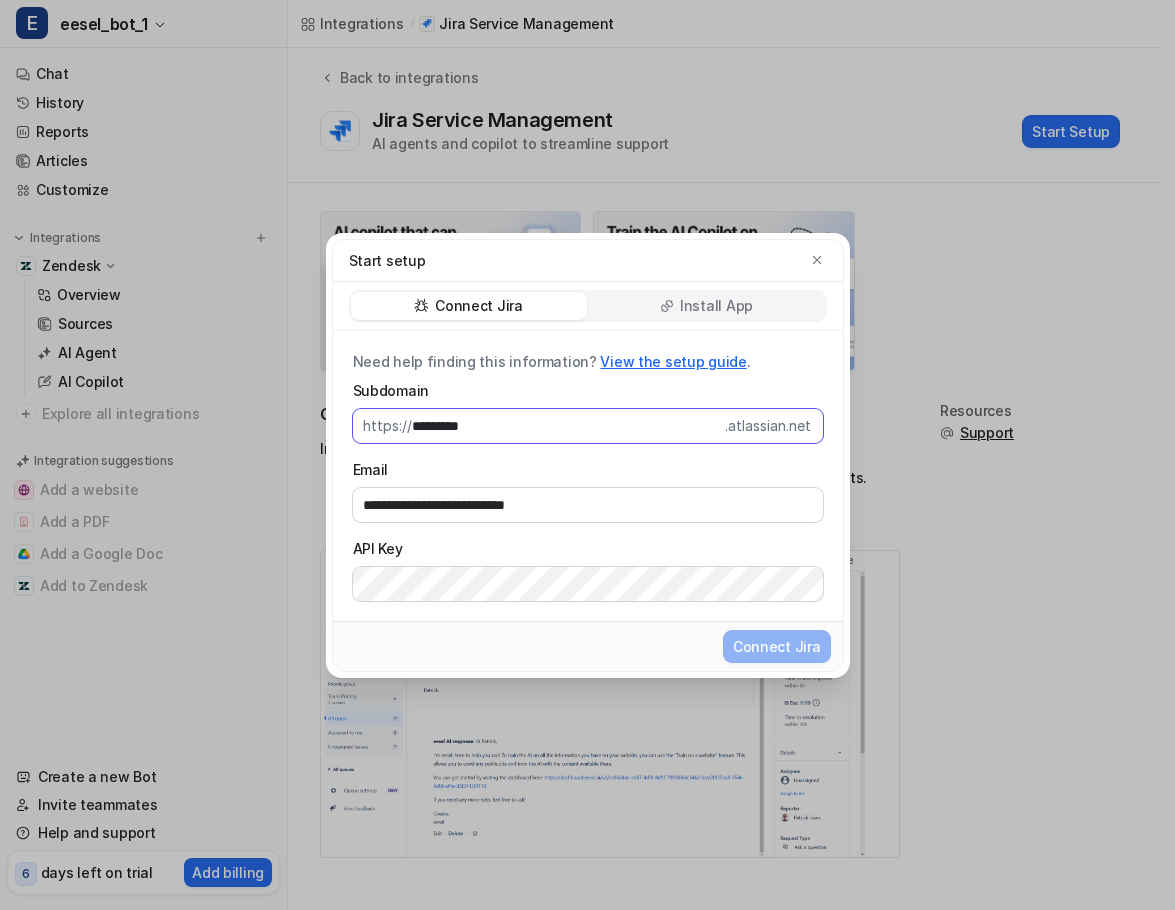click on "*********" at bounding box center [568, 426] 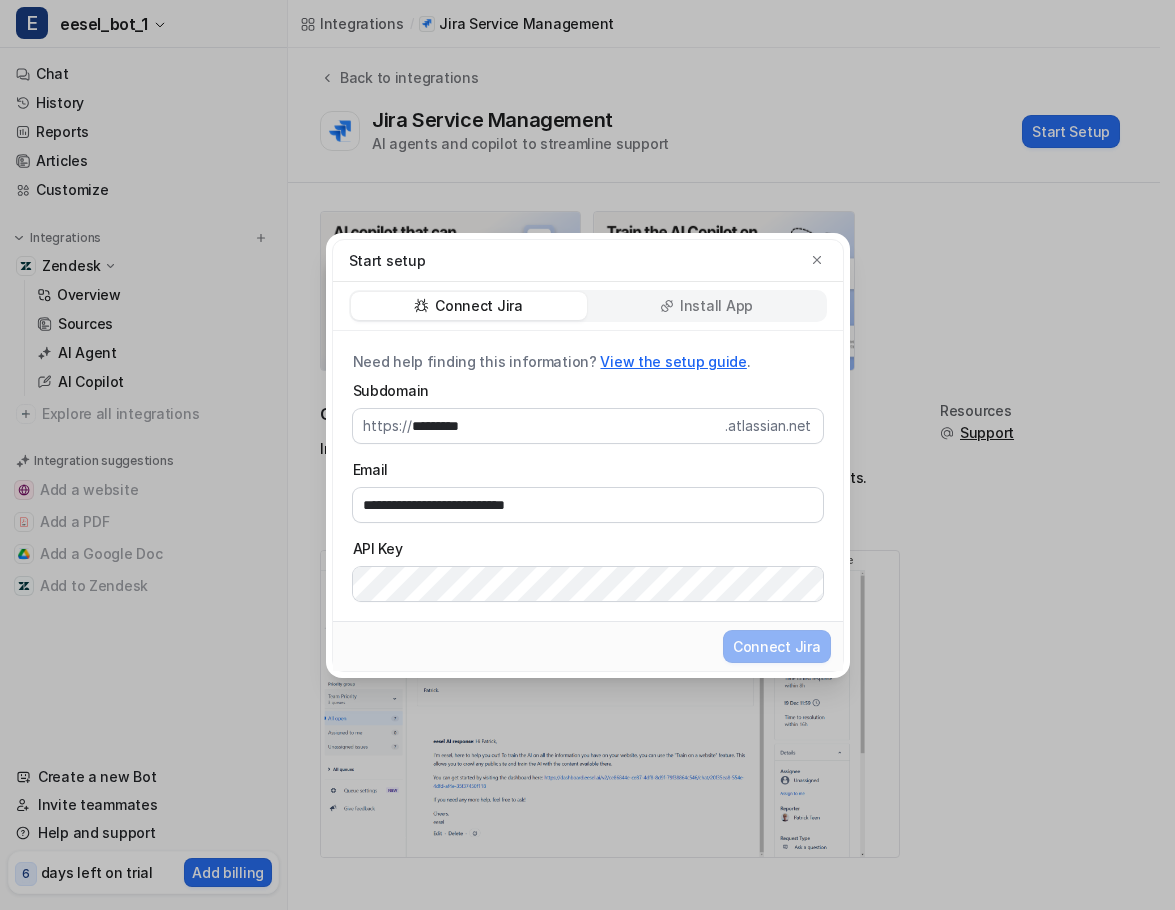 click on "API Key" at bounding box center (588, 548) 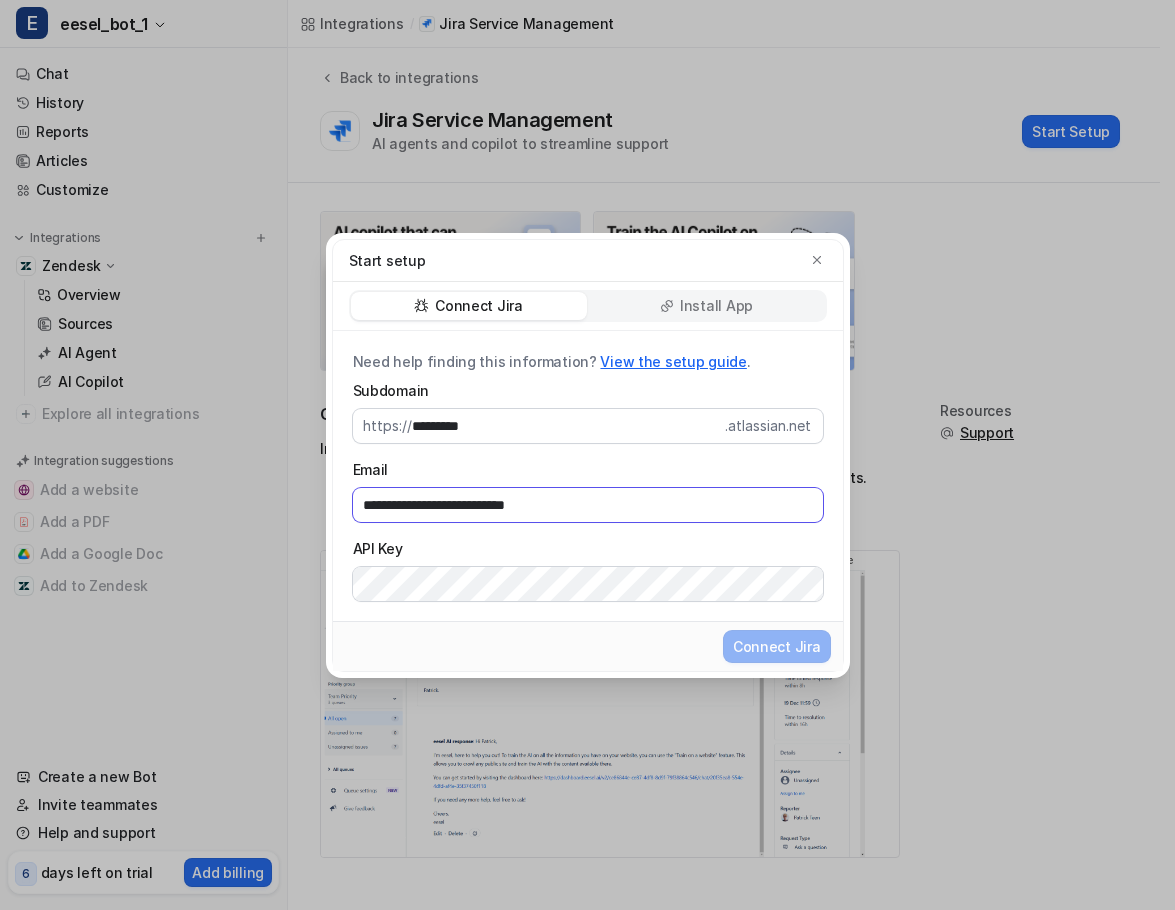 click on "**********" at bounding box center (588, 505) 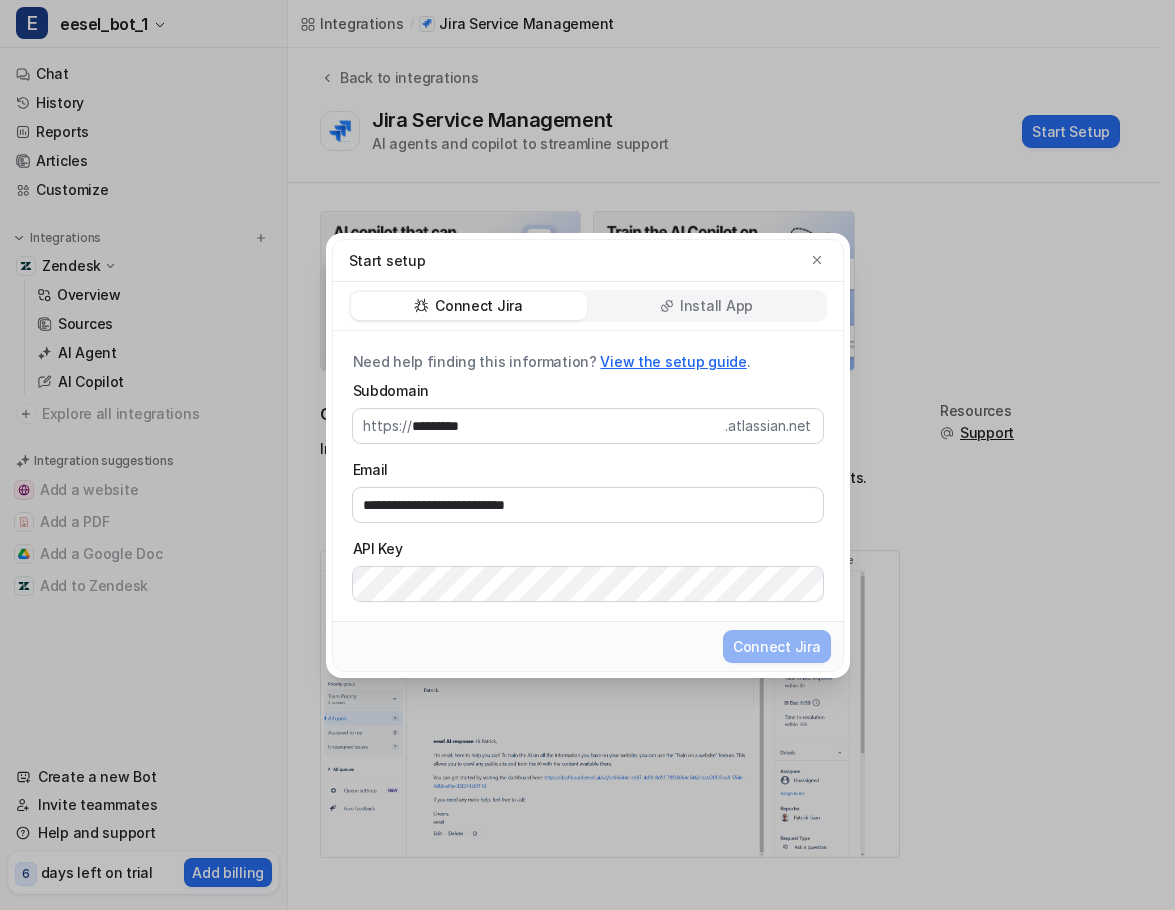 click on "**********" at bounding box center [588, 490] 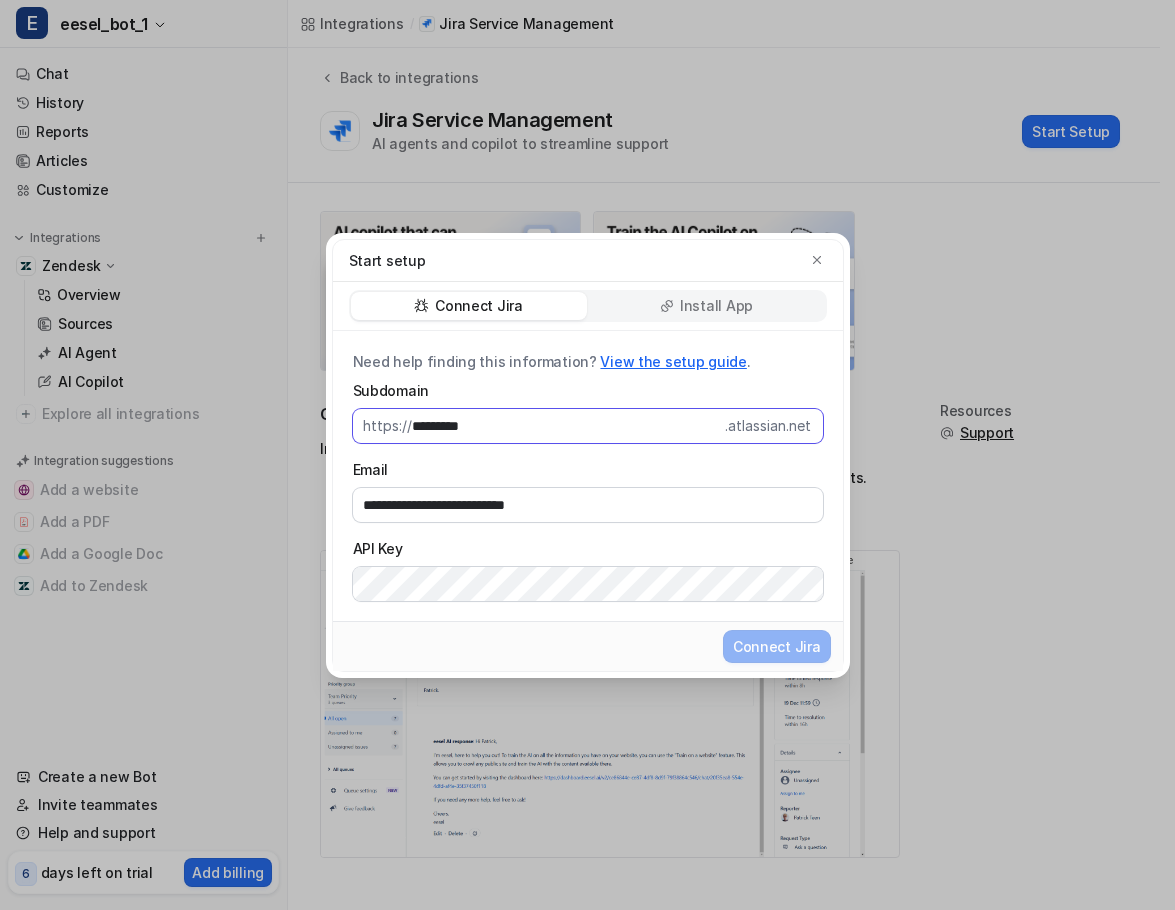 click on "*********" at bounding box center [568, 426] 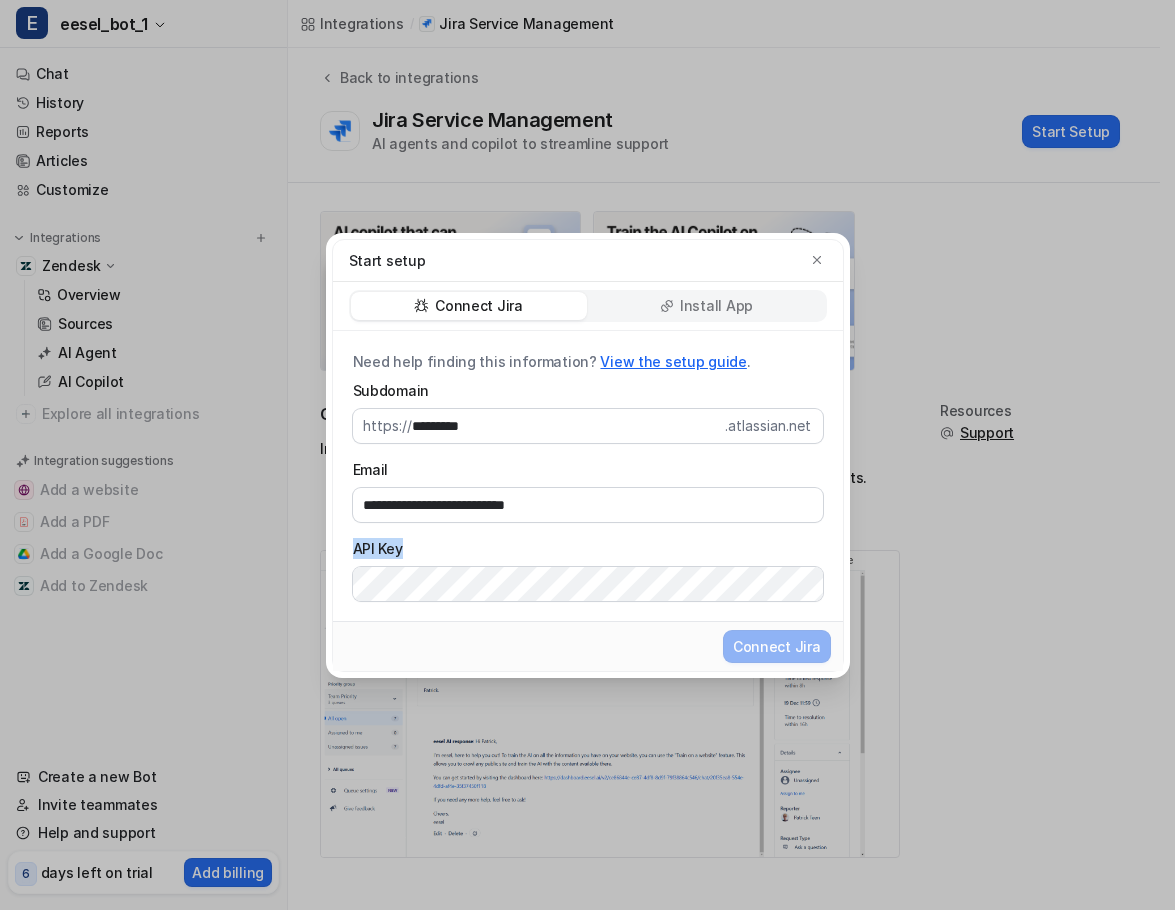 drag, startPoint x: 415, startPoint y: 552, endPoint x: 354, endPoint y: 551, distance: 61.008198 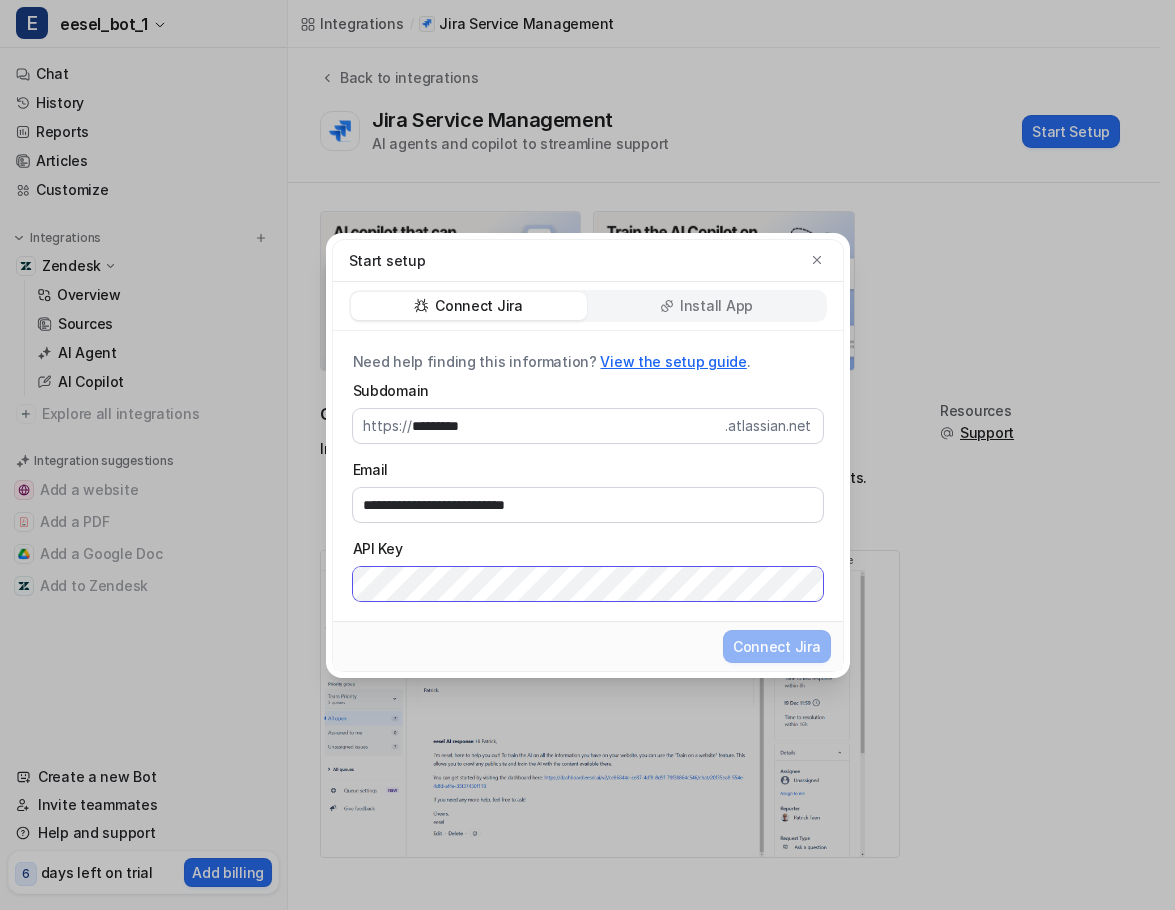 scroll, scrollTop: 0, scrollLeft: 983, axis: horizontal 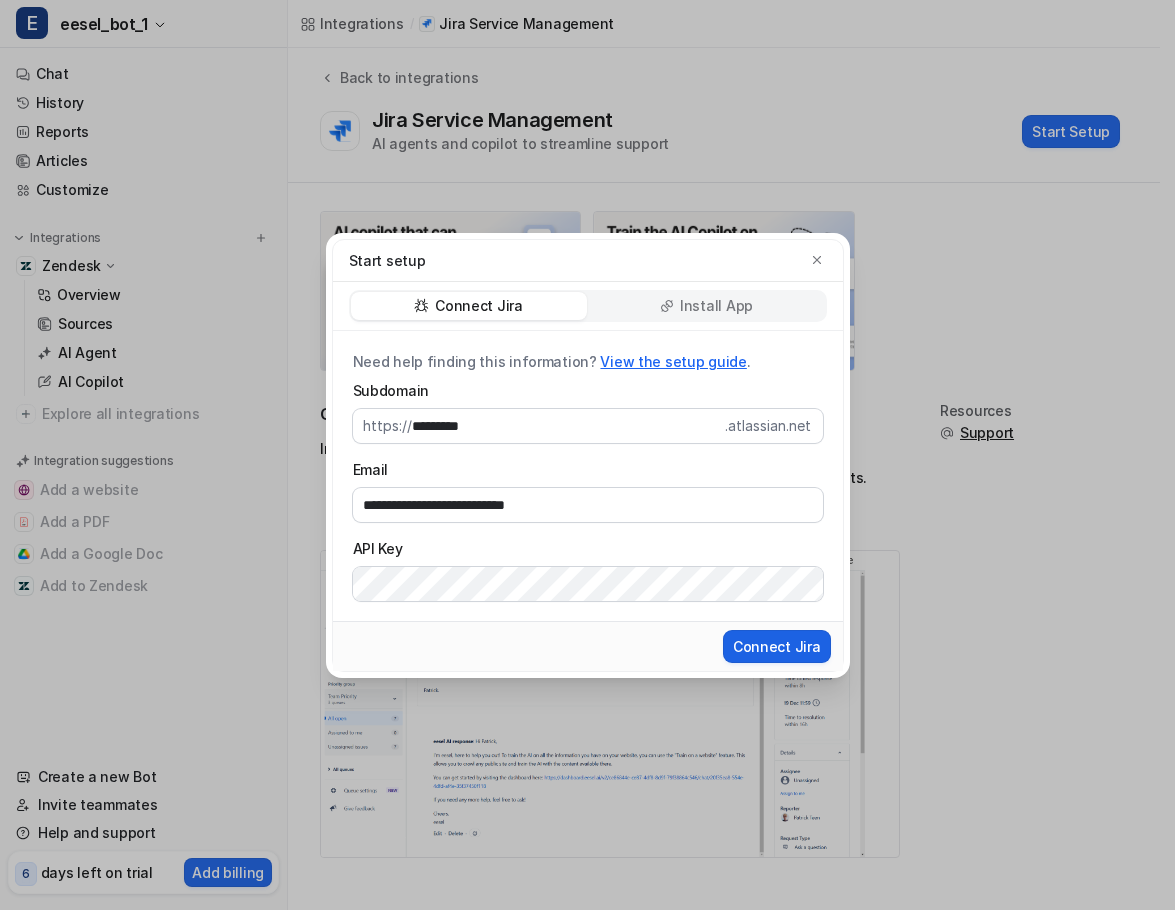 click on "Connect Jira" at bounding box center [777, 646] 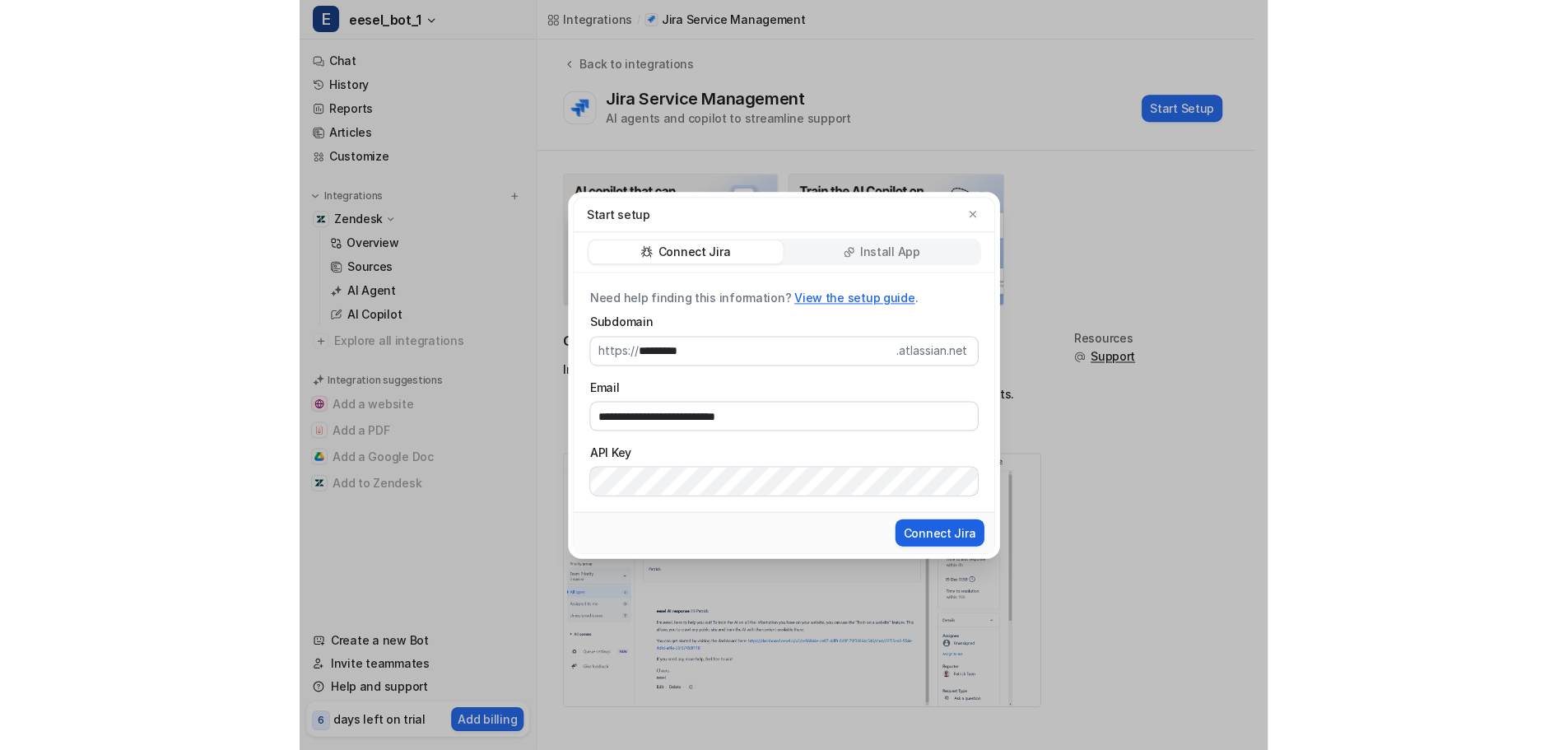 scroll, scrollTop: 0, scrollLeft: 0, axis: both 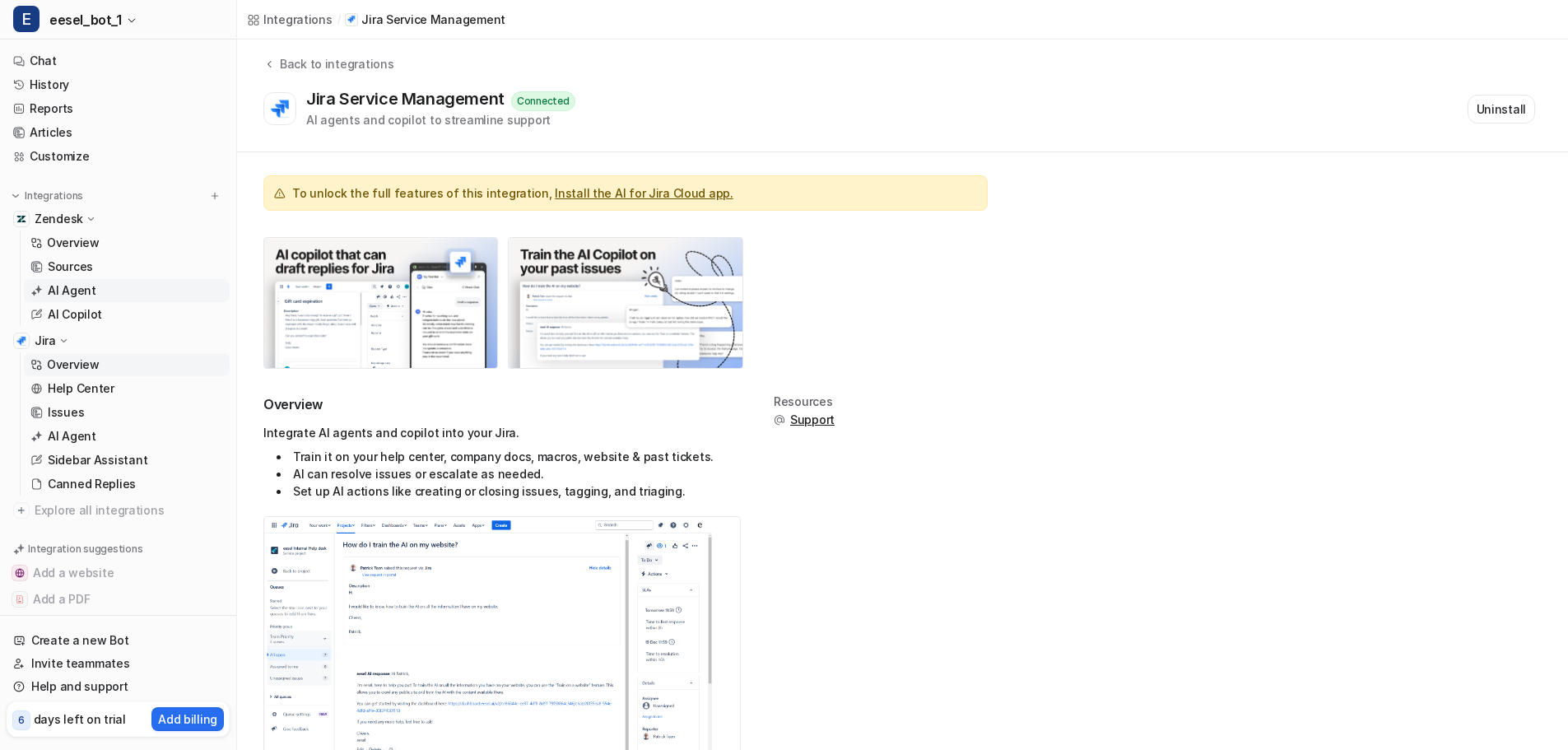 click on "AI Agent" at bounding box center (72, 291) 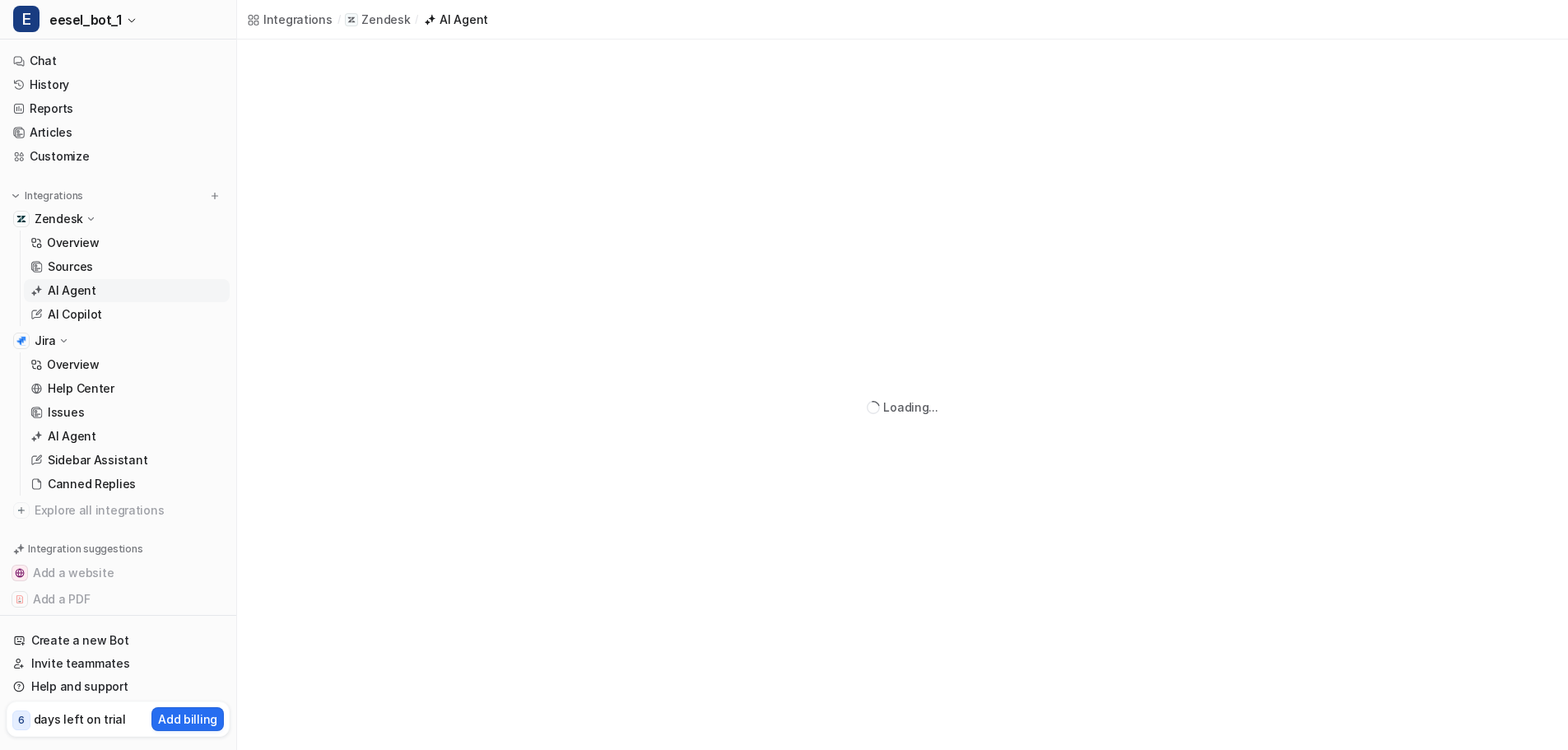 scroll, scrollTop: 0, scrollLeft: 0, axis: both 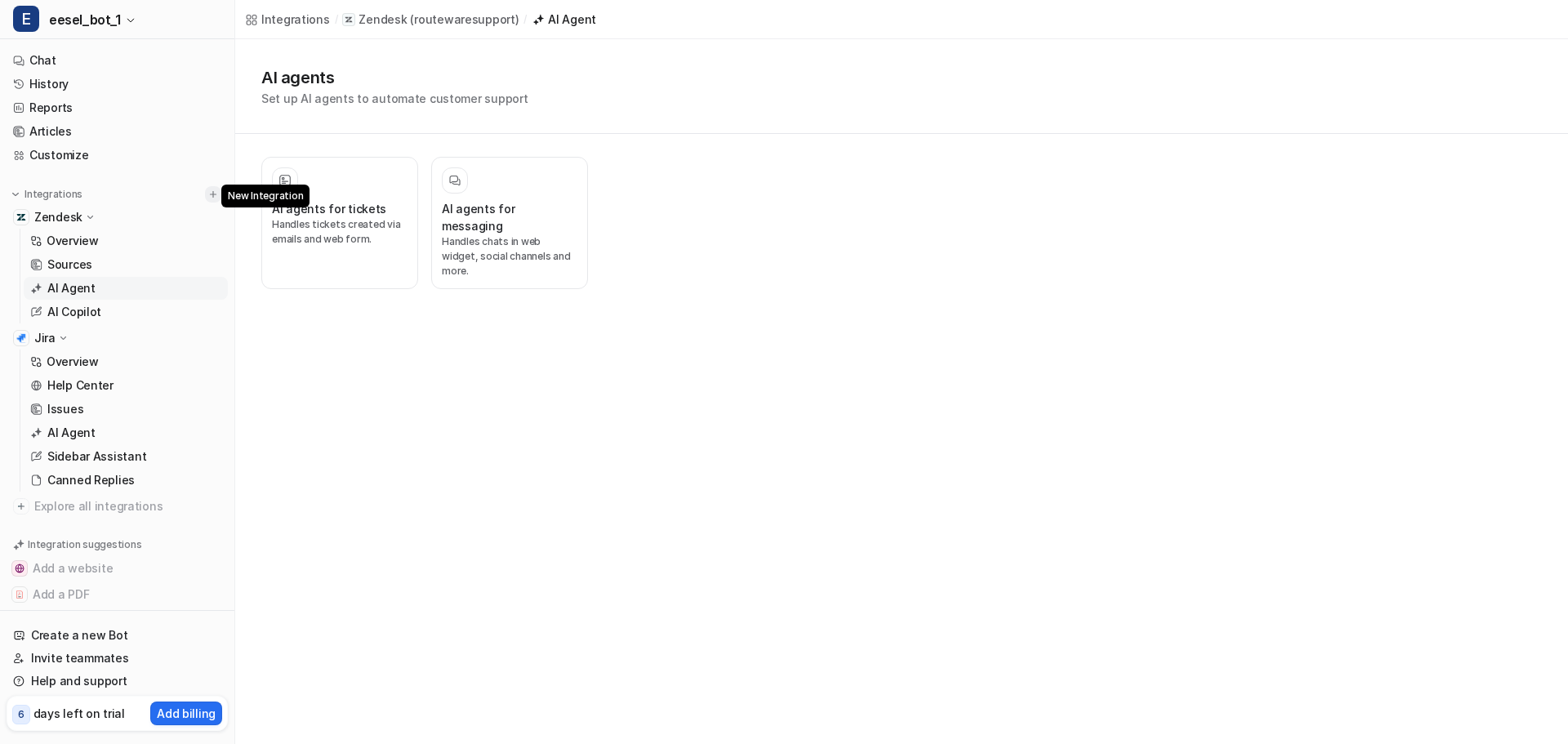 click at bounding box center [213, 194] 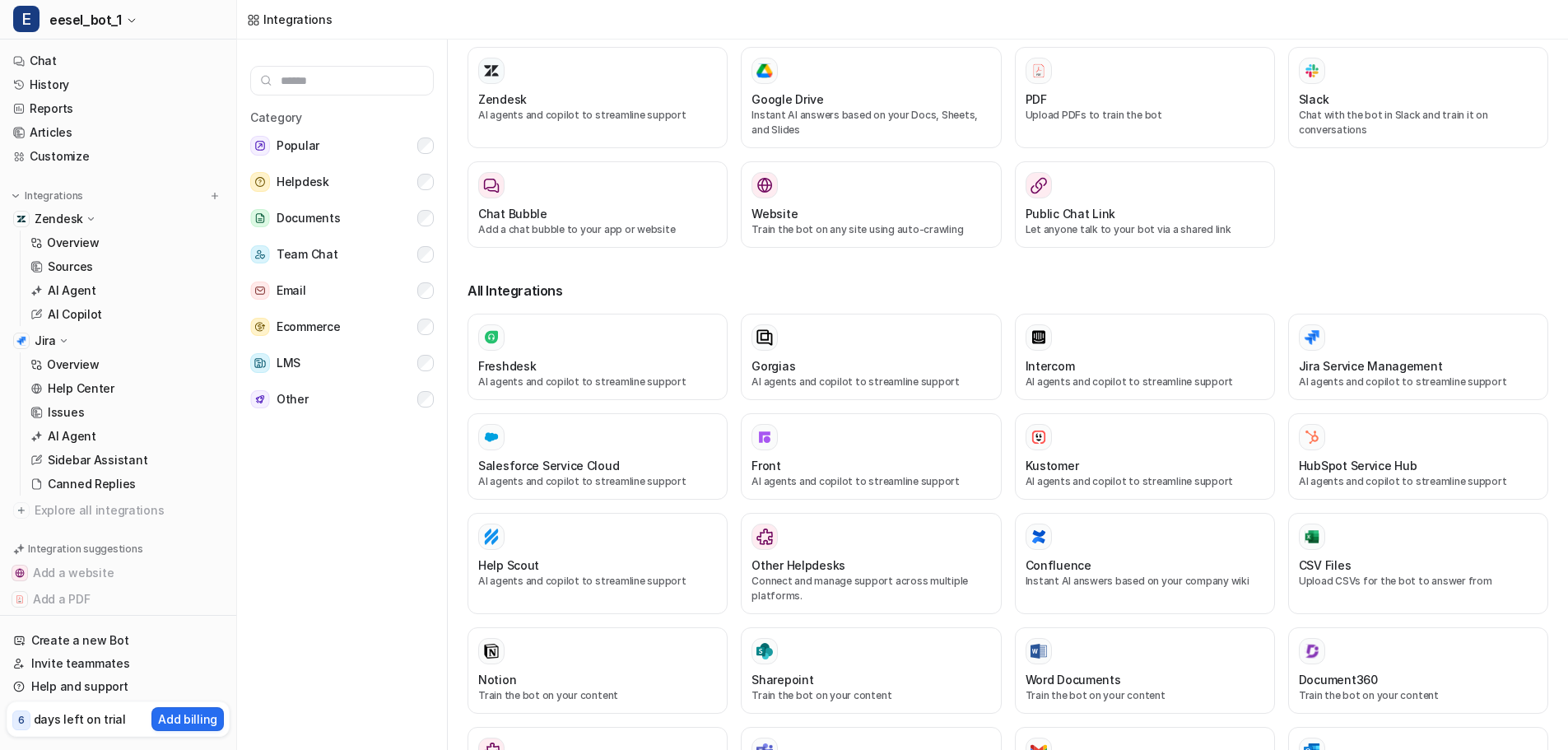 scroll, scrollTop: 0, scrollLeft: 0, axis: both 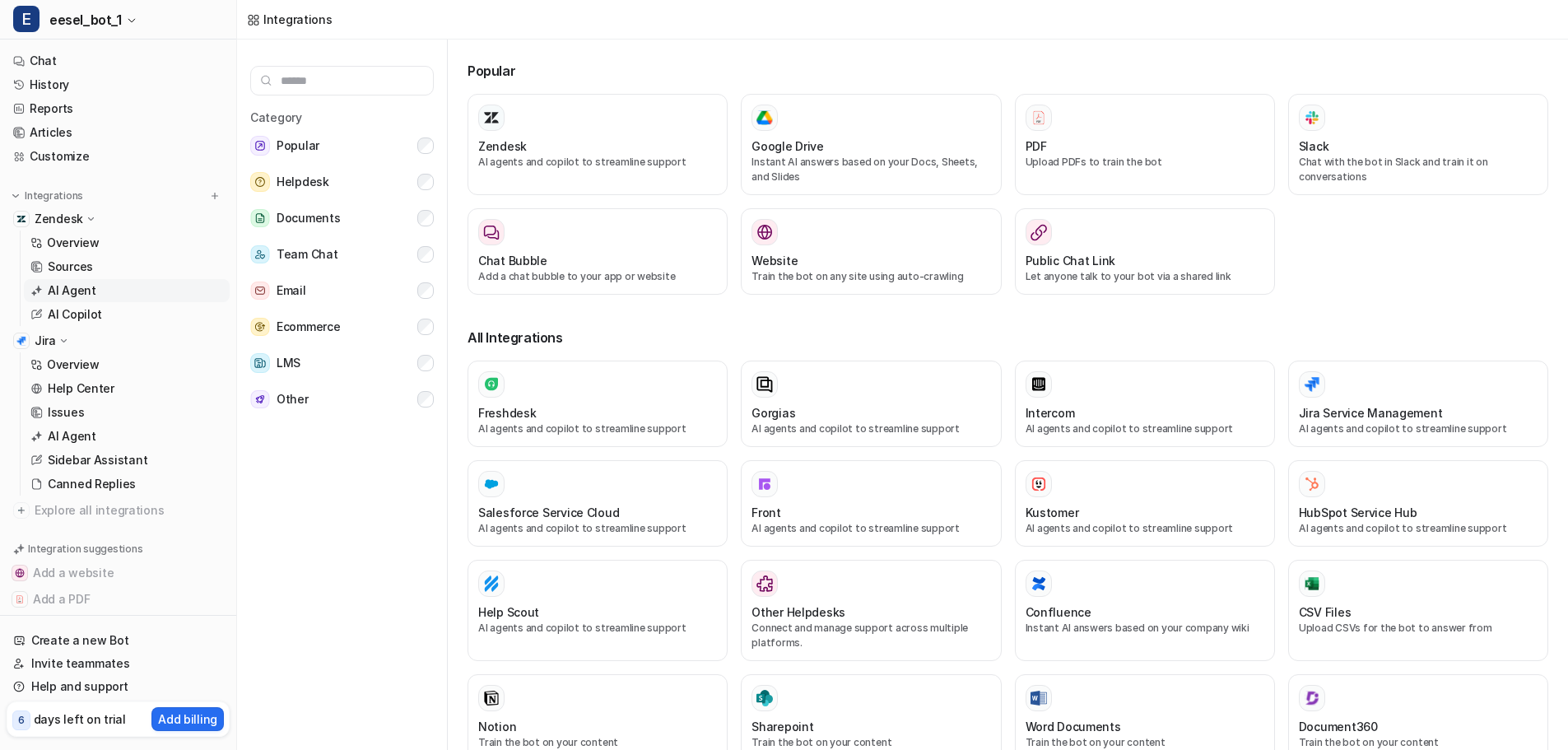 click on "AI Agent" at bounding box center (72, 291) 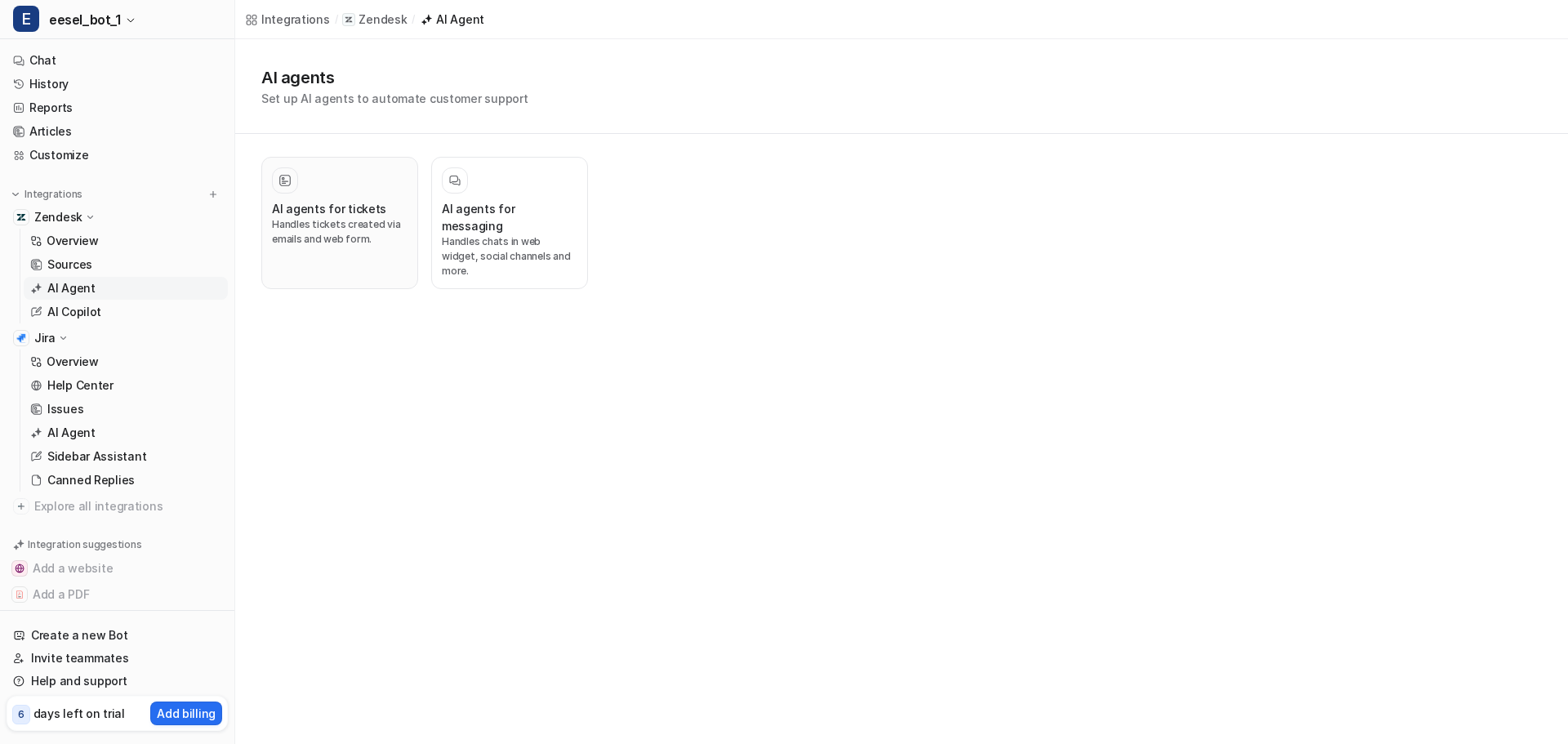 click on "AI agents for tickets" at bounding box center (329, 208) 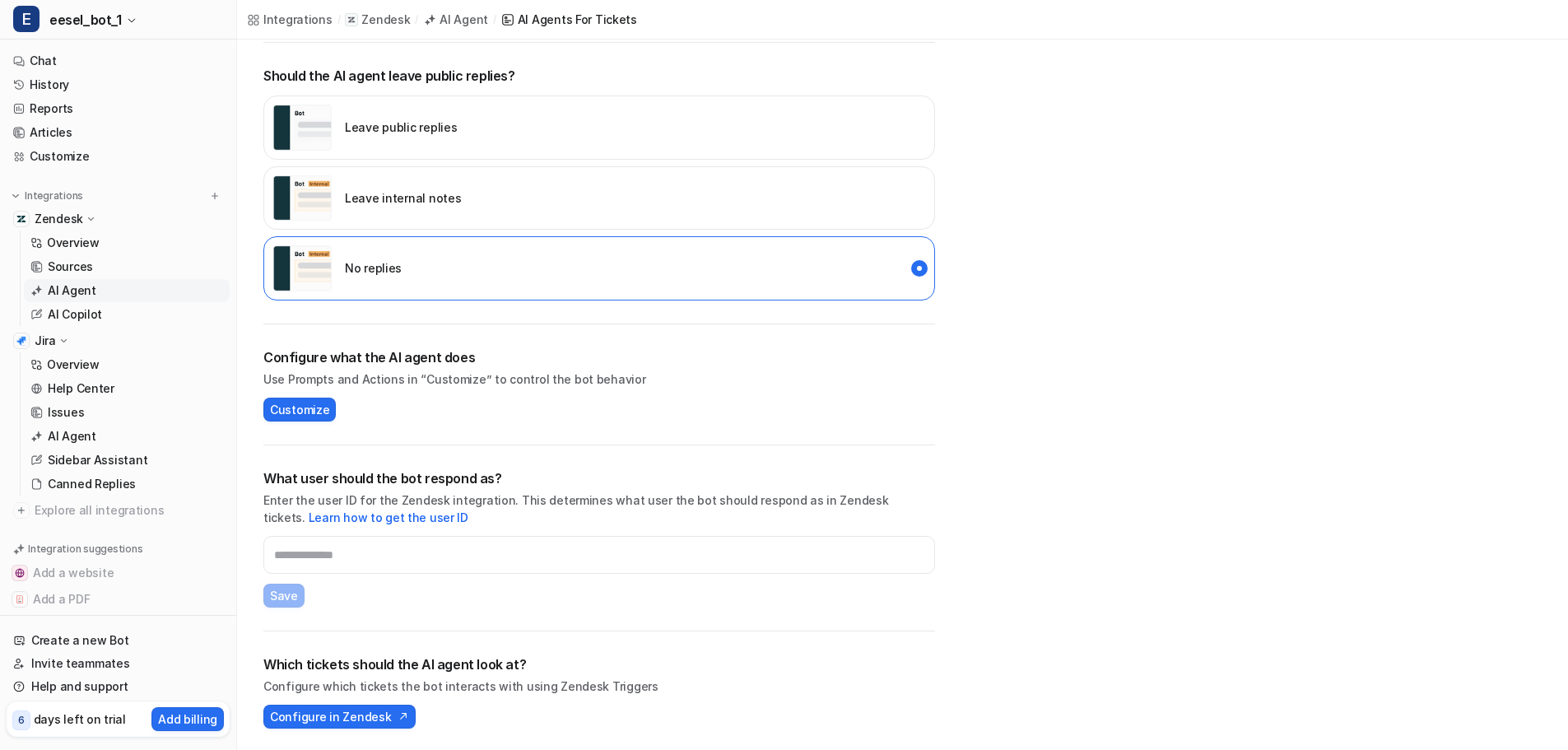 scroll, scrollTop: 335, scrollLeft: 0, axis: vertical 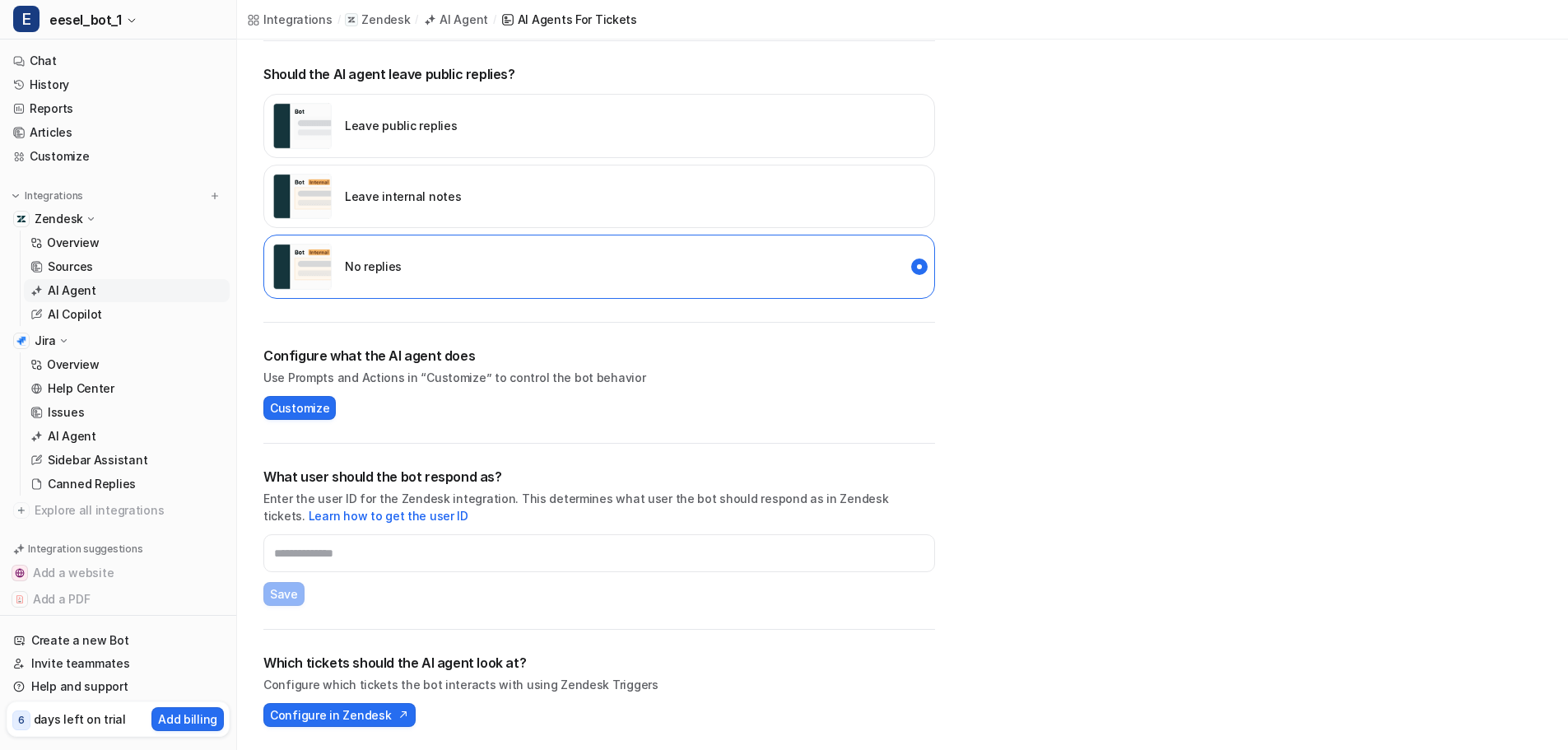 click on "Configure what the AI agent does Use Prompts and Actions in “Customize” to control the bot behavior Customize" at bounding box center [599, 383] 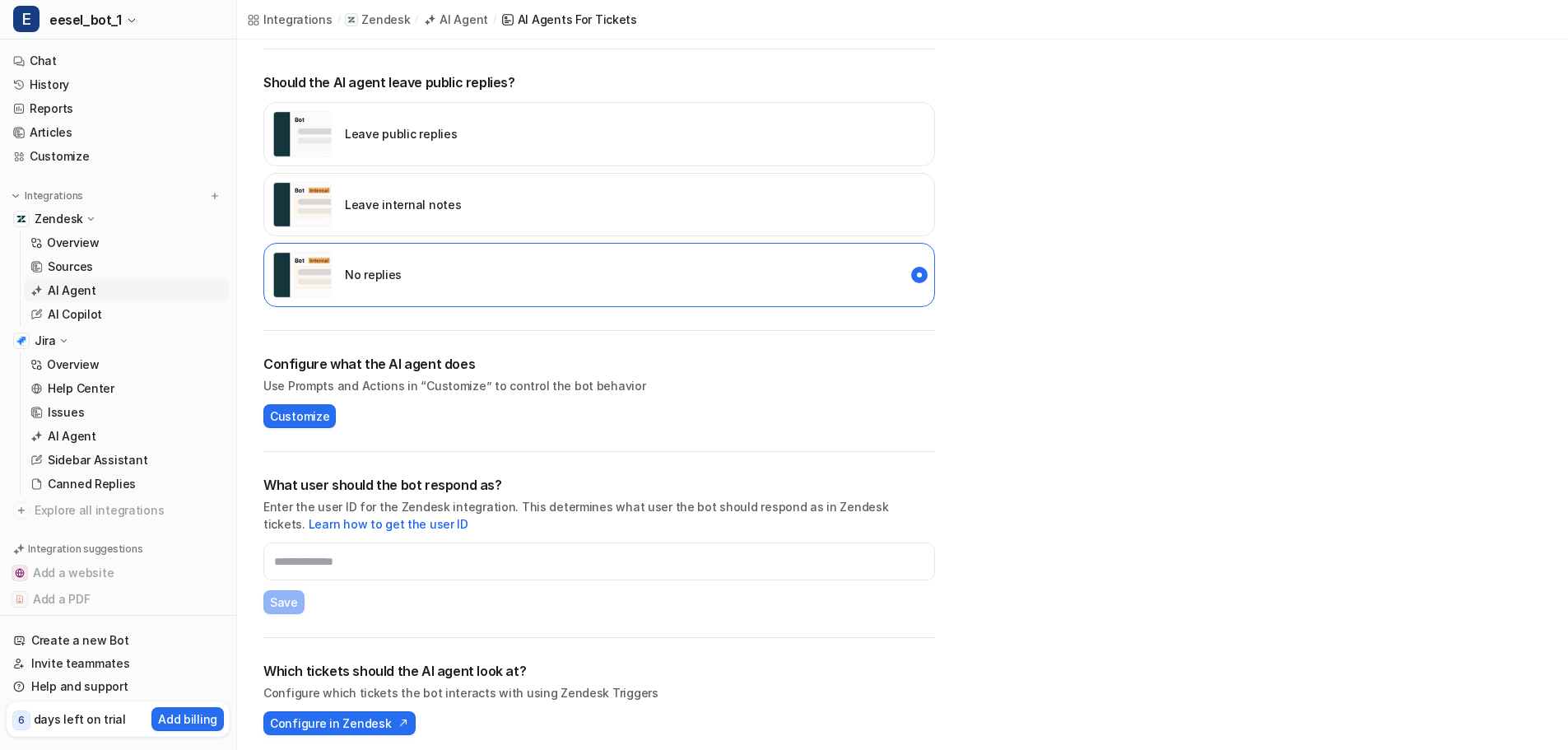 scroll, scrollTop: 335, scrollLeft: 0, axis: vertical 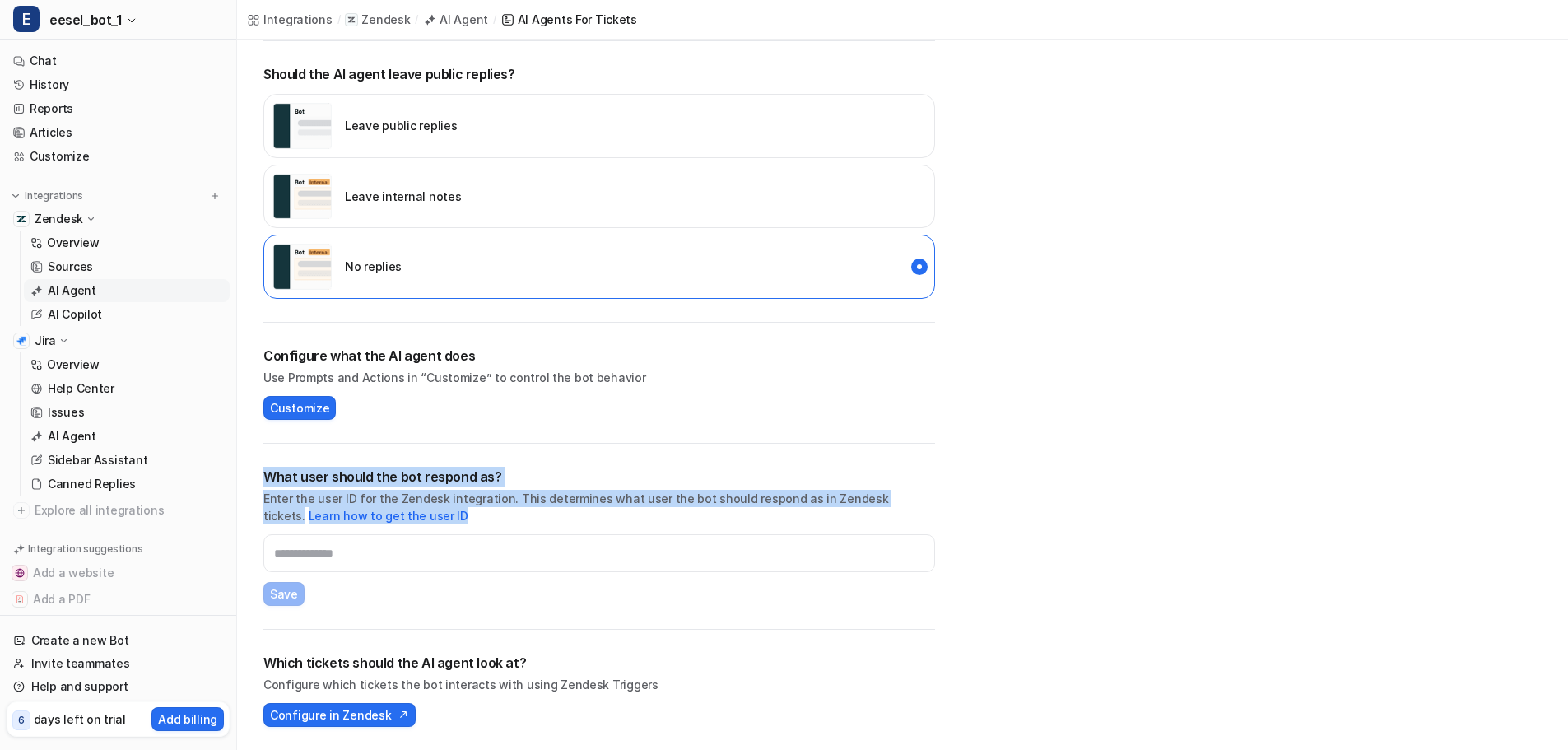 drag, startPoint x: 263, startPoint y: 475, endPoint x: 480, endPoint y: 593, distance: 247.0081 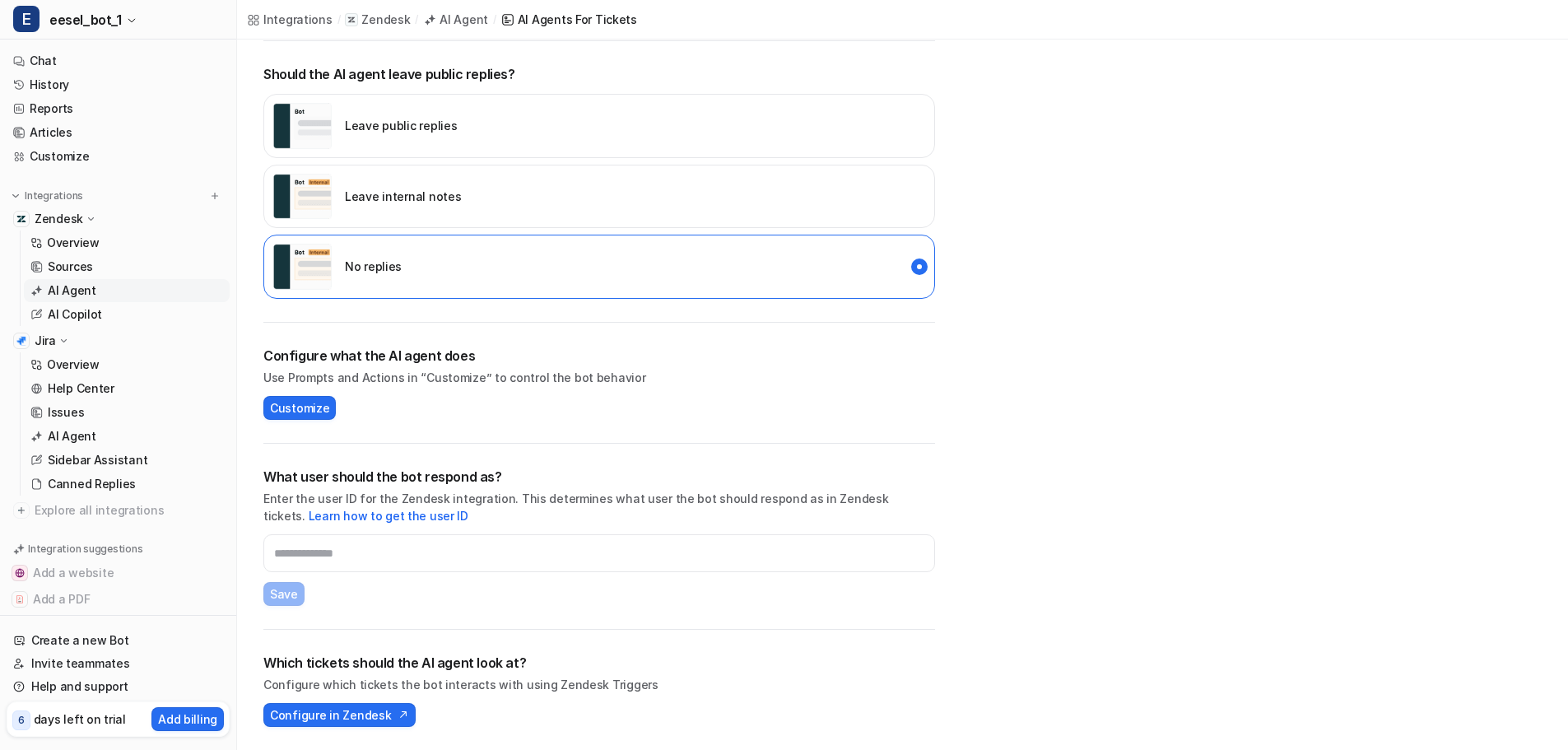 click on "What user should the bot respond as? Enter the user ID for the Zendesk integration. This determines what user the bot should respond as in Zendesk tickets. Learn how to get the user ID Save" at bounding box center [599, 536] 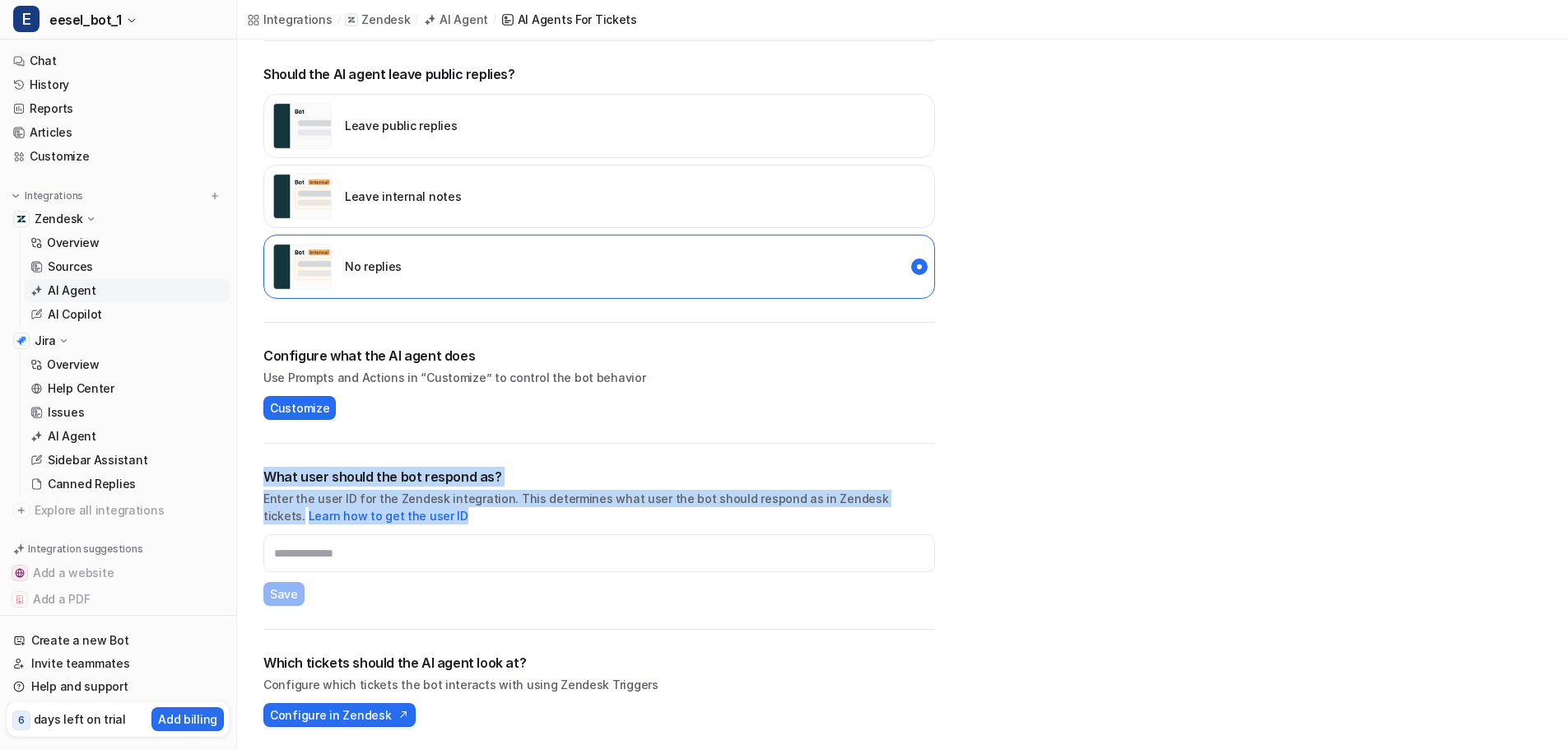 drag, startPoint x: 398, startPoint y: 519, endPoint x: 258, endPoint y: 477, distance: 146.16429 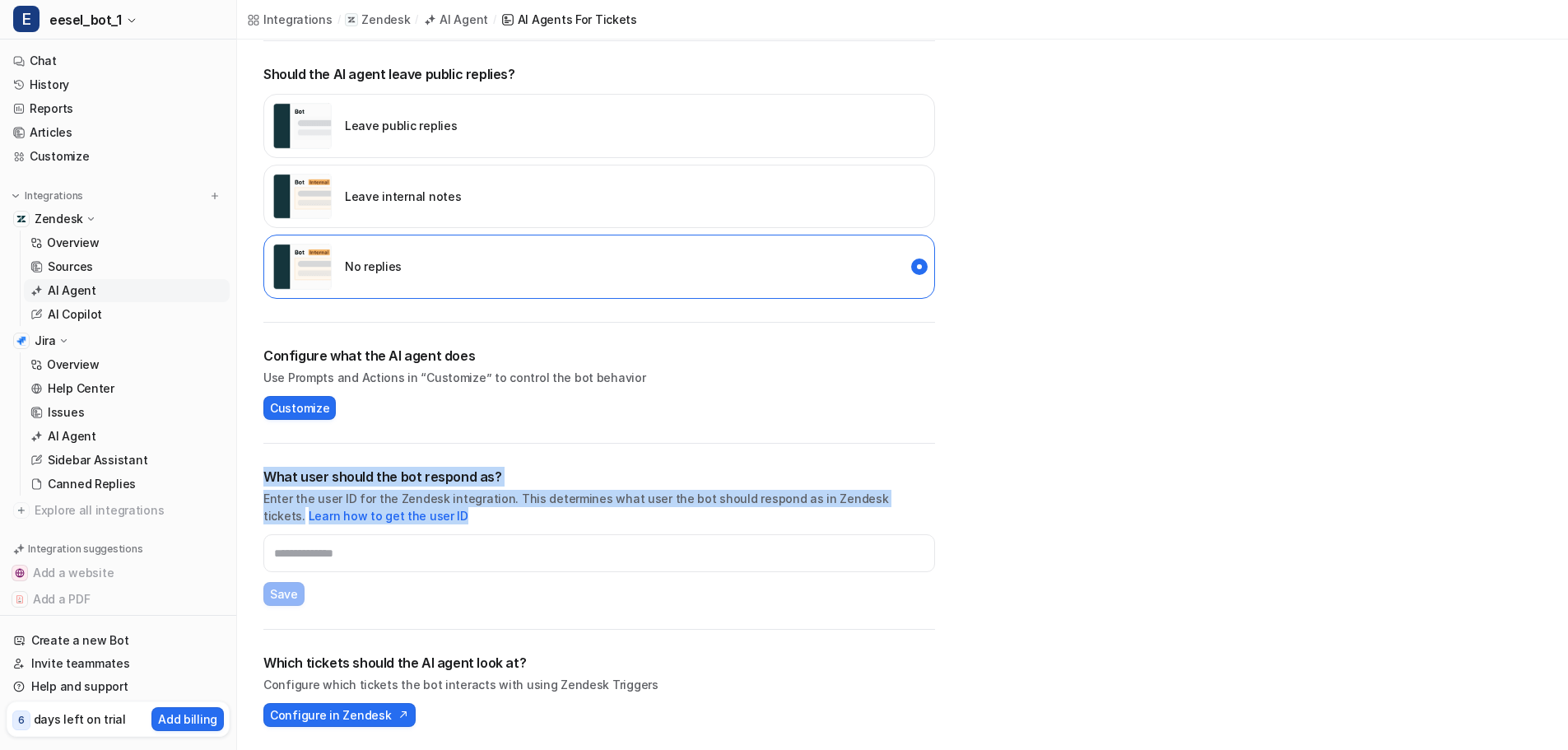 drag, startPoint x: 264, startPoint y: 471, endPoint x: 554, endPoint y: 552, distance: 301.09965 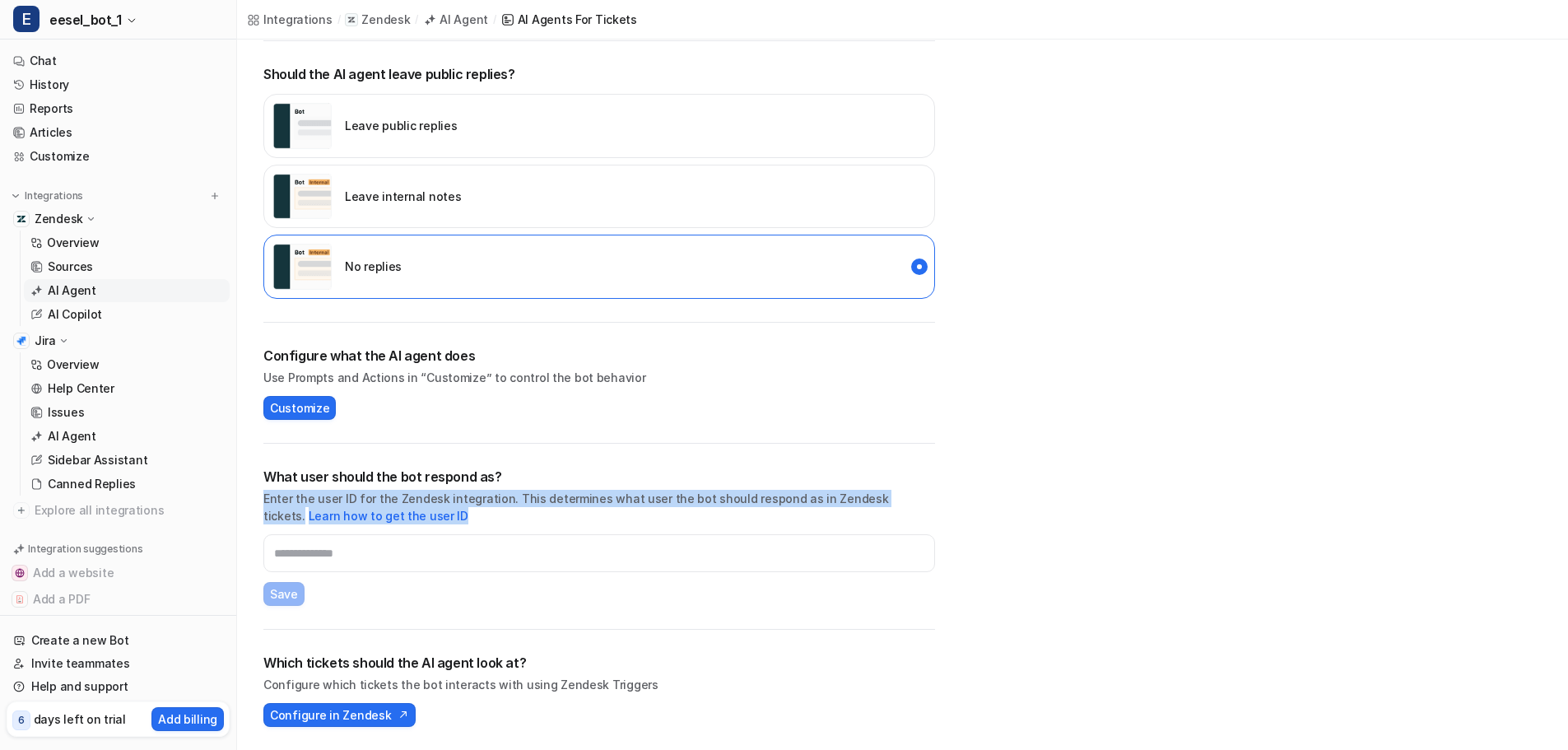 drag, startPoint x: 263, startPoint y: 496, endPoint x: 465, endPoint y: 529, distance: 204.6778 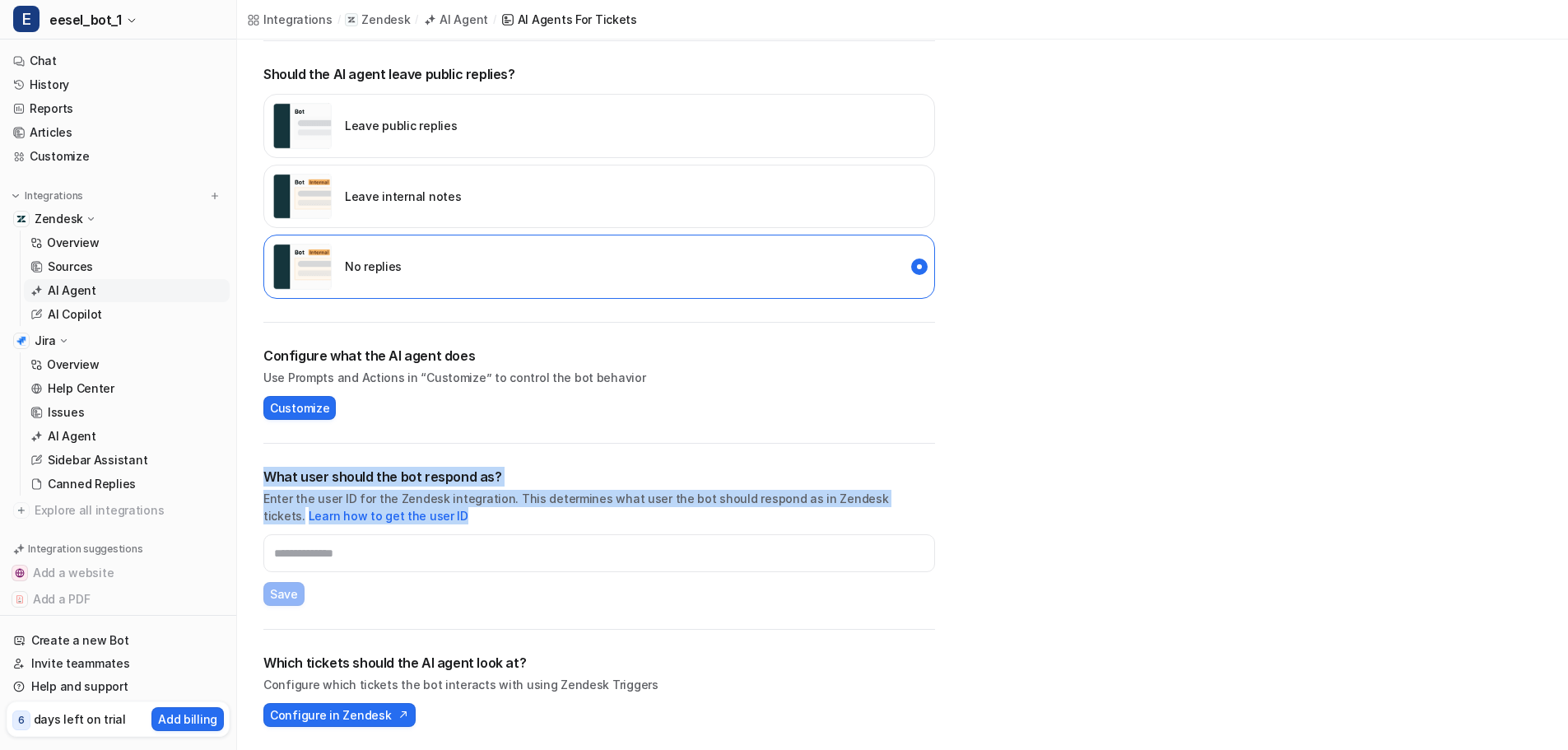 drag, startPoint x: 398, startPoint y: 515, endPoint x: 258, endPoint y: 478, distance: 144.80677 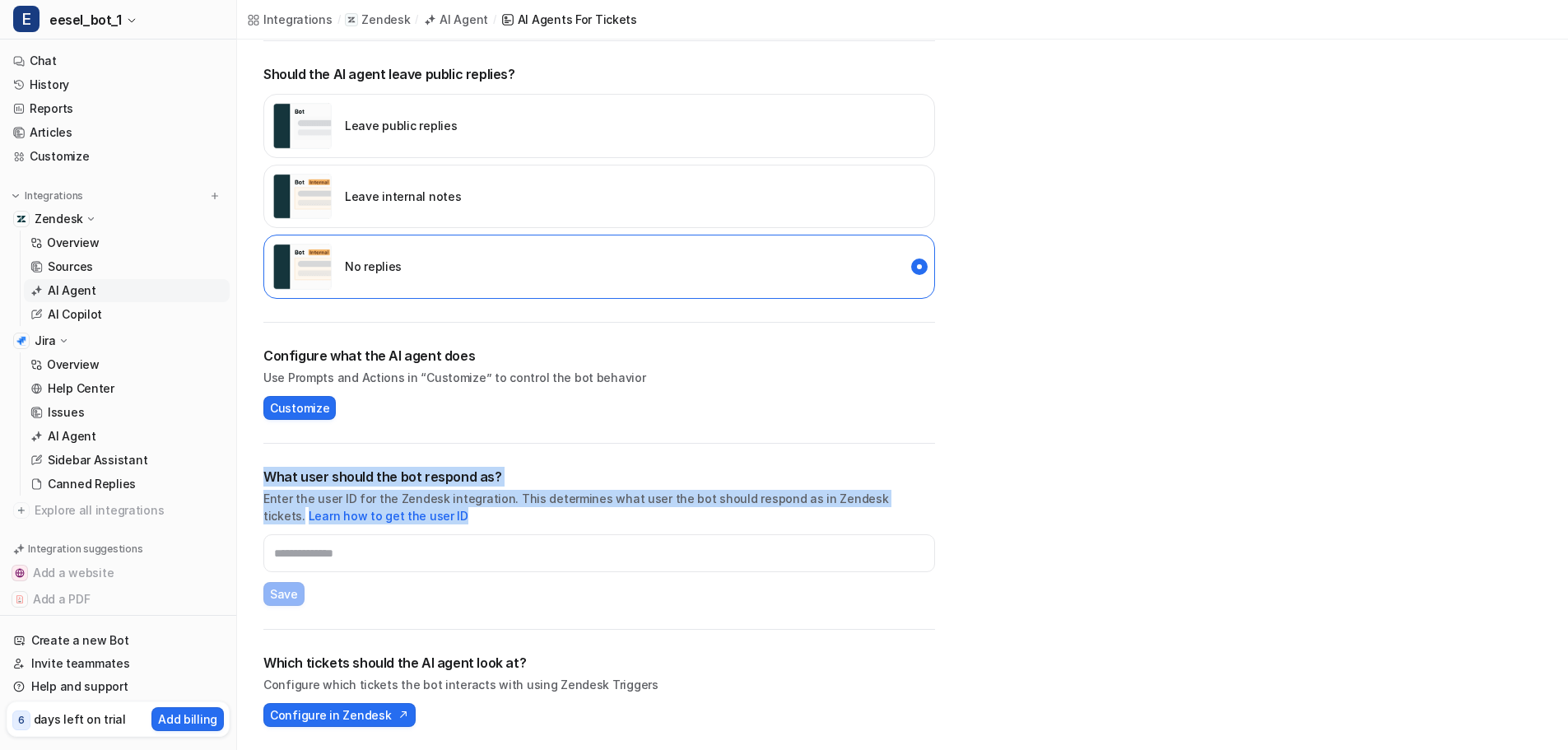 click on "Enter the user ID for the Zendesk integration. This determines what user the bot should respond as in Zendesk tickets. Learn how to get the user ID" at bounding box center (599, 507) 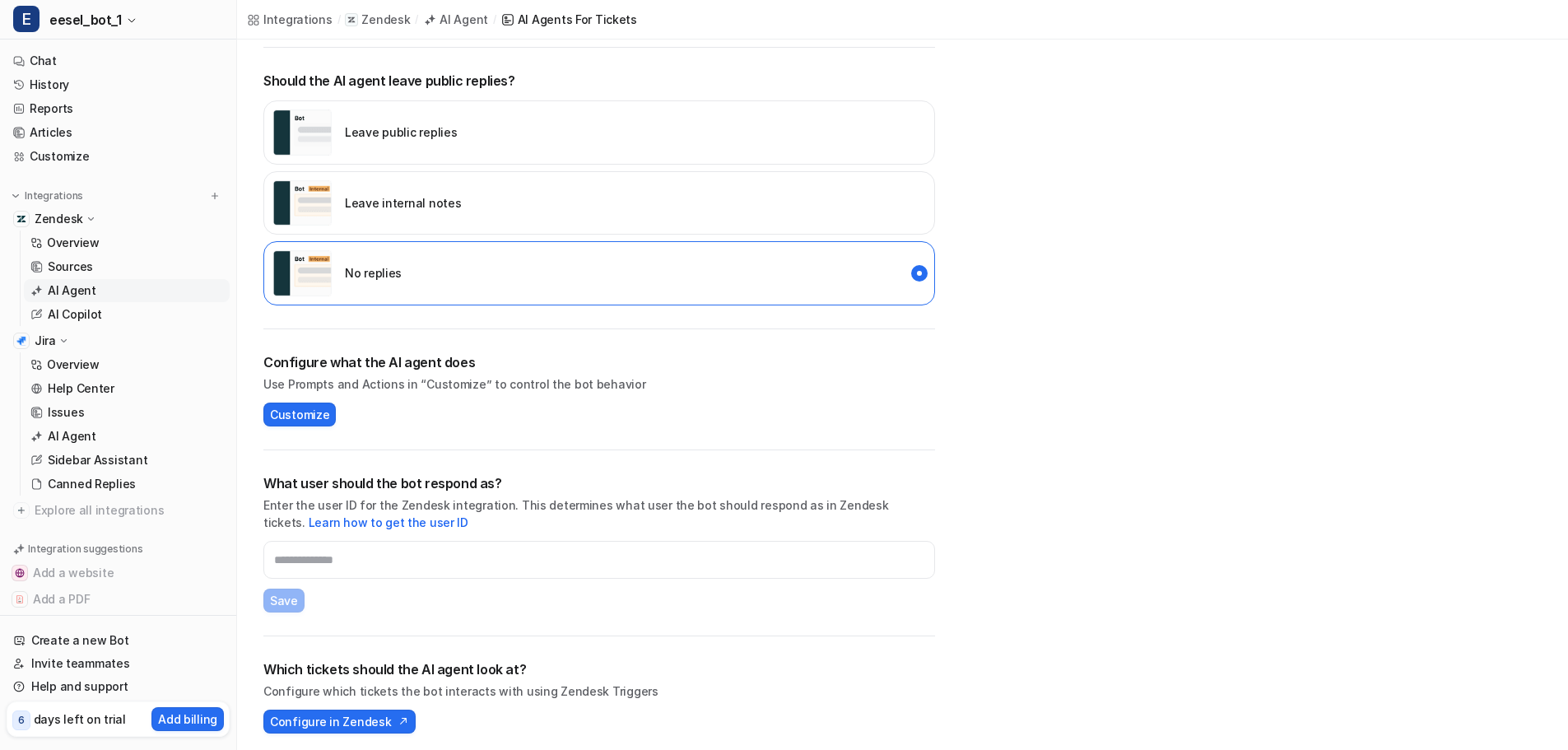 scroll, scrollTop: 335, scrollLeft: 0, axis: vertical 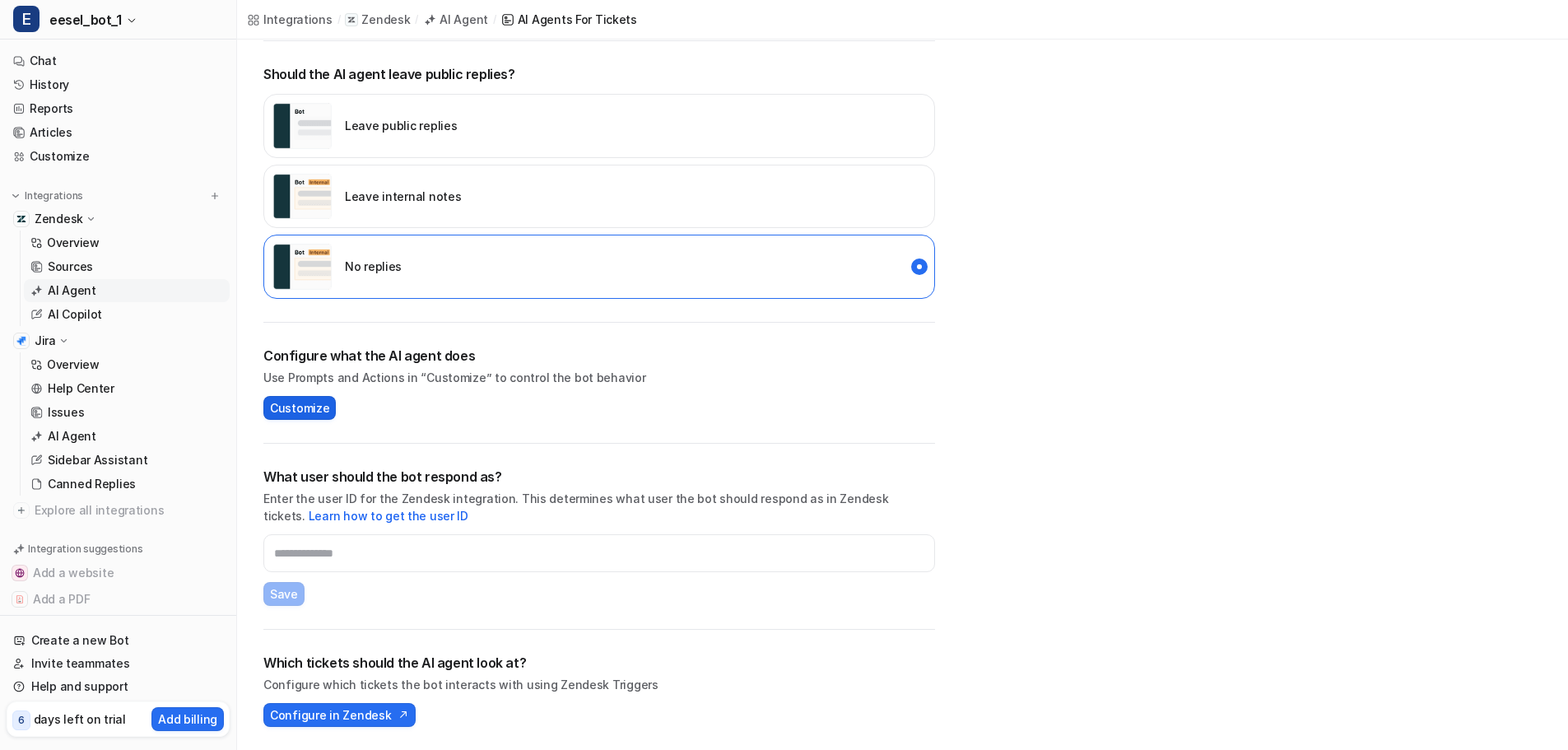 click on "Customize" at bounding box center (300, 408) 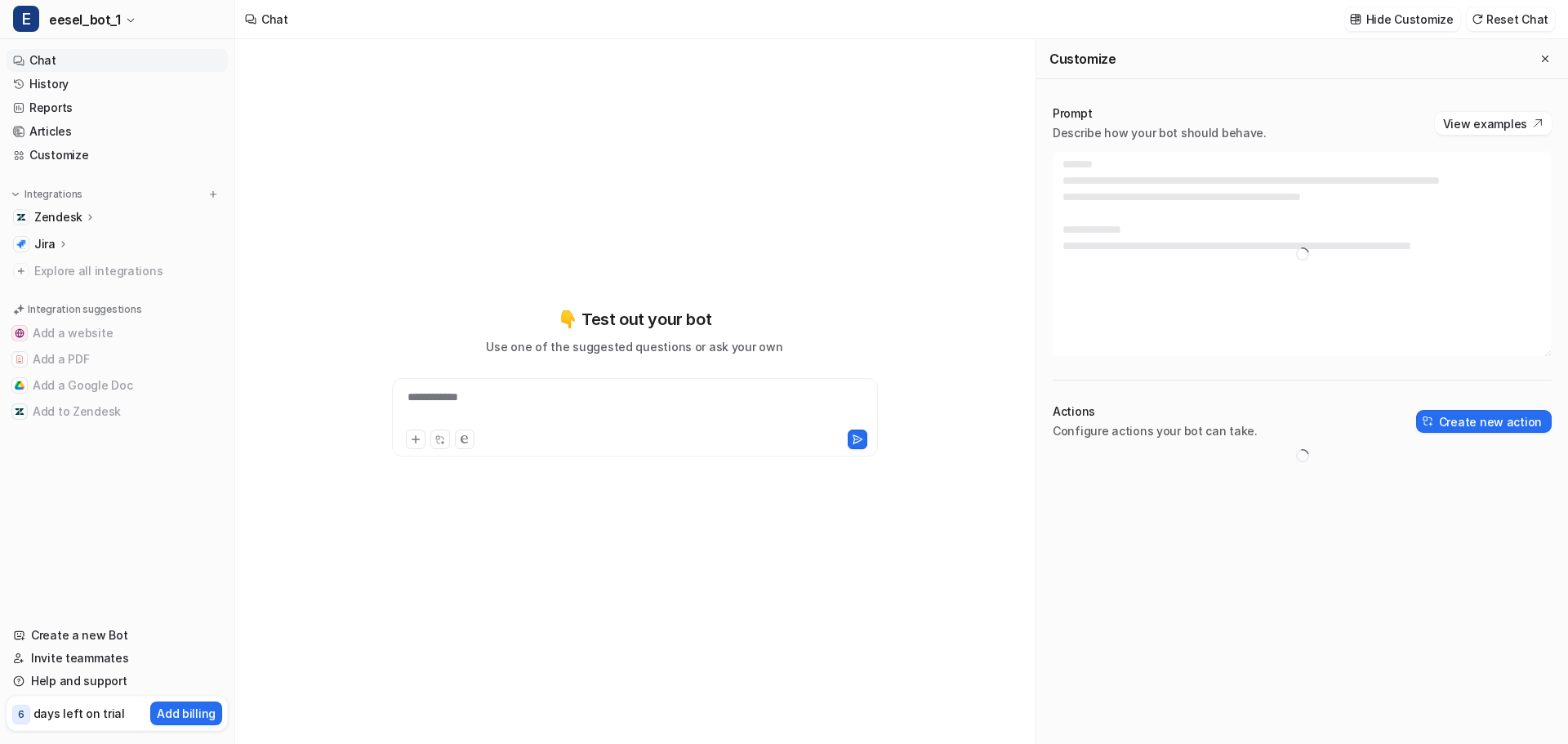 scroll, scrollTop: 0, scrollLeft: 0, axis: both 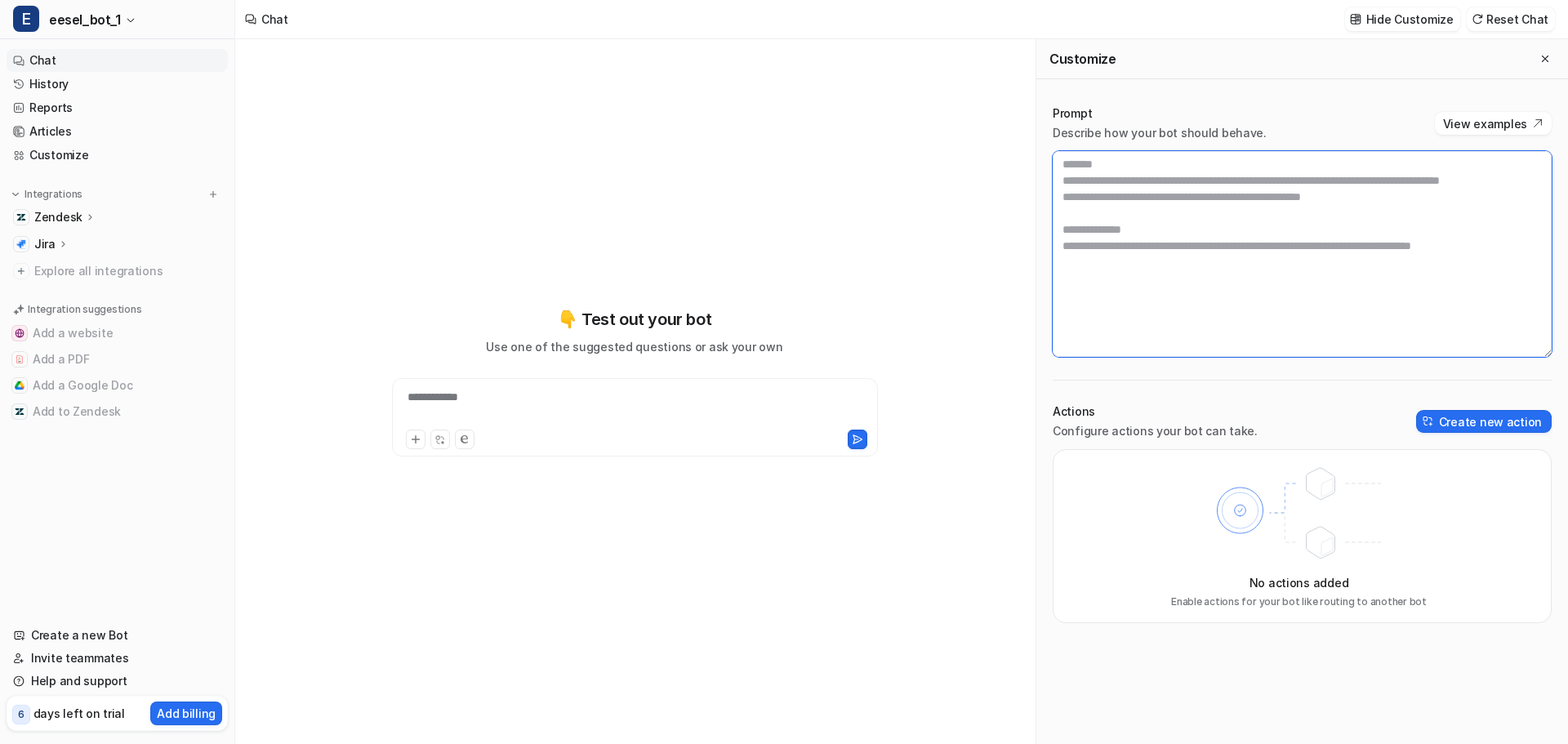 click at bounding box center [1302, 254] 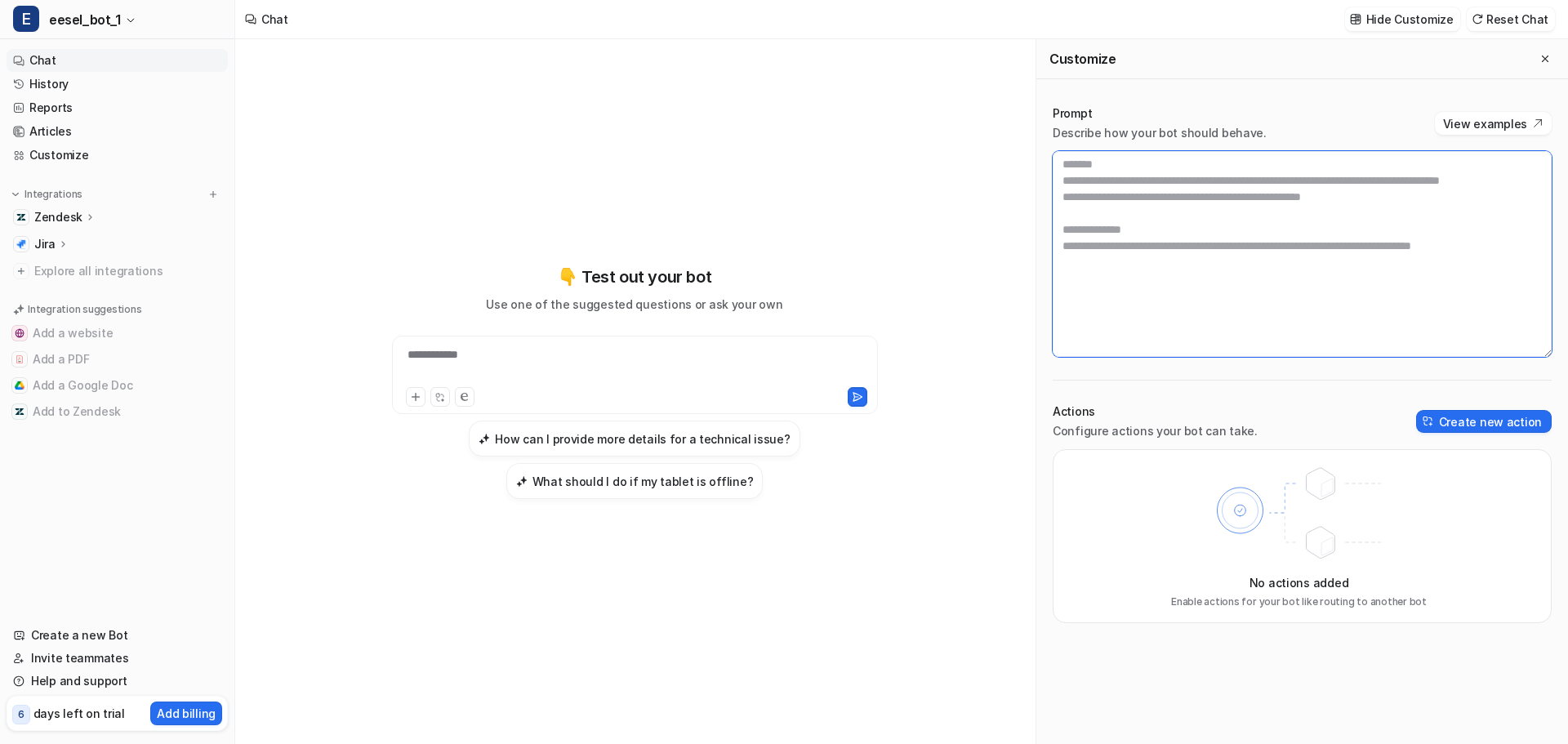 click at bounding box center [1302, 254] 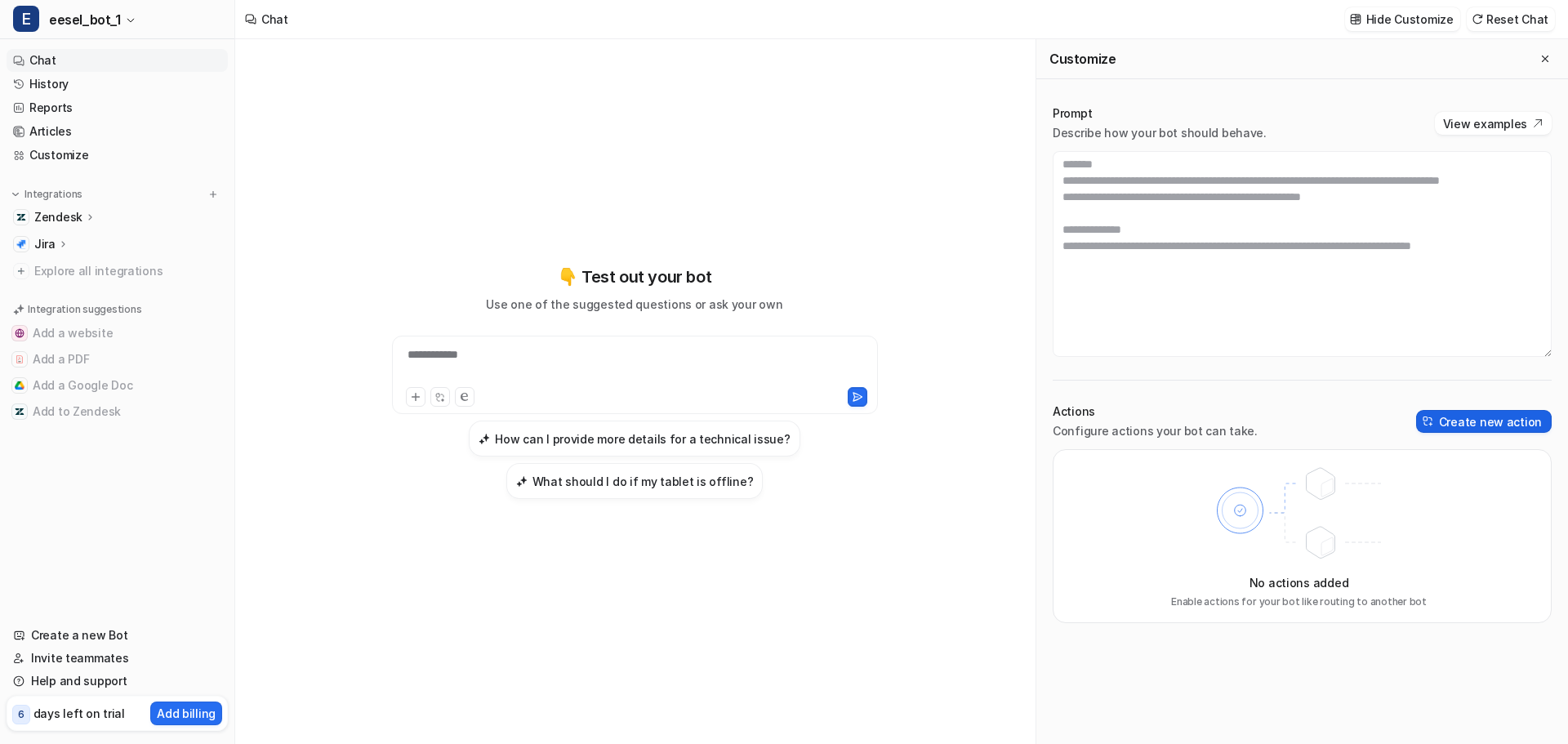 click on "Create new action" at bounding box center [1484, 421] 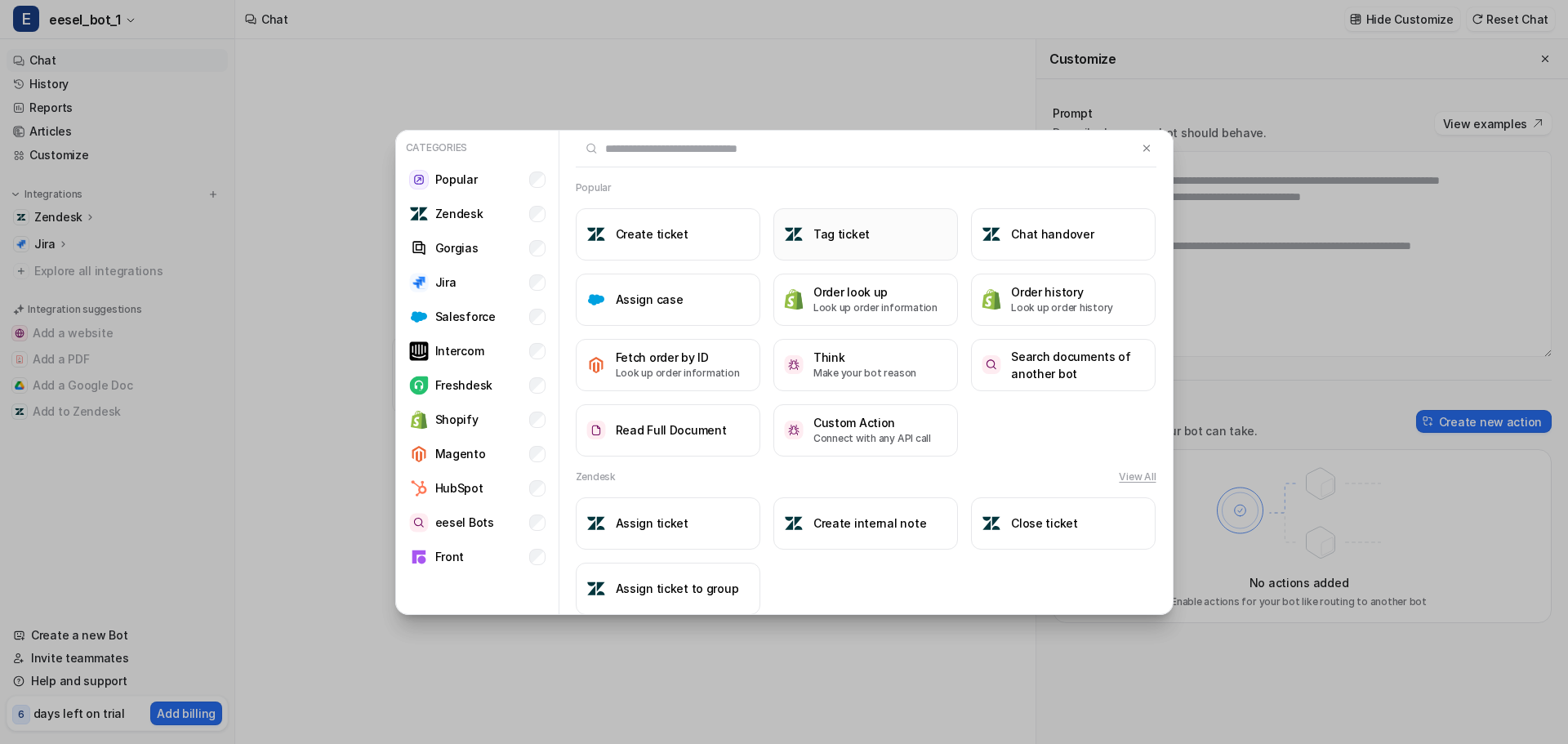 click on "Tag ticket" at bounding box center (841, 234) 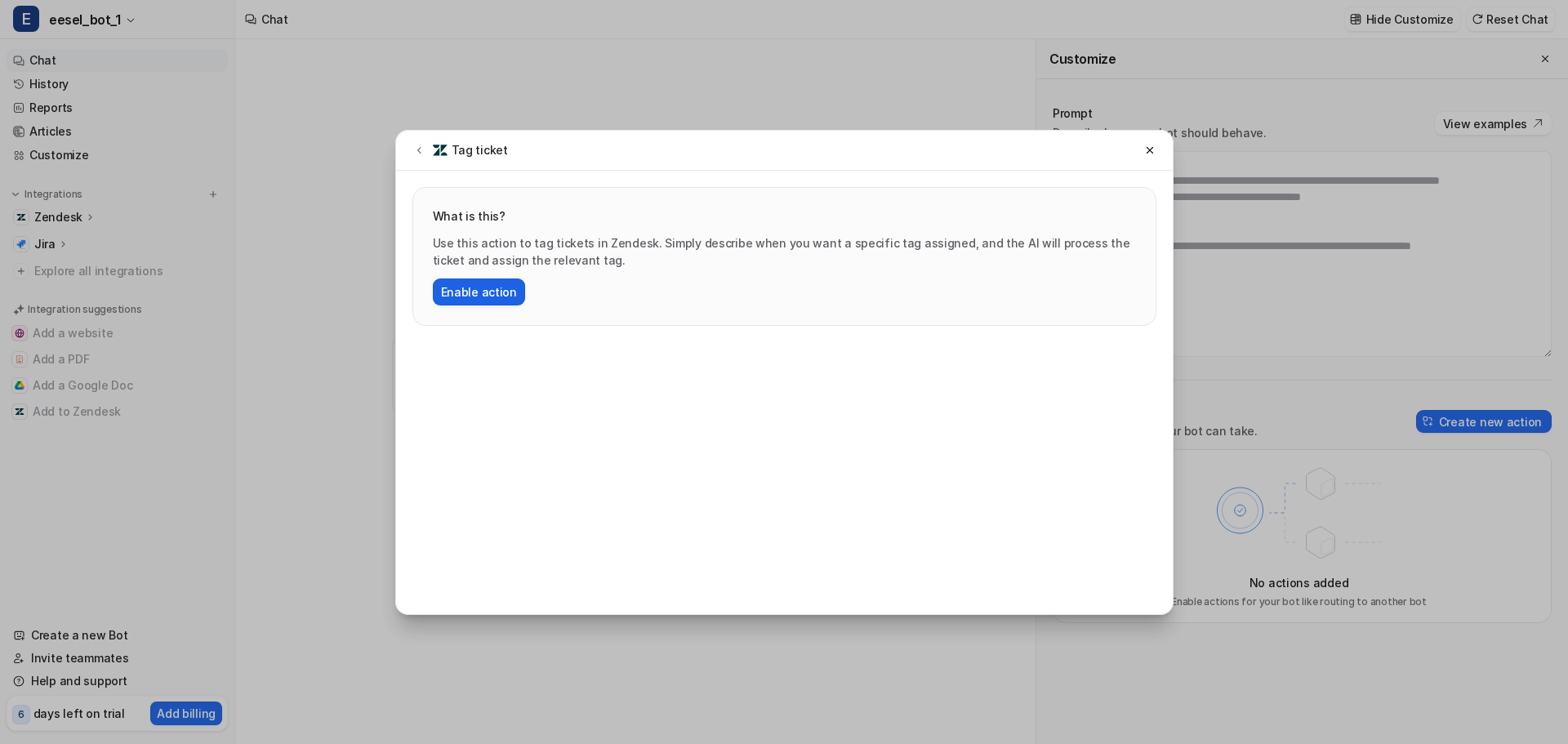 click on "Enable action" at bounding box center (479, 292) 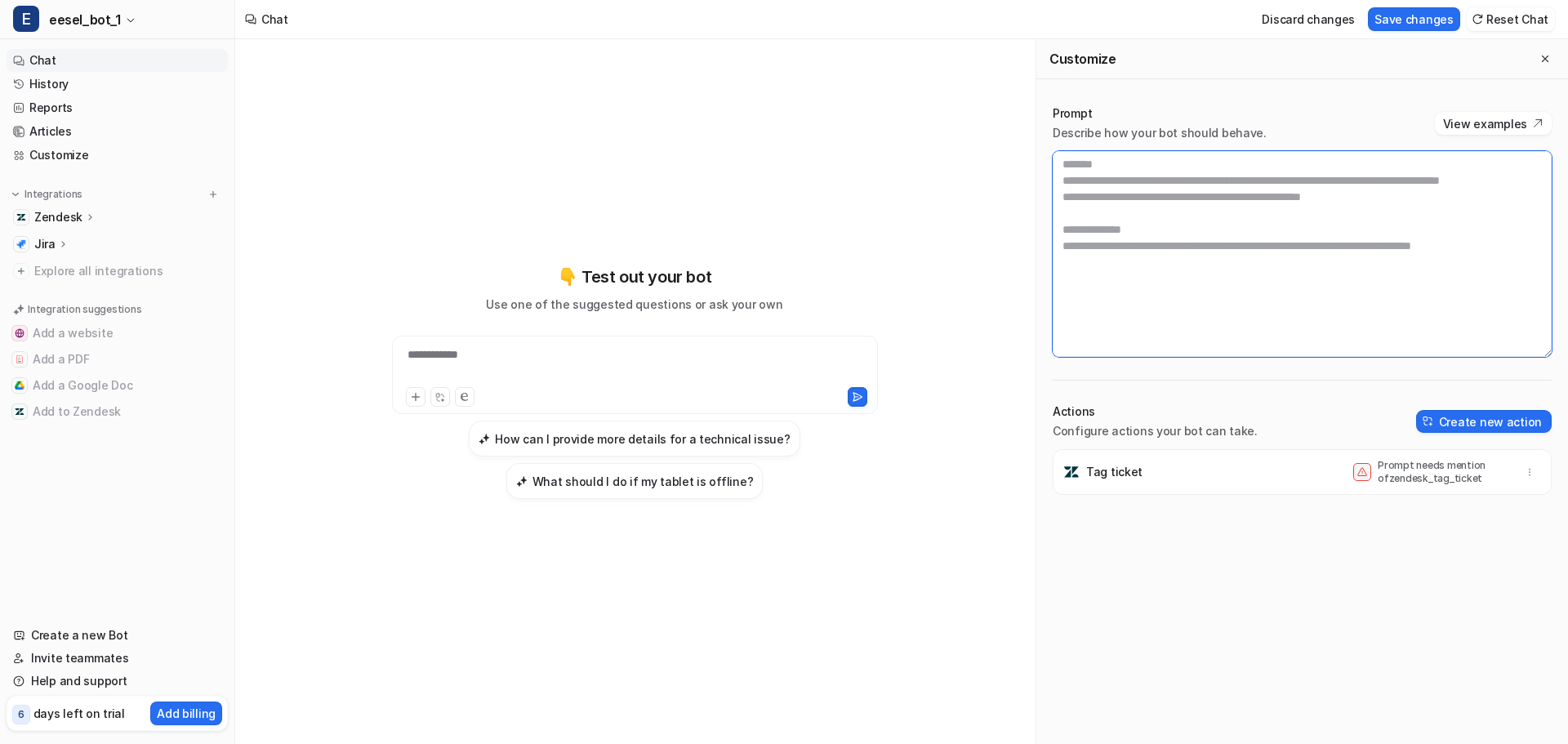 click at bounding box center (1302, 254) 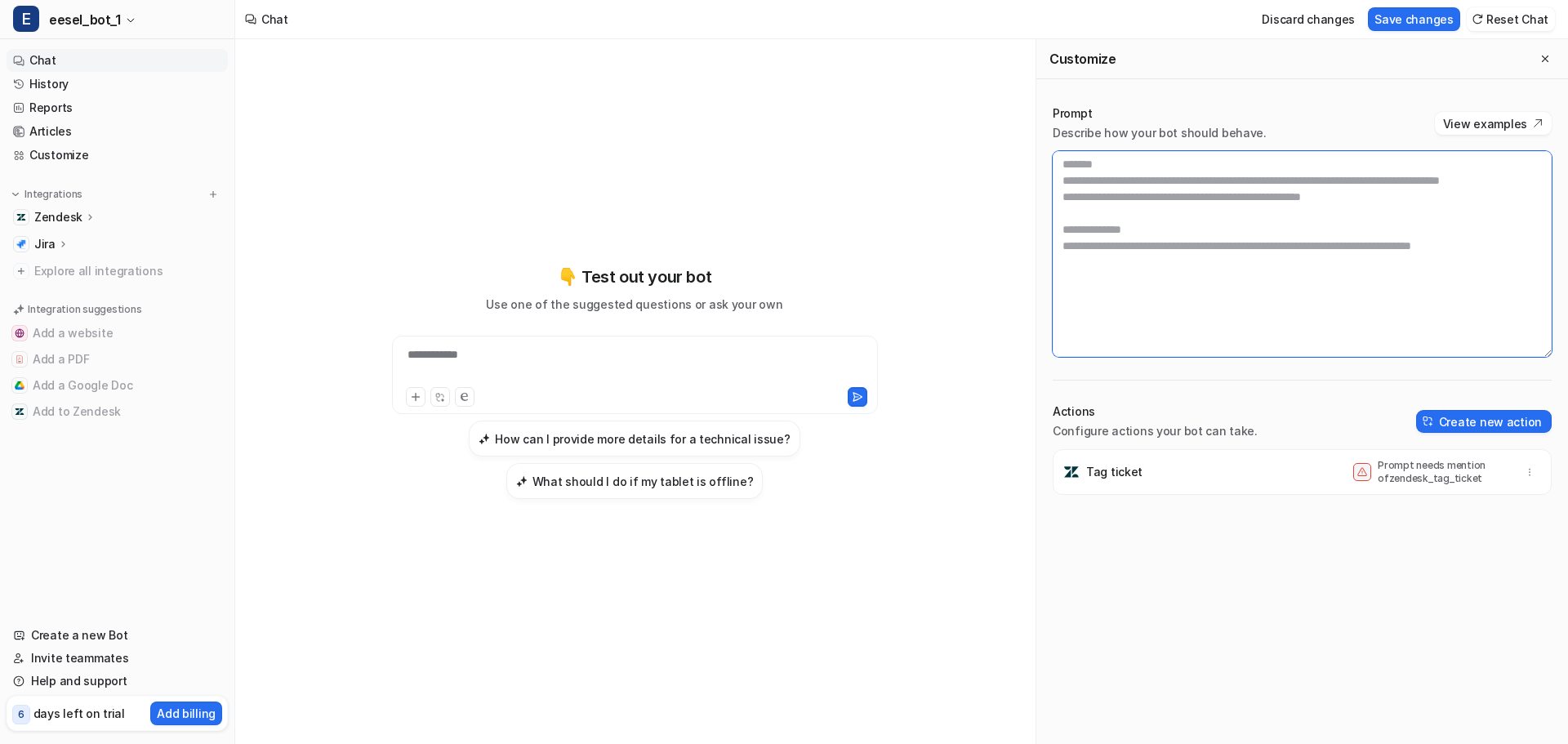 click at bounding box center (1302, 254) 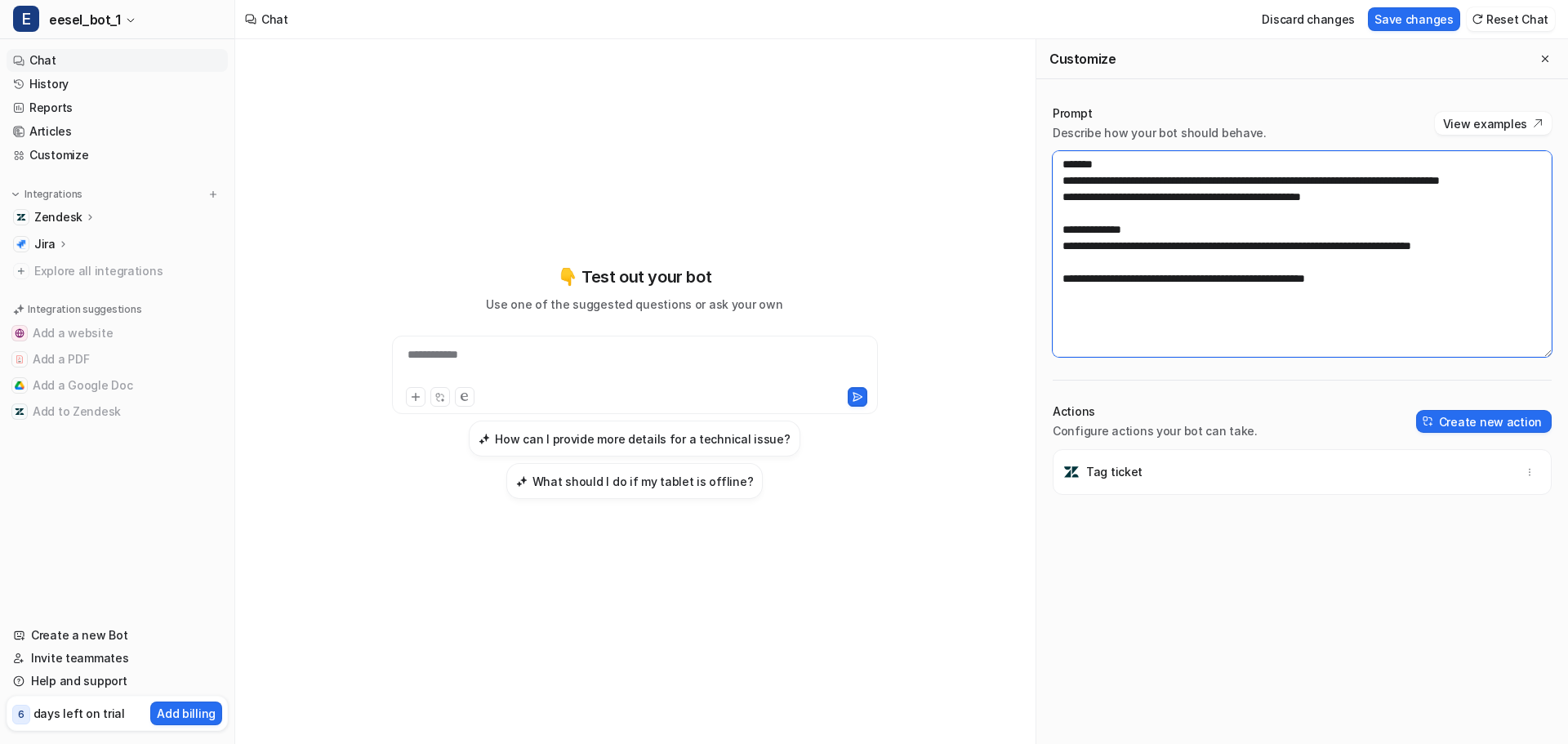drag, startPoint x: 1192, startPoint y: 293, endPoint x: 1209, endPoint y: 293, distance: 17 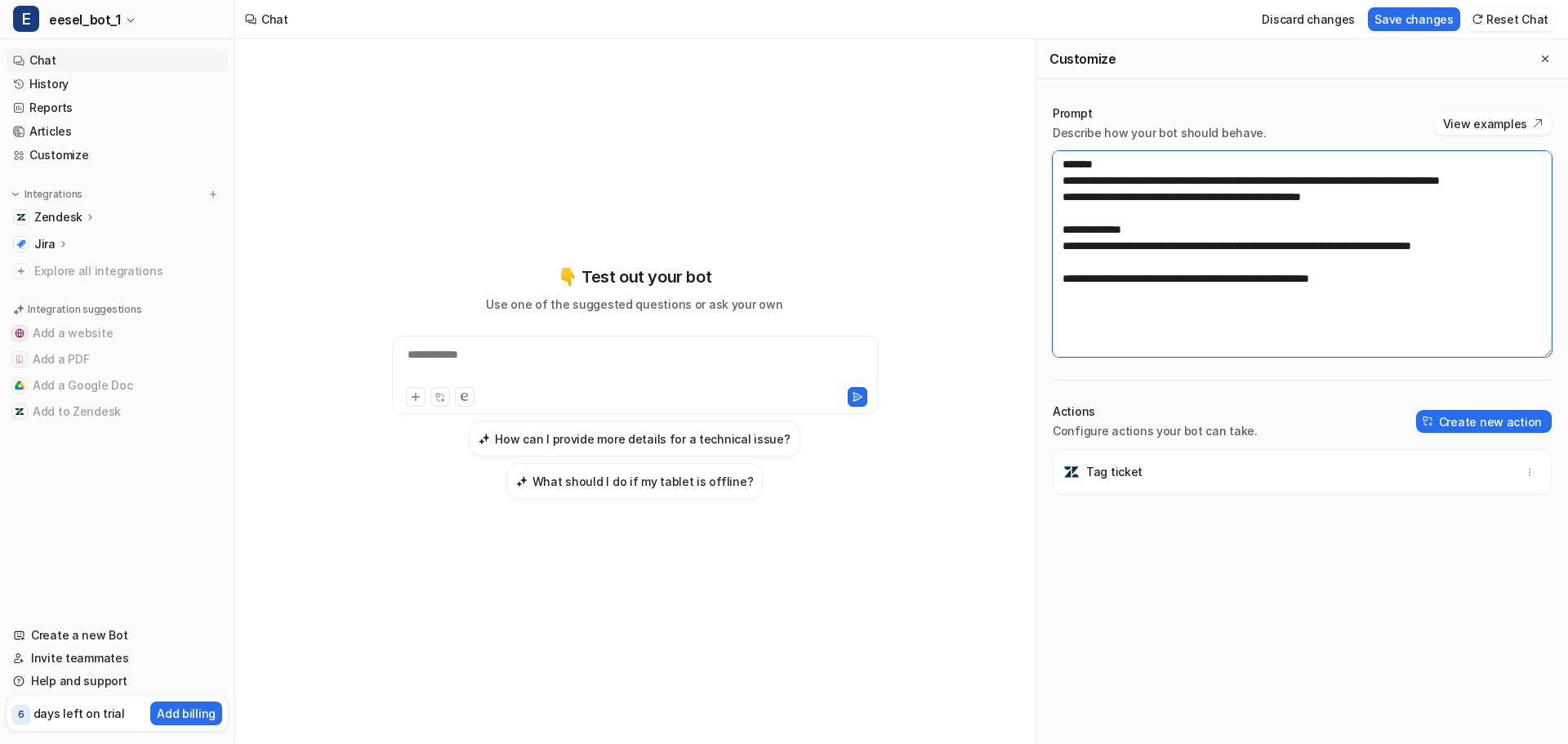 click on "**********" at bounding box center [1302, 254] 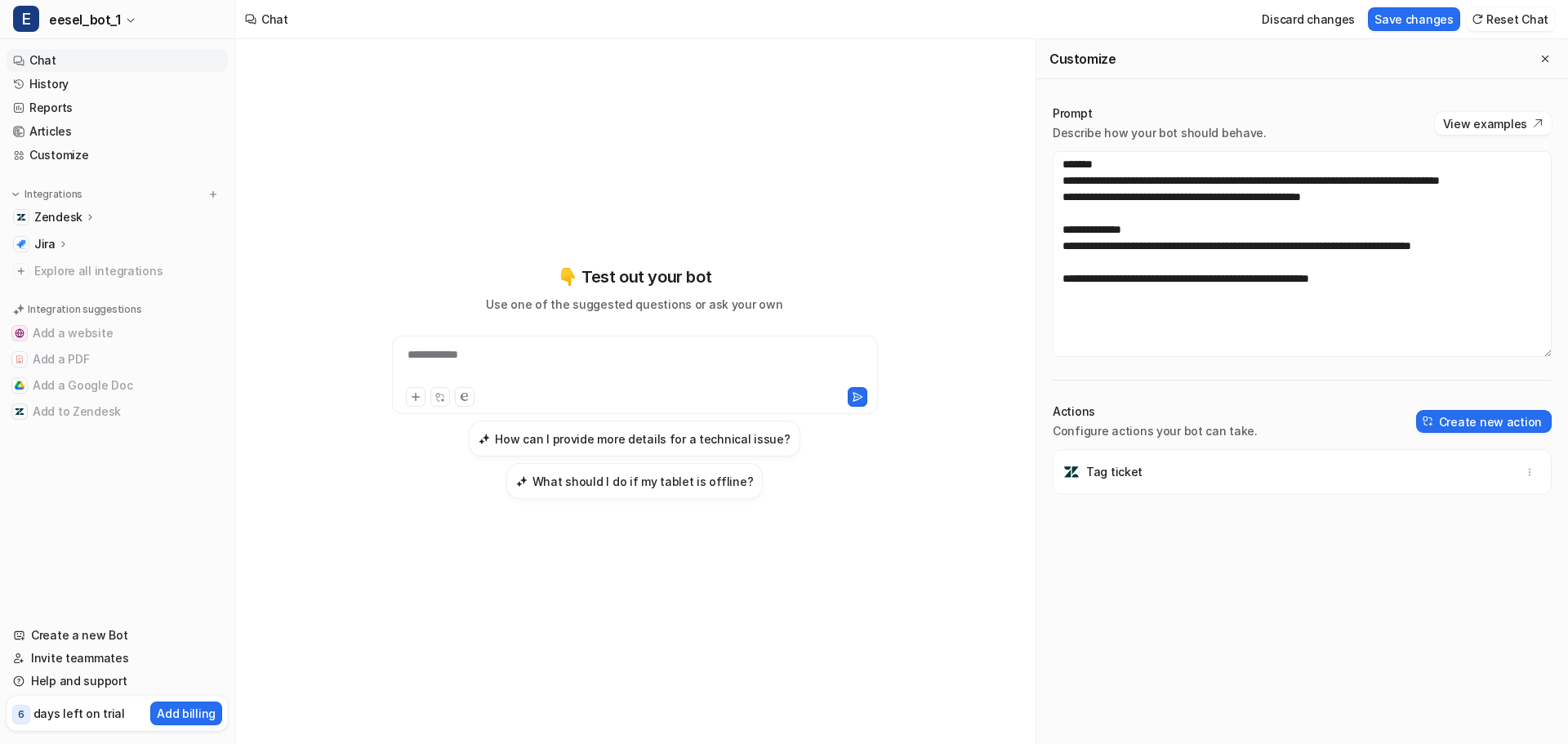 drag, startPoint x: 951, startPoint y: 155, endPoint x: 1183, endPoint y: 4, distance: 276.81221 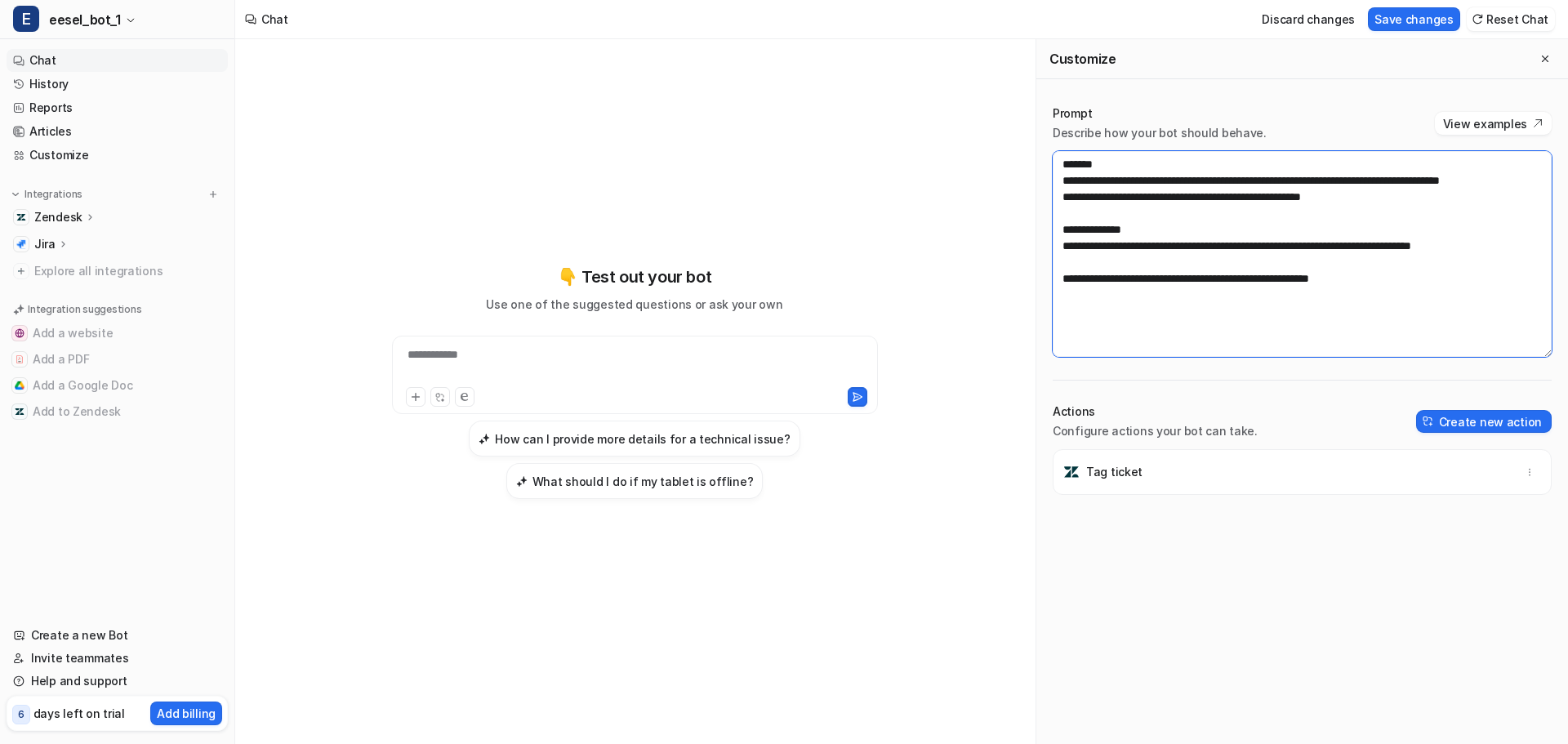 click on "**********" at bounding box center [1302, 254] 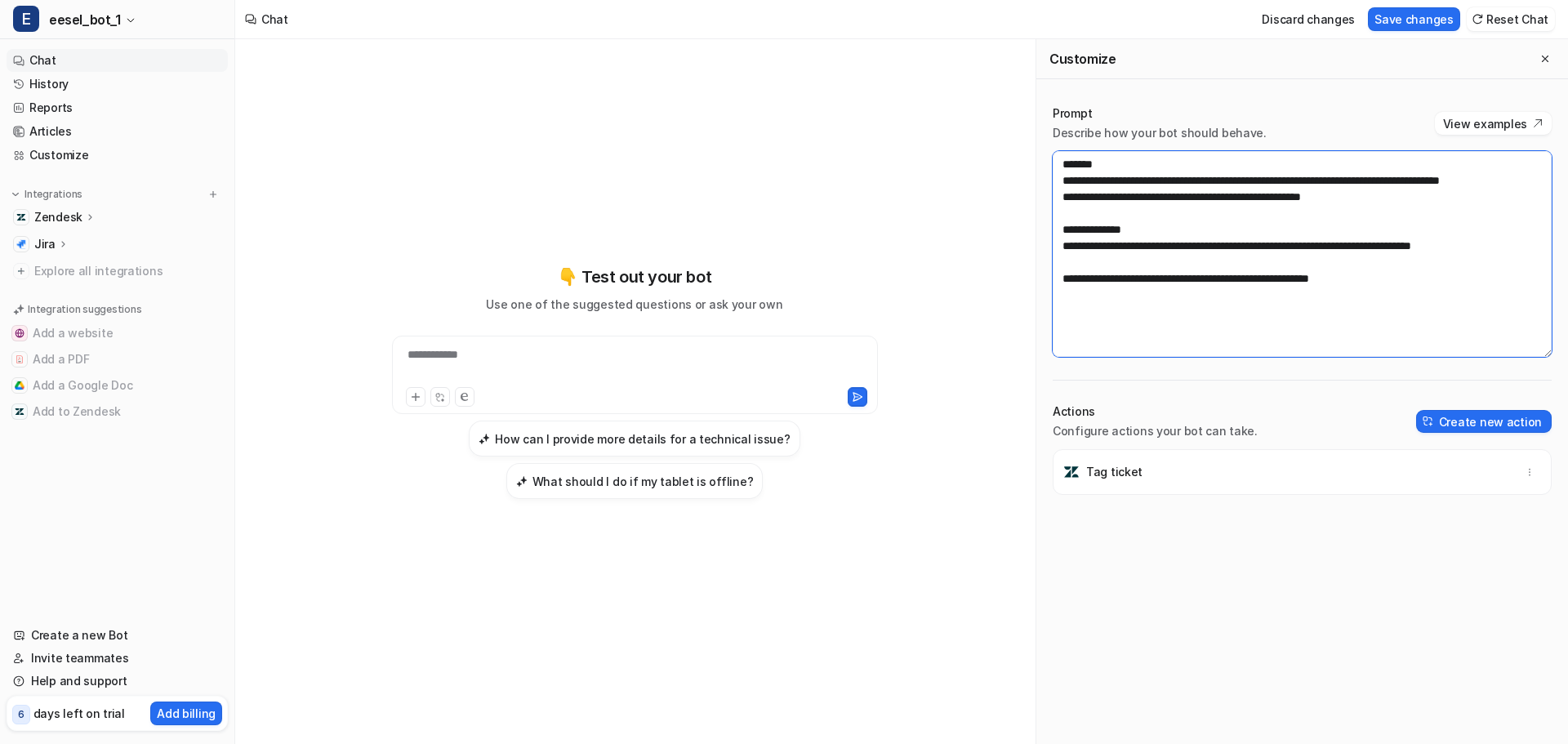 click on "**********" at bounding box center [1302, 254] 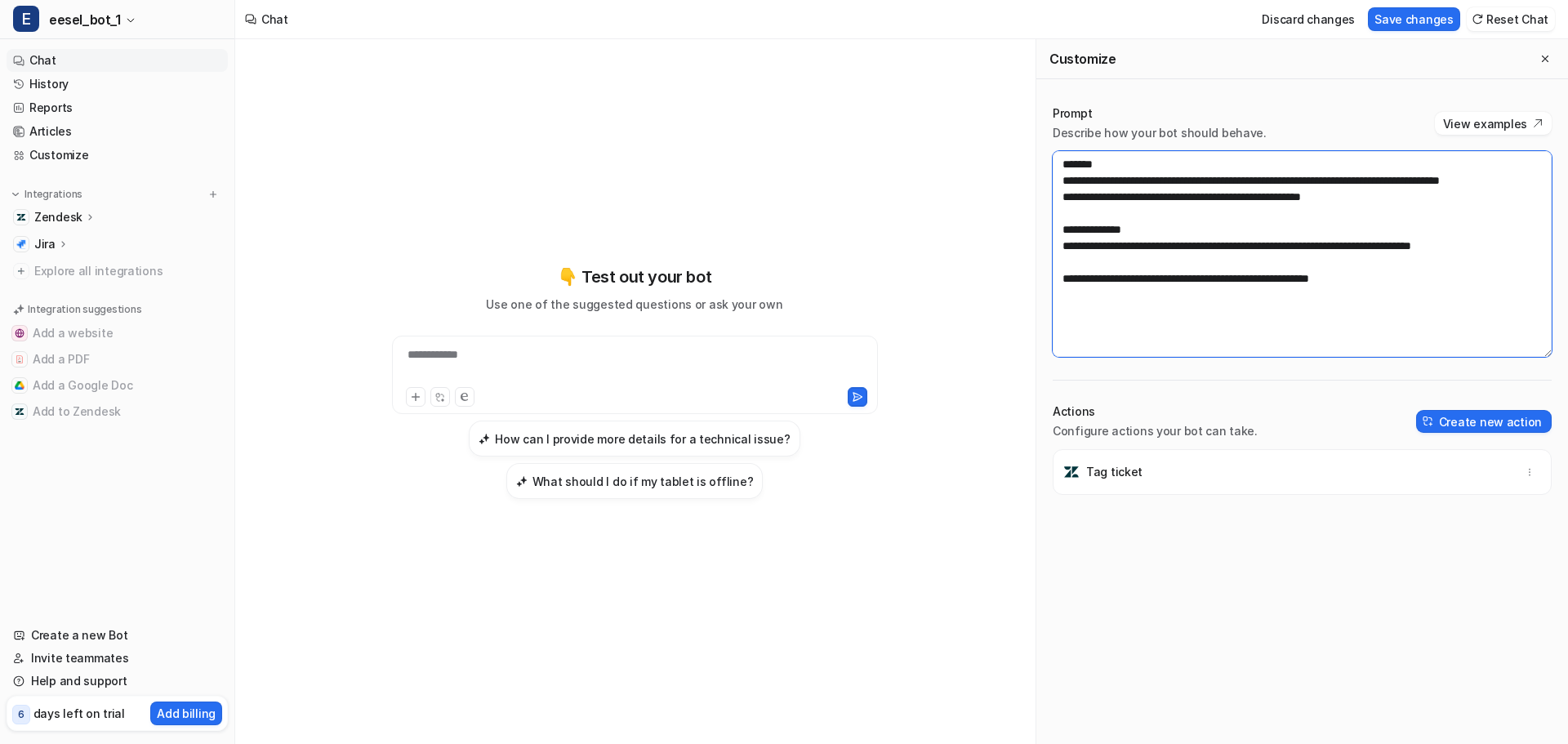 click on "**********" at bounding box center (1302, 254) 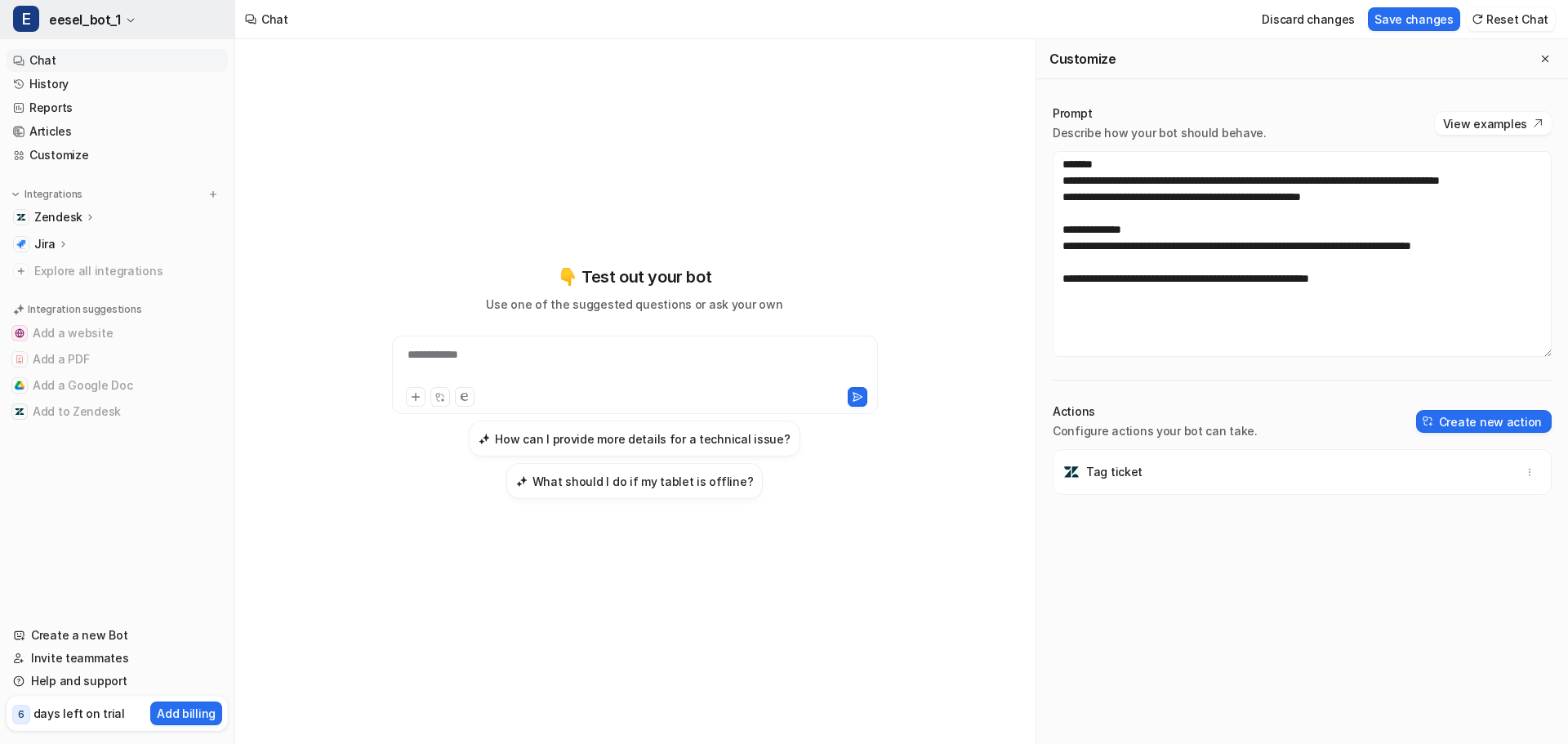 click 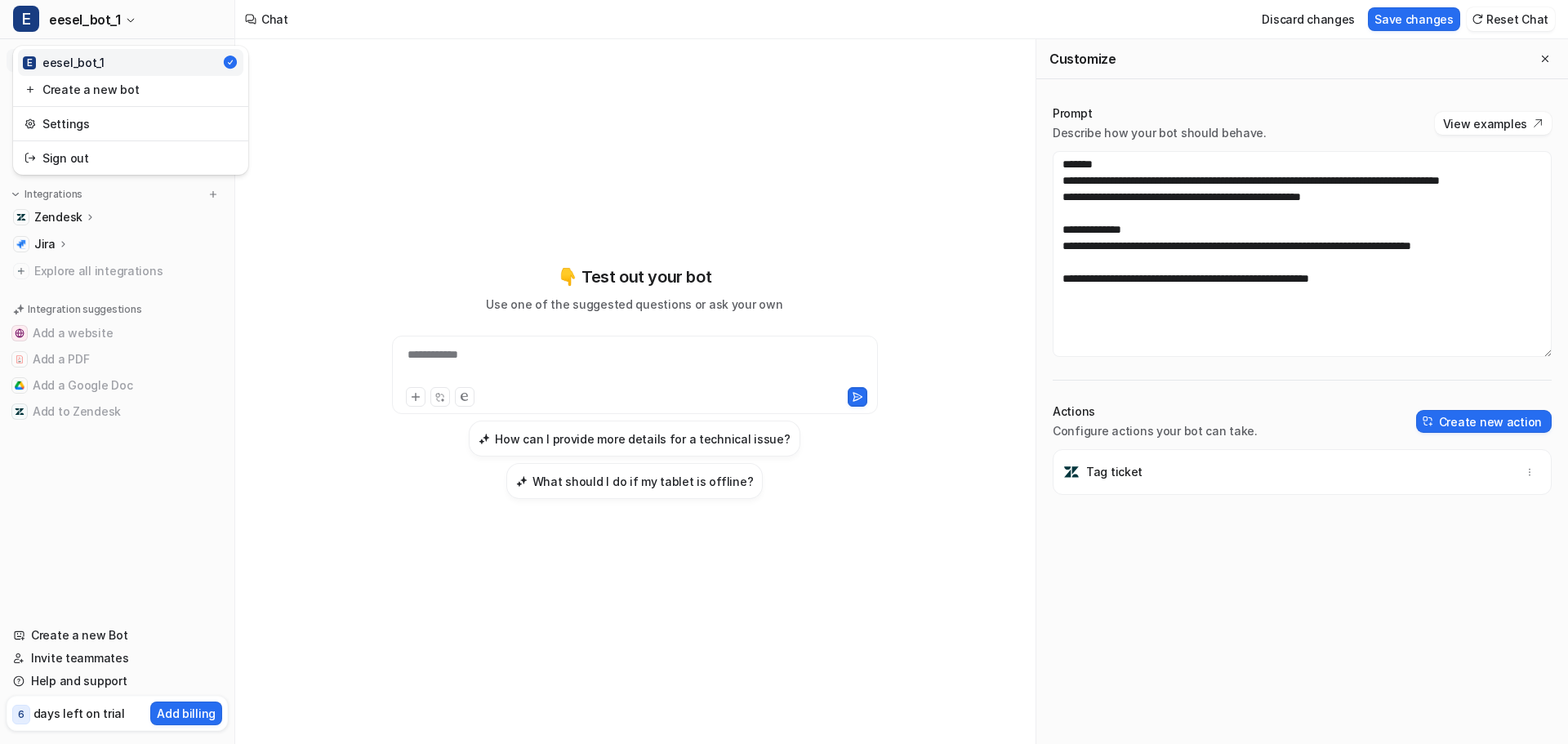 click on "**********" at bounding box center [784, 372] 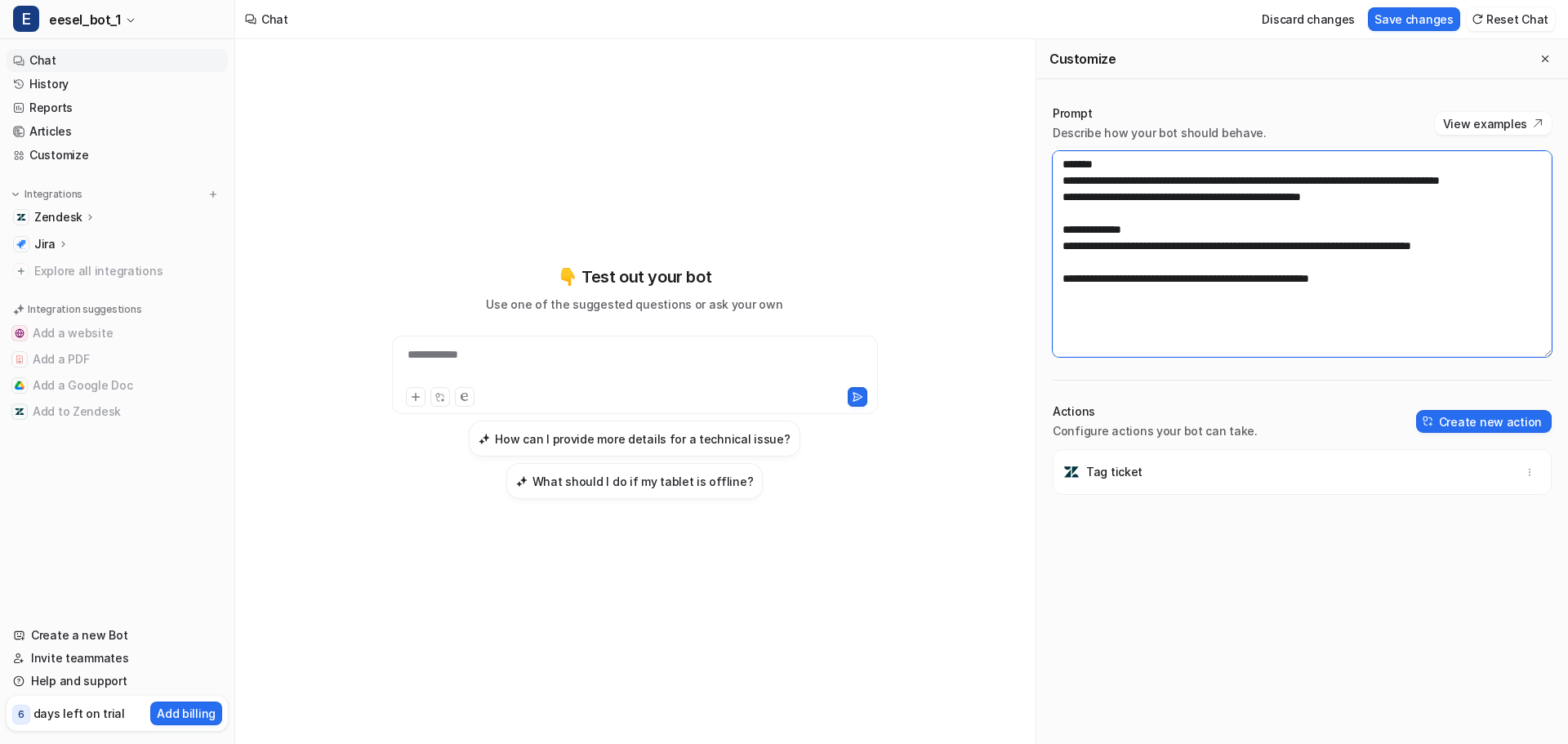 click on "**********" at bounding box center (1302, 254) 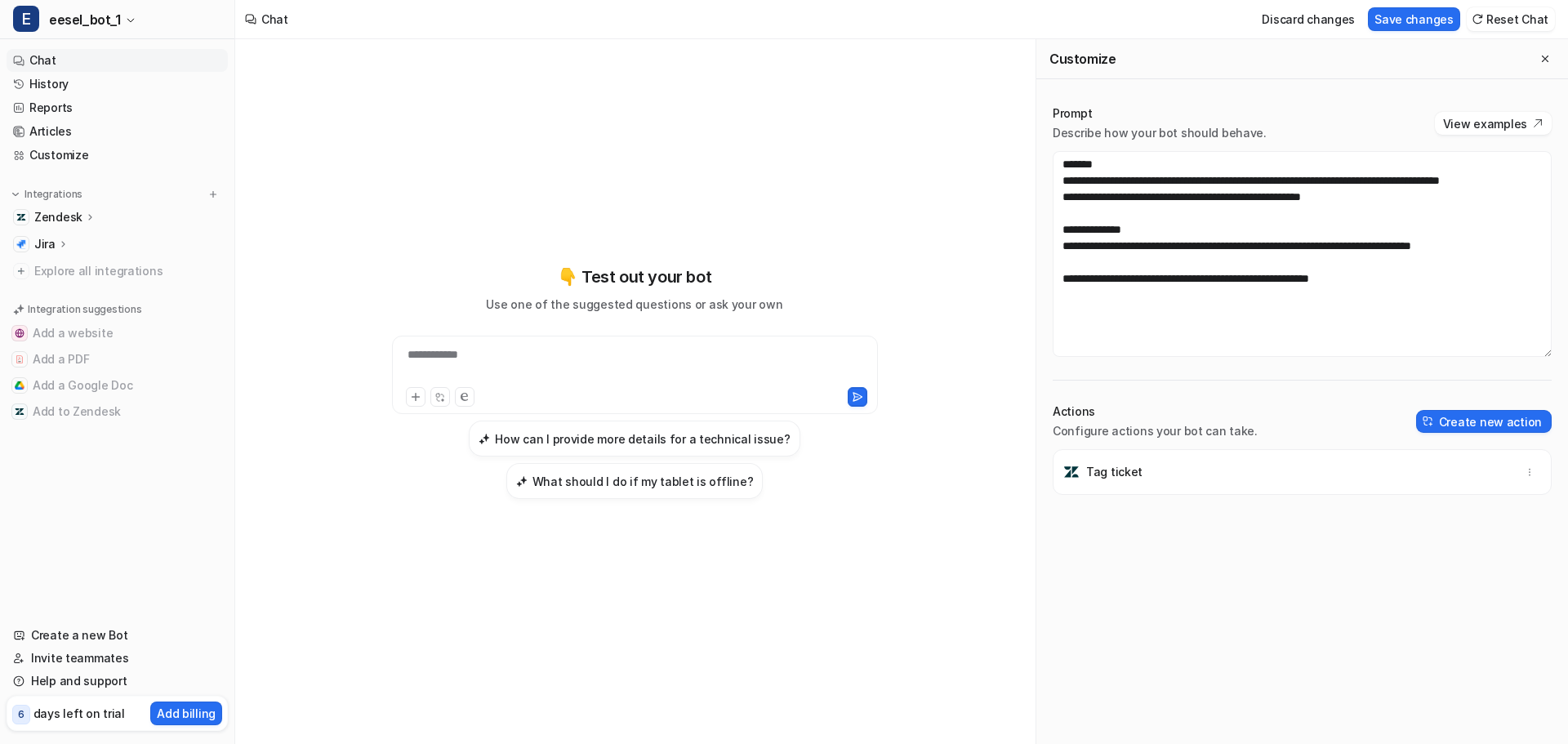 click on "**********" at bounding box center [1302, 425] 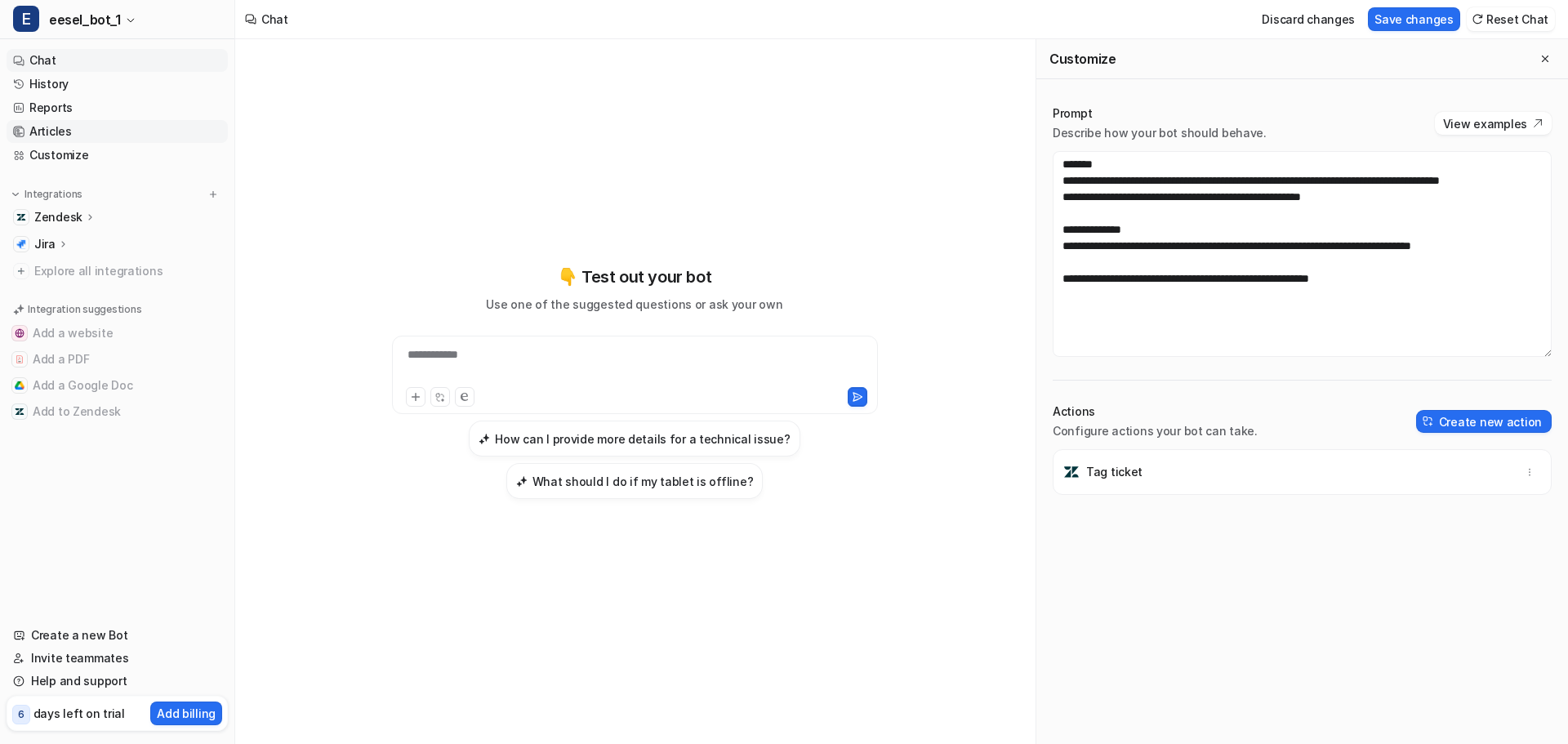 click on "Articles" at bounding box center [117, 131] 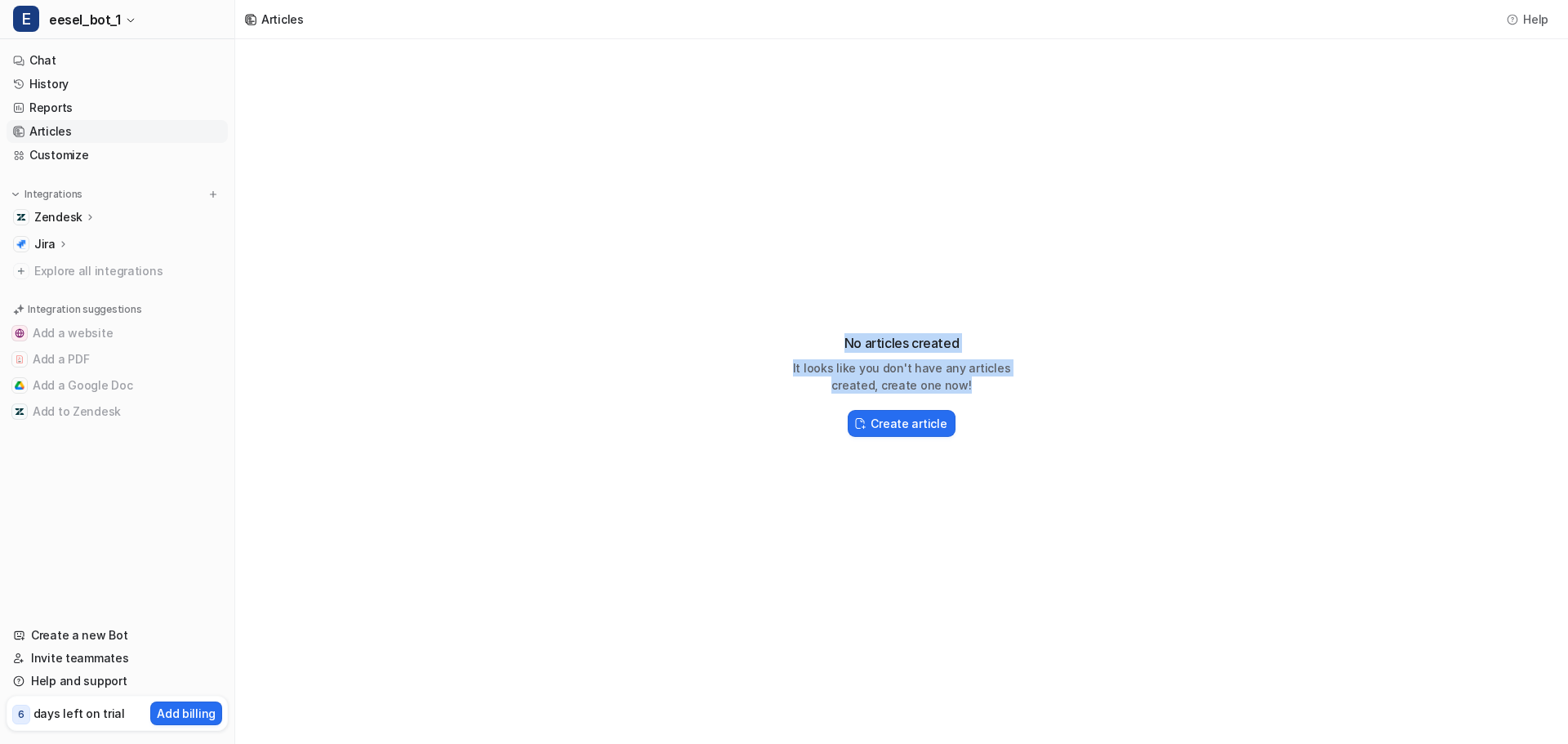 drag, startPoint x: 846, startPoint y: 341, endPoint x: 980, endPoint y: 388, distance: 142.00352 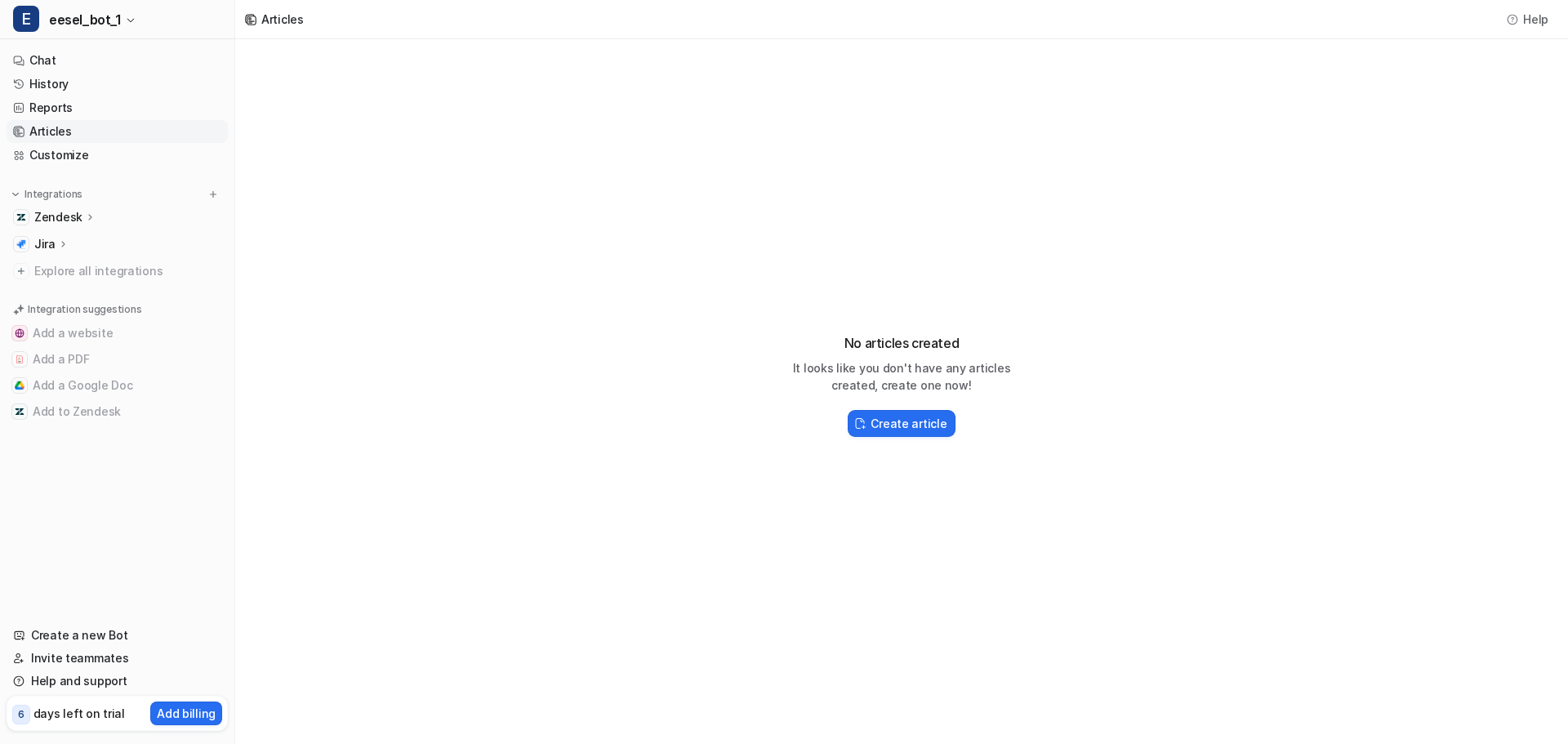 click on "No articles created It looks like you don't have any articles created, create one now! Create article" at bounding box center (902, 386) 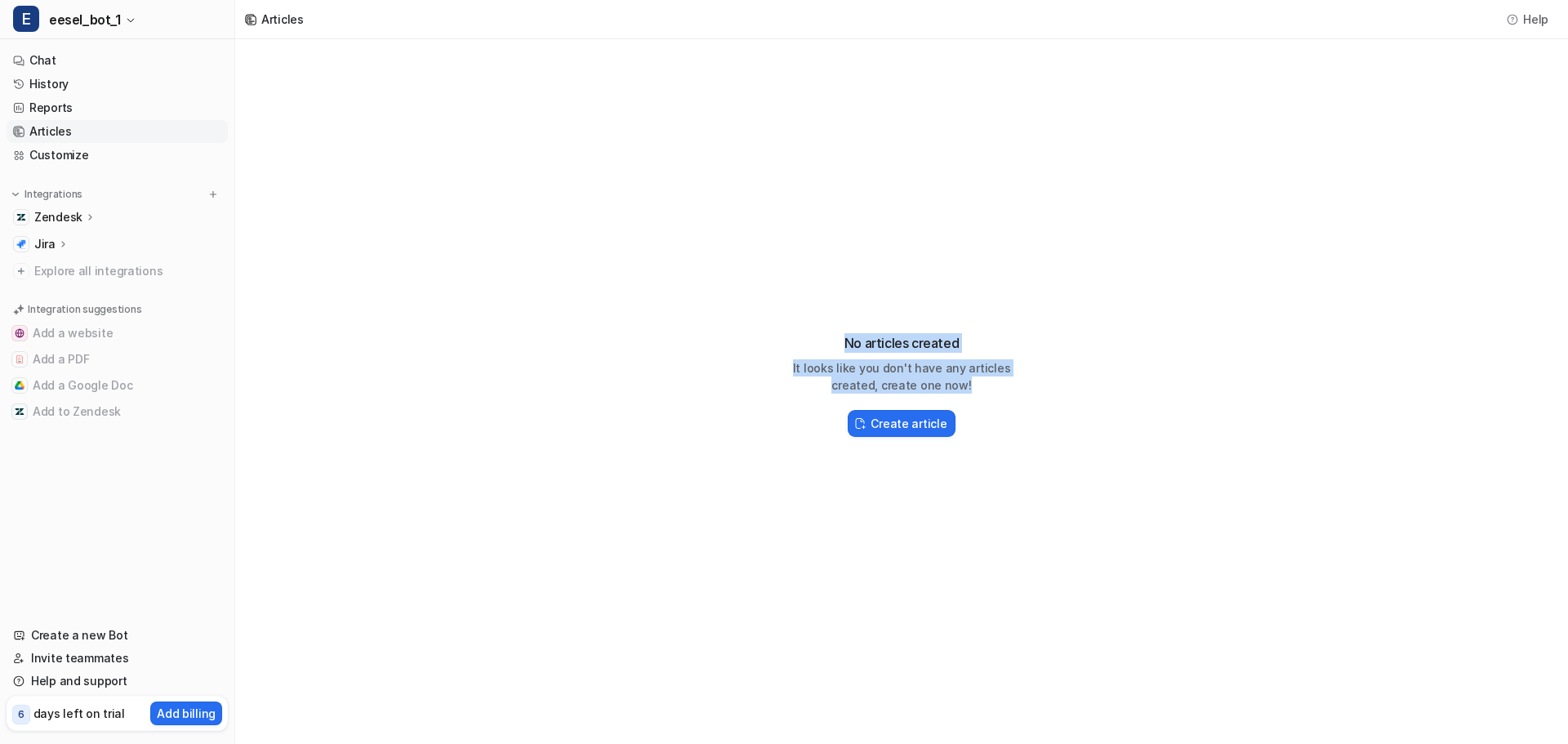 drag, startPoint x: 844, startPoint y: 339, endPoint x: 996, endPoint y: 391, distance: 160.64869 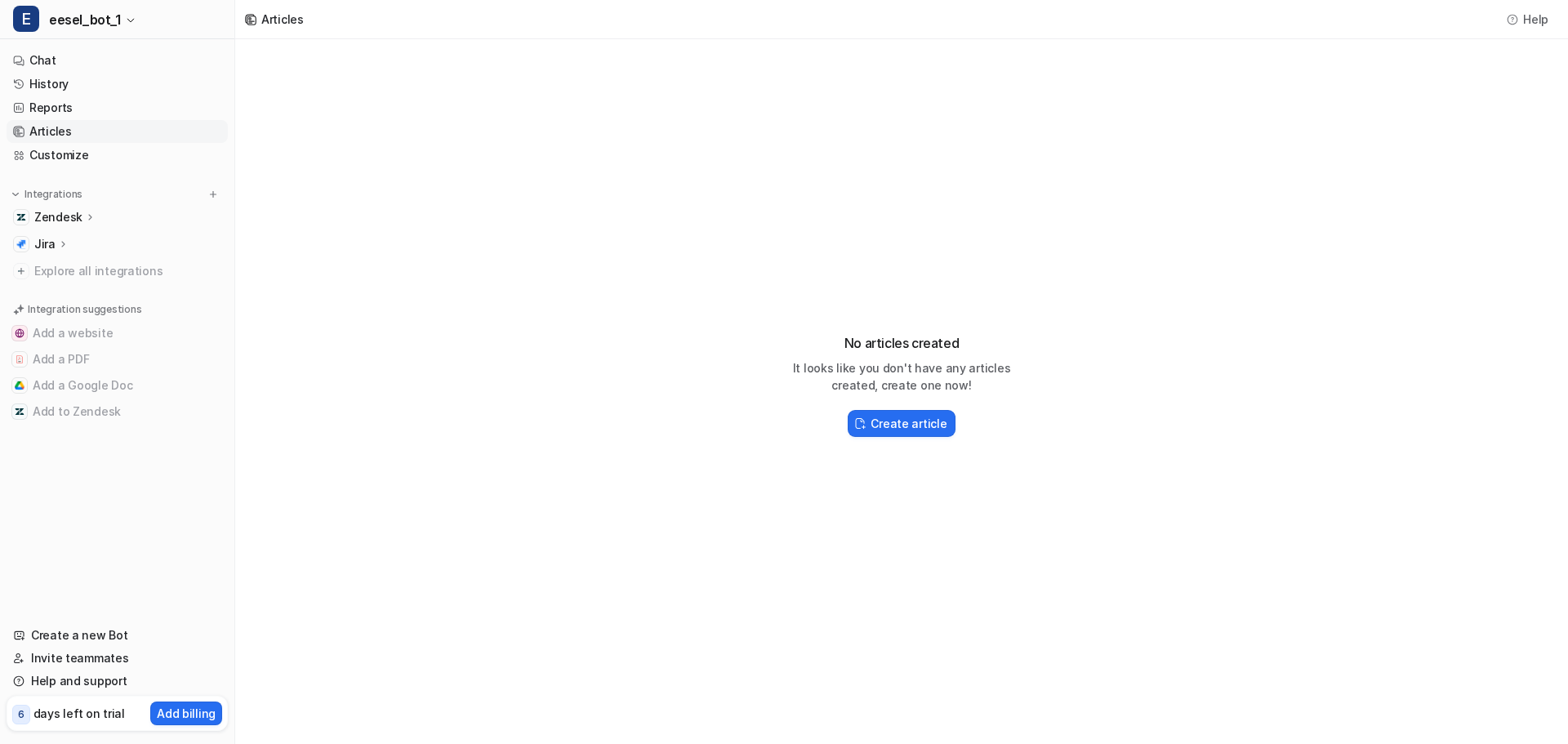 click on "Zendesk" at bounding box center (117, 217) 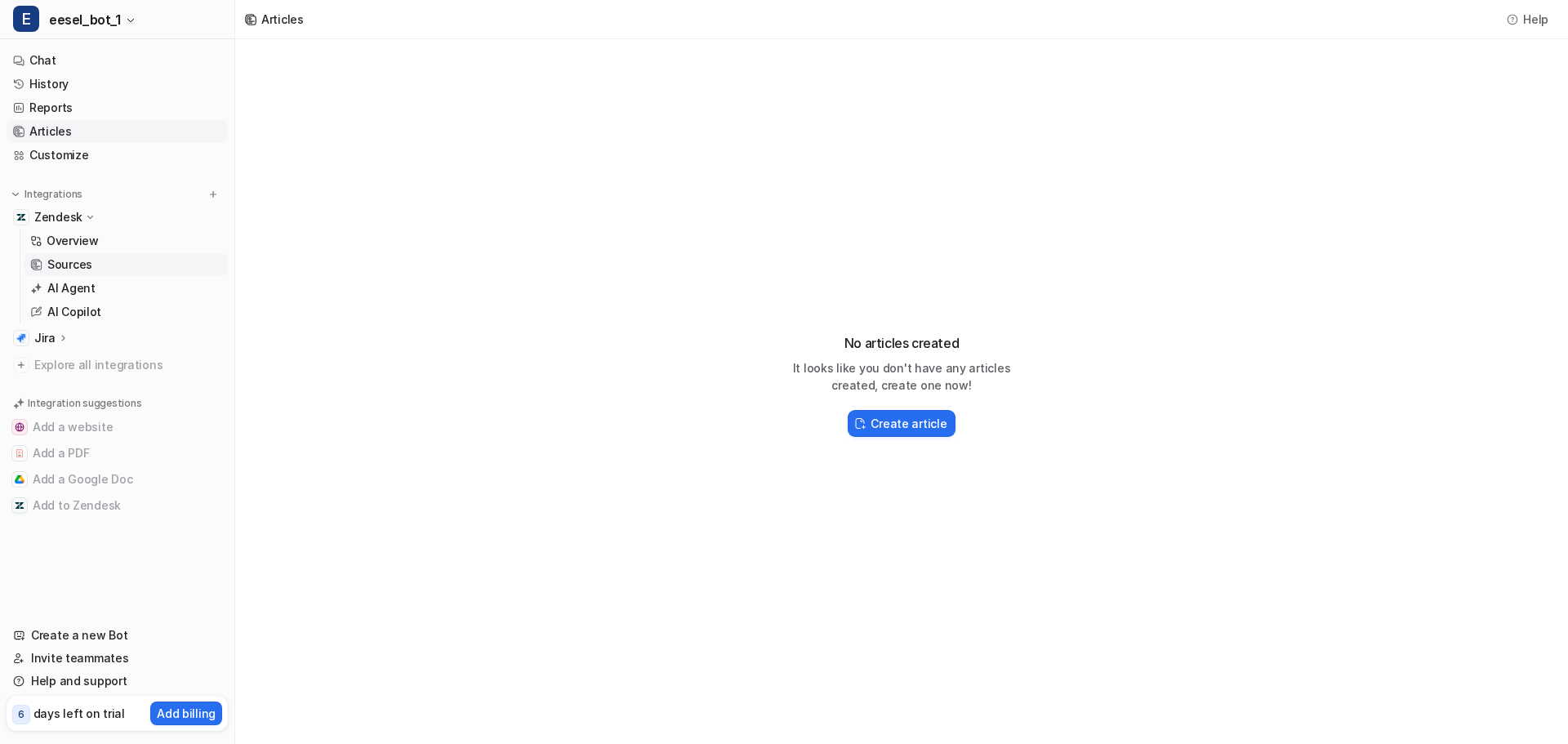 click on "Sources" at bounding box center (69, 265) 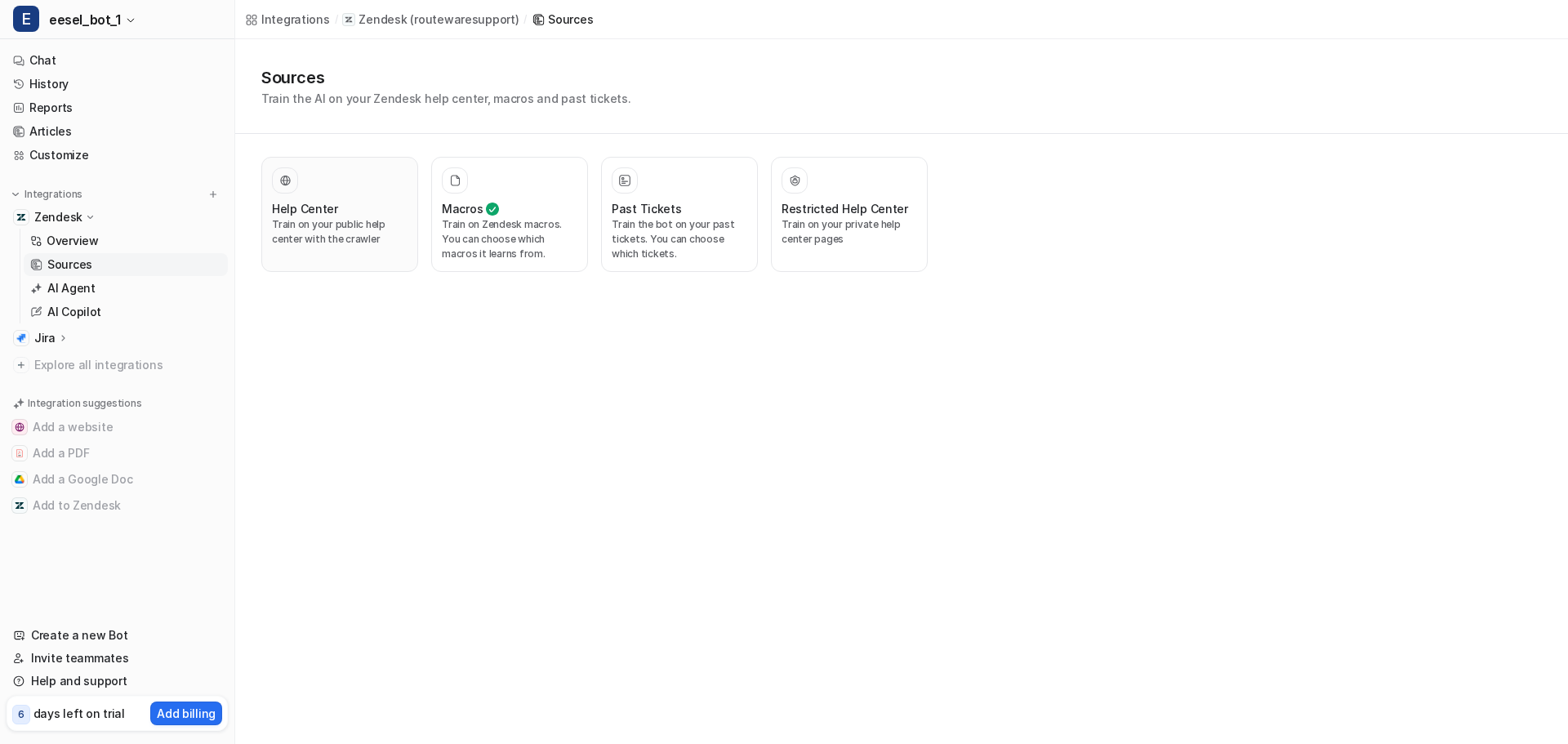 click on "Help Center Train on your public help center with the crawler" at bounding box center (340, 214) 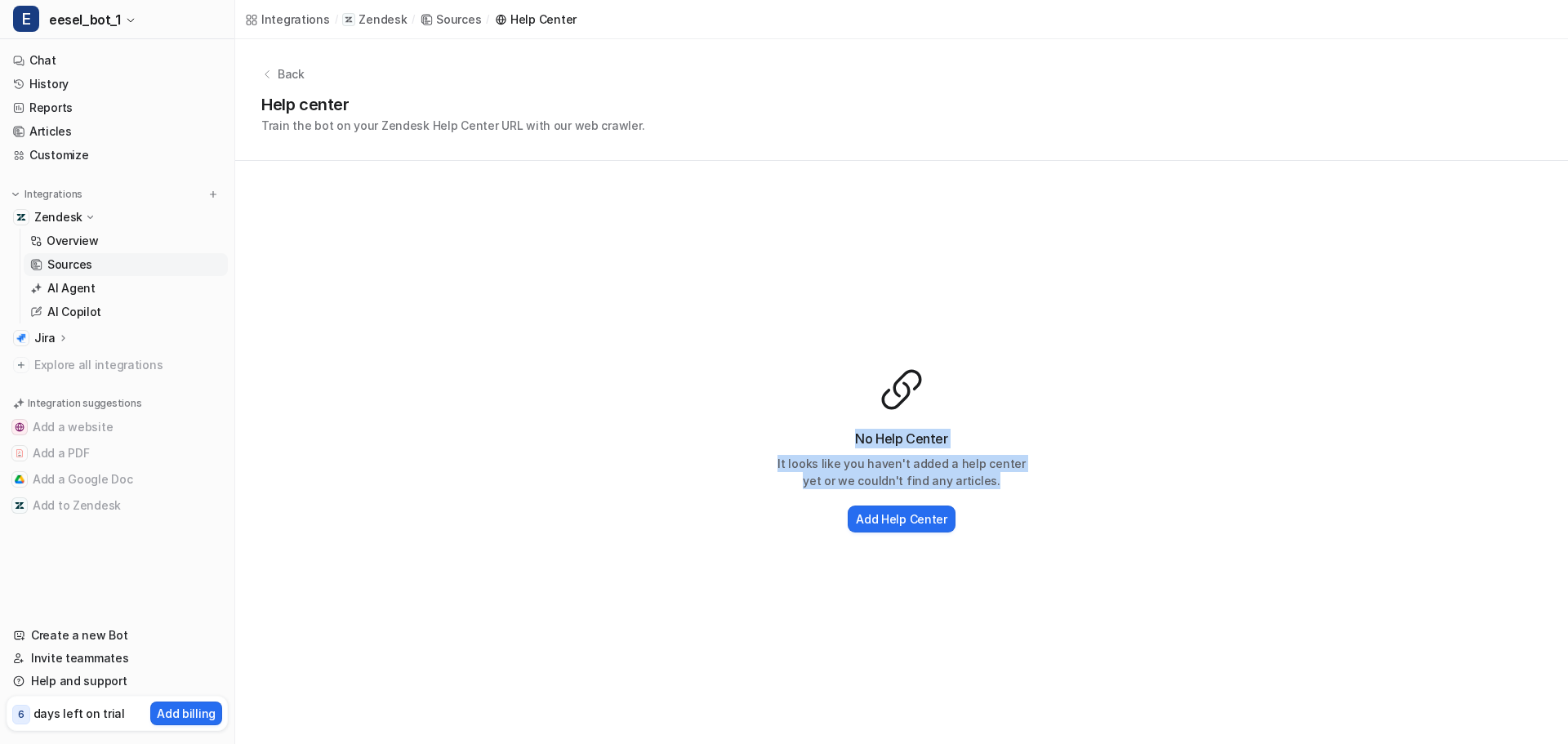 drag, startPoint x: 857, startPoint y: 434, endPoint x: 1027, endPoint y: 491, distance: 179.30142 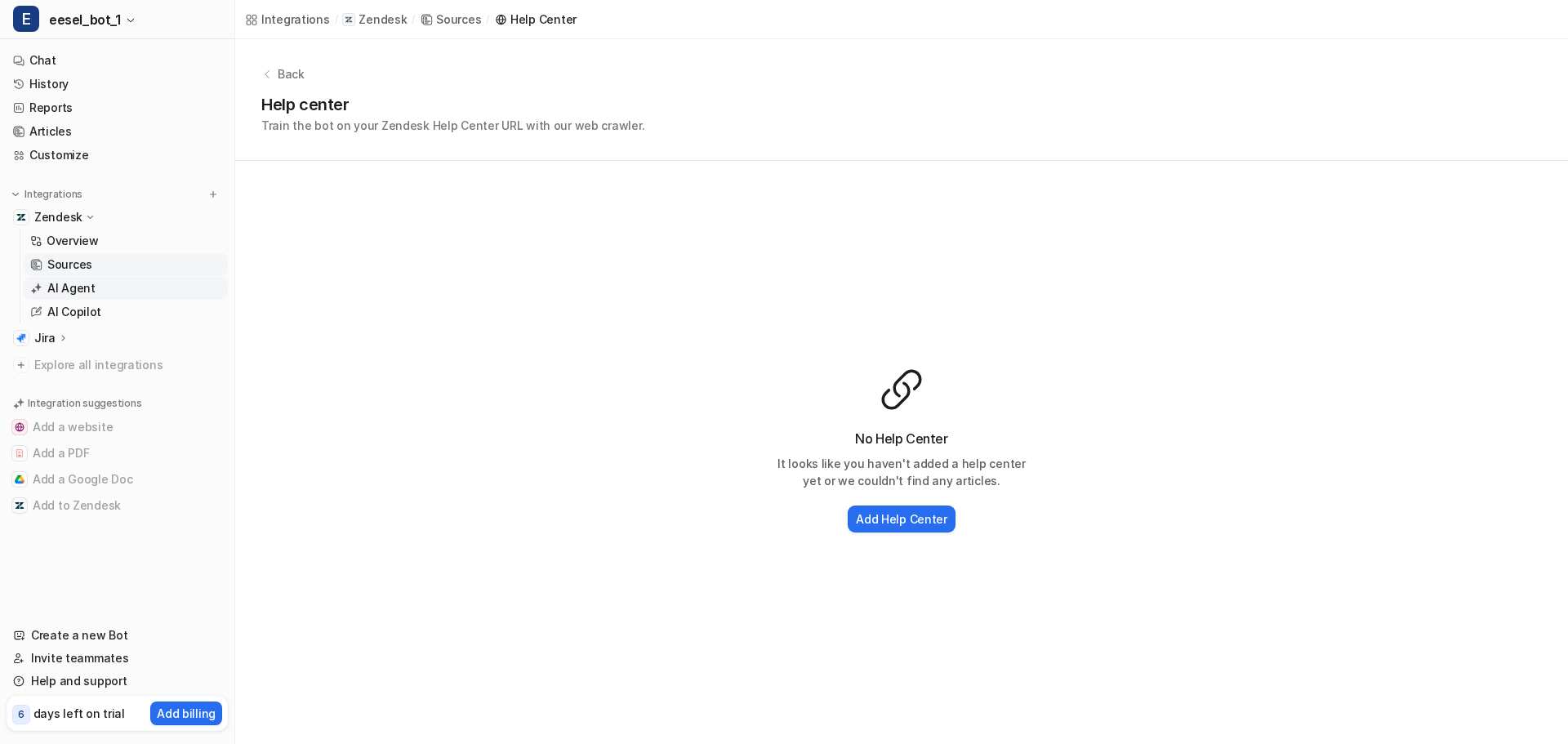 click on "AI Agent" at bounding box center (71, 288) 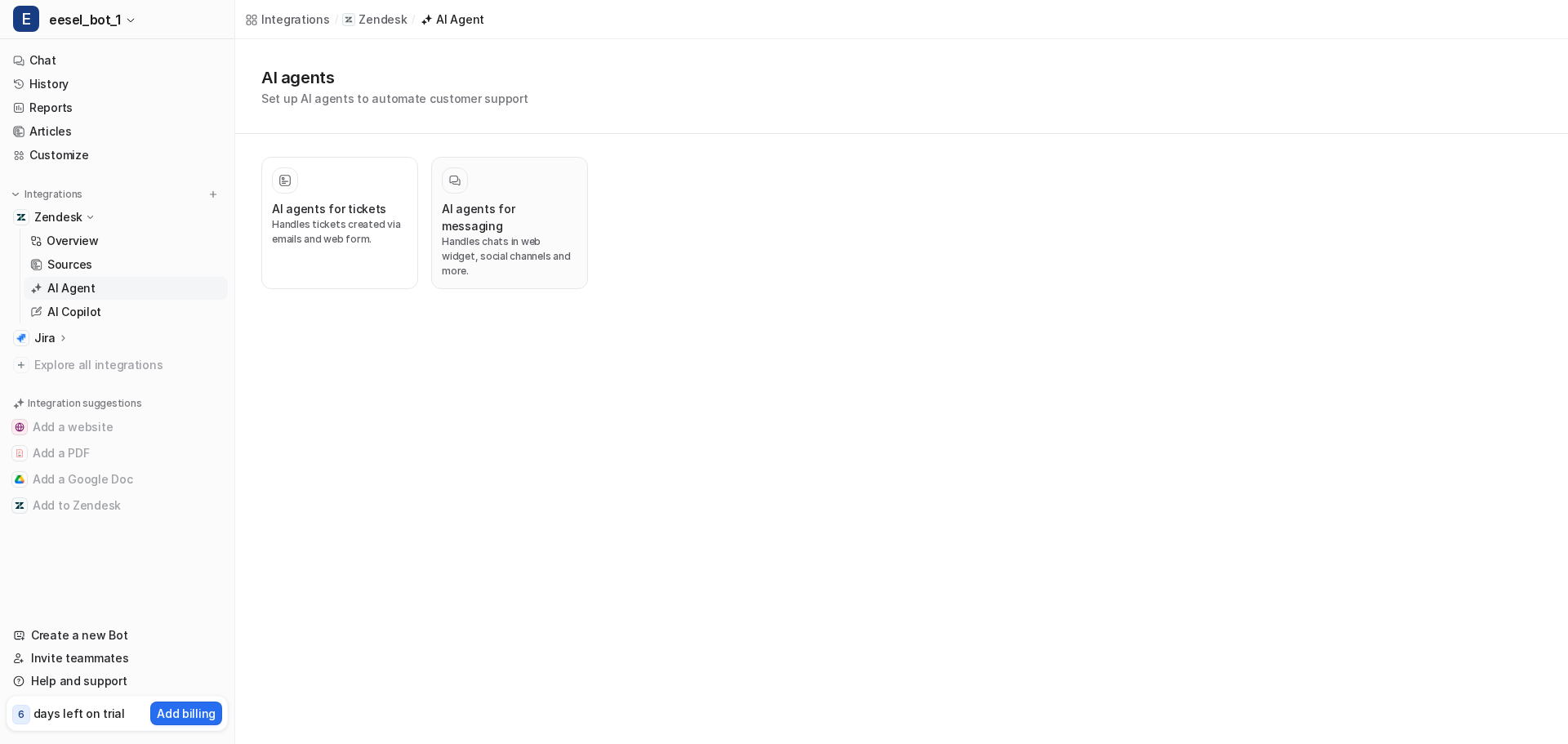 click on "AI agents for messaging" at bounding box center [510, 217] 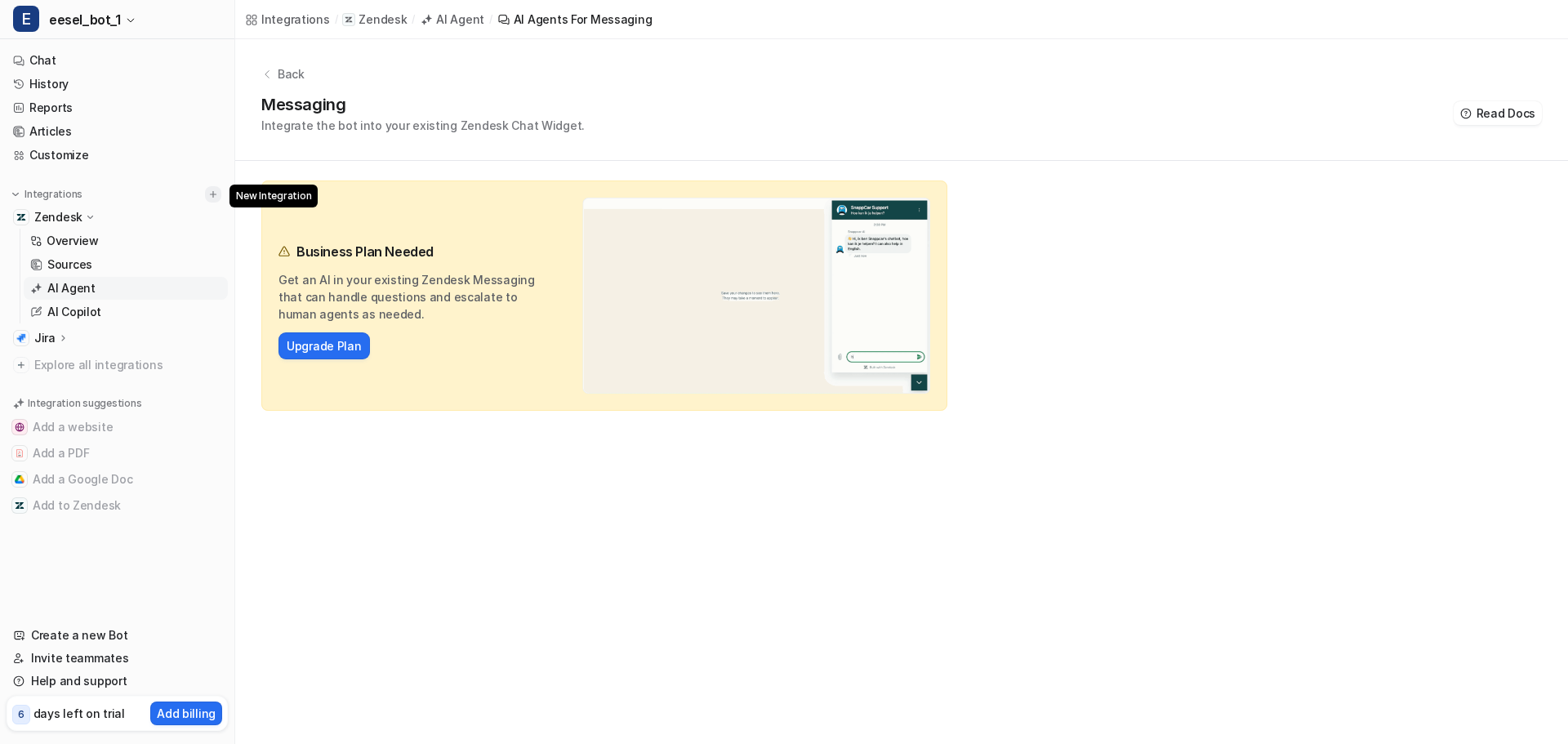 click at bounding box center (213, 194) 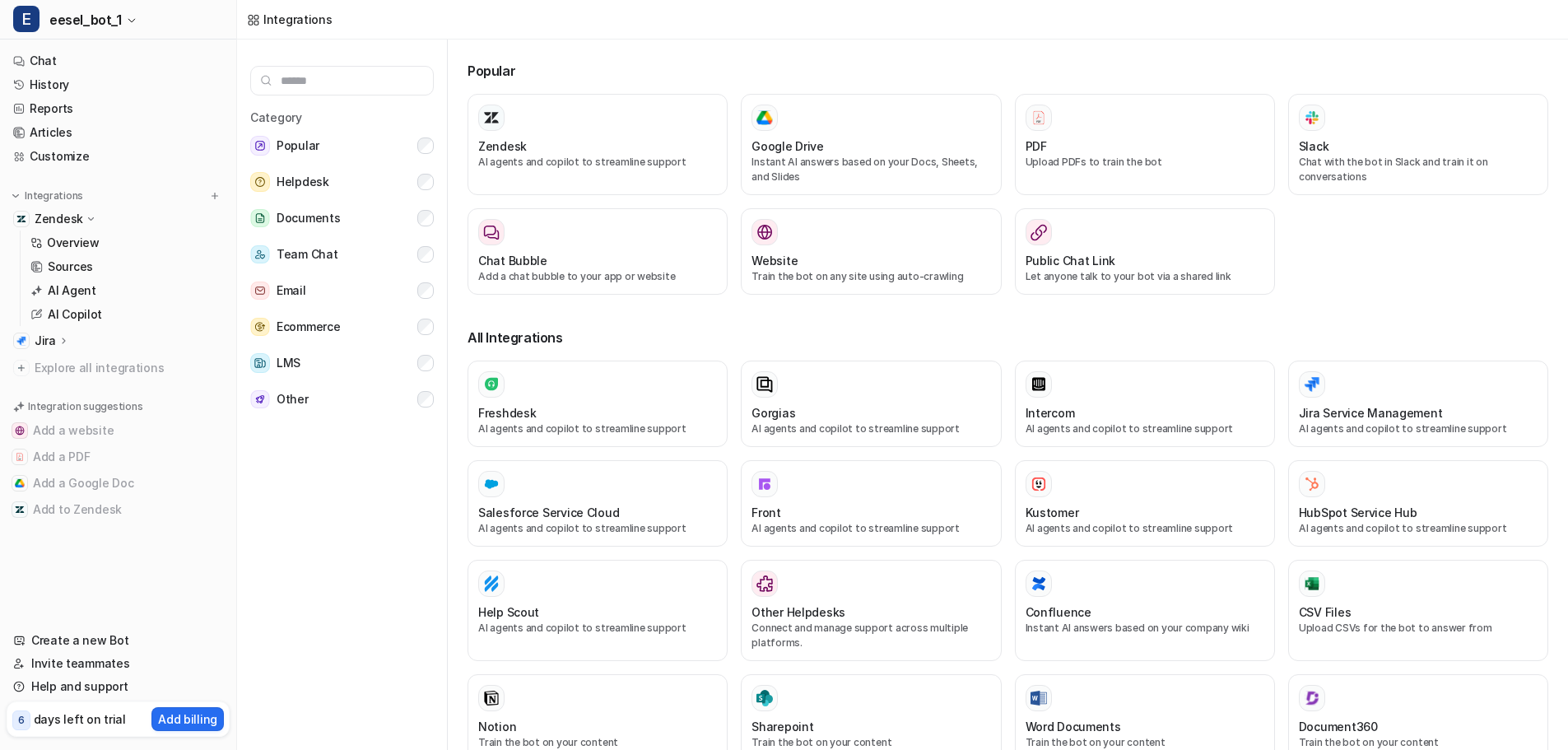 click at bounding box center [342, 81] 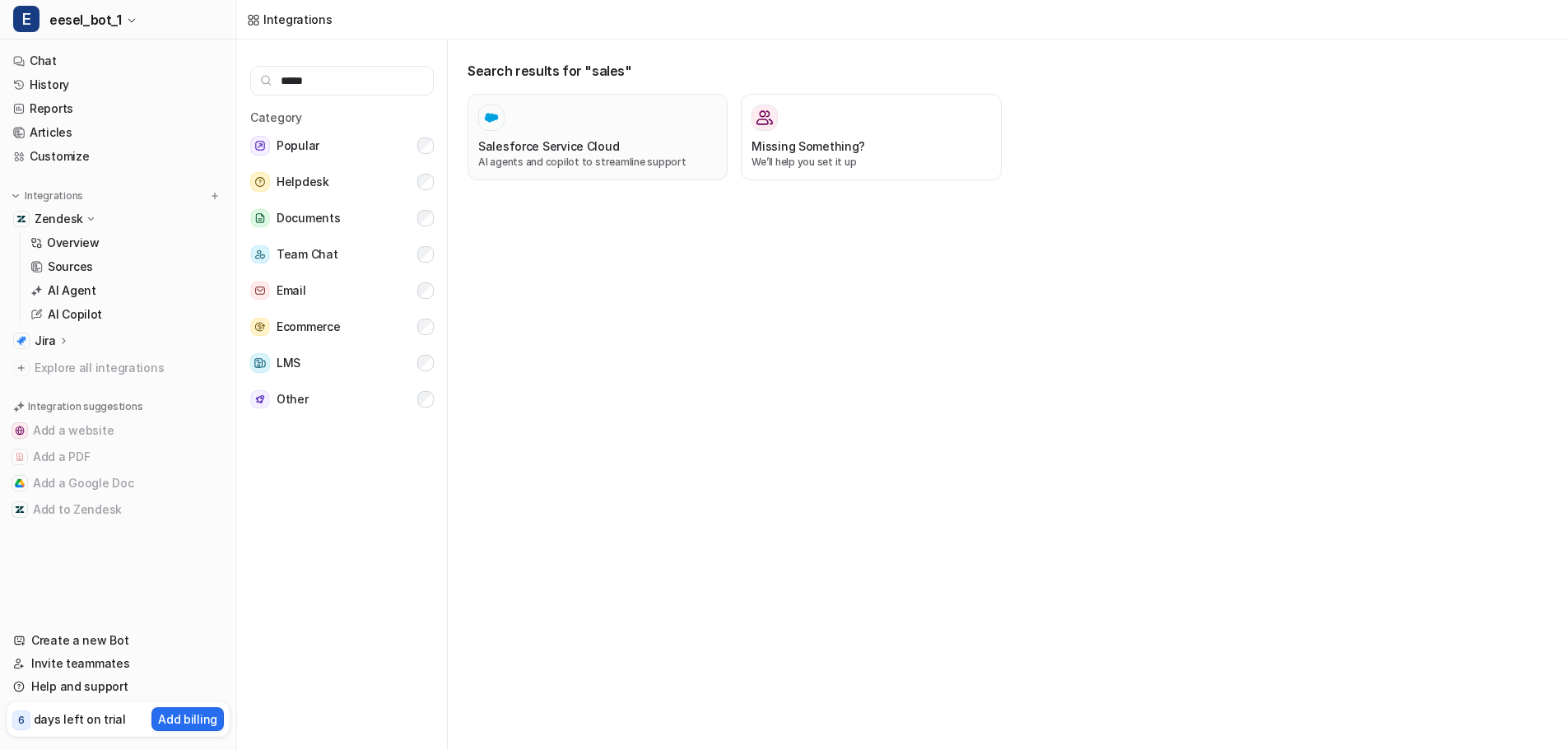 type on "*****" 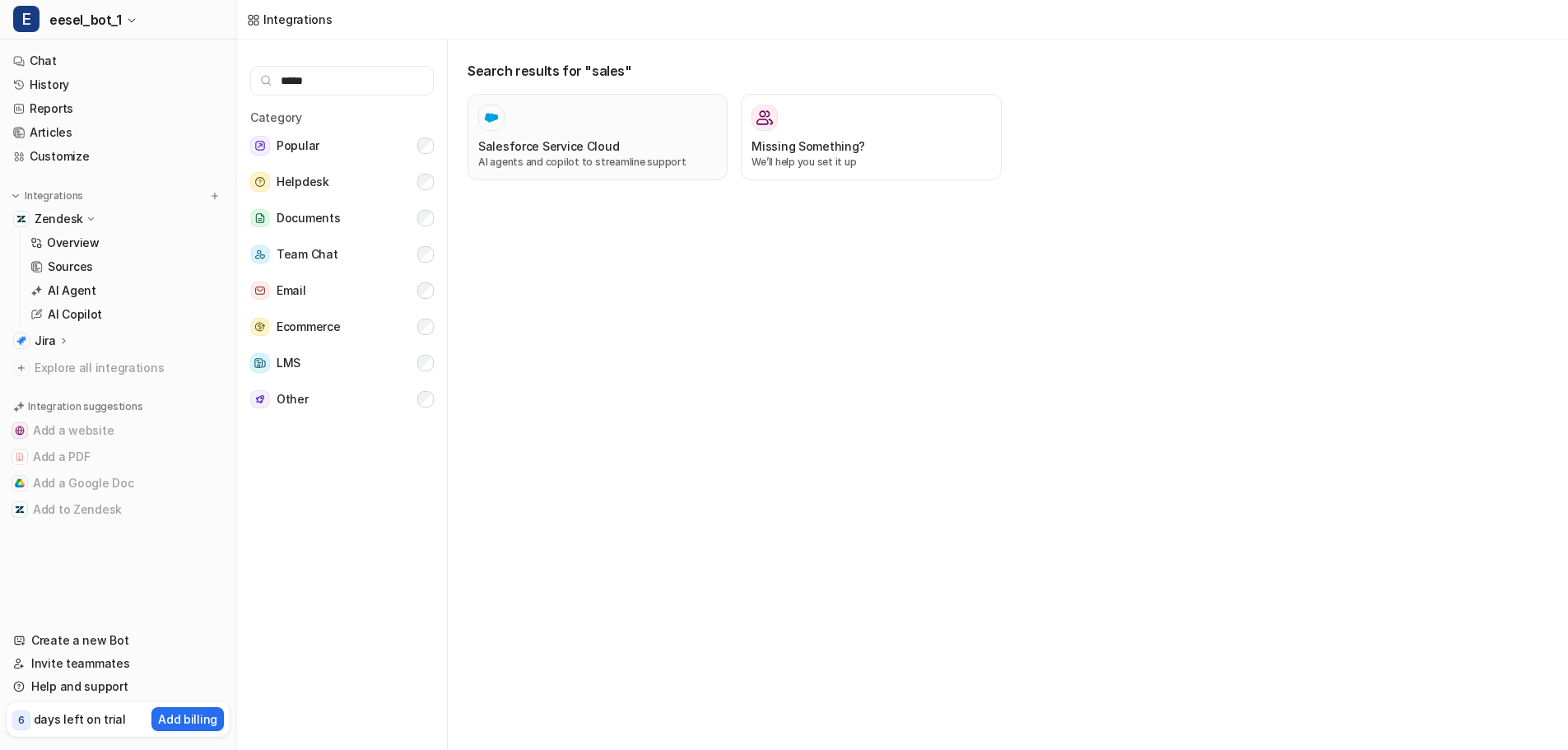 click on "Salesforce Service Cloud  AI agents and copilot to streamline support" at bounding box center (598, 137) 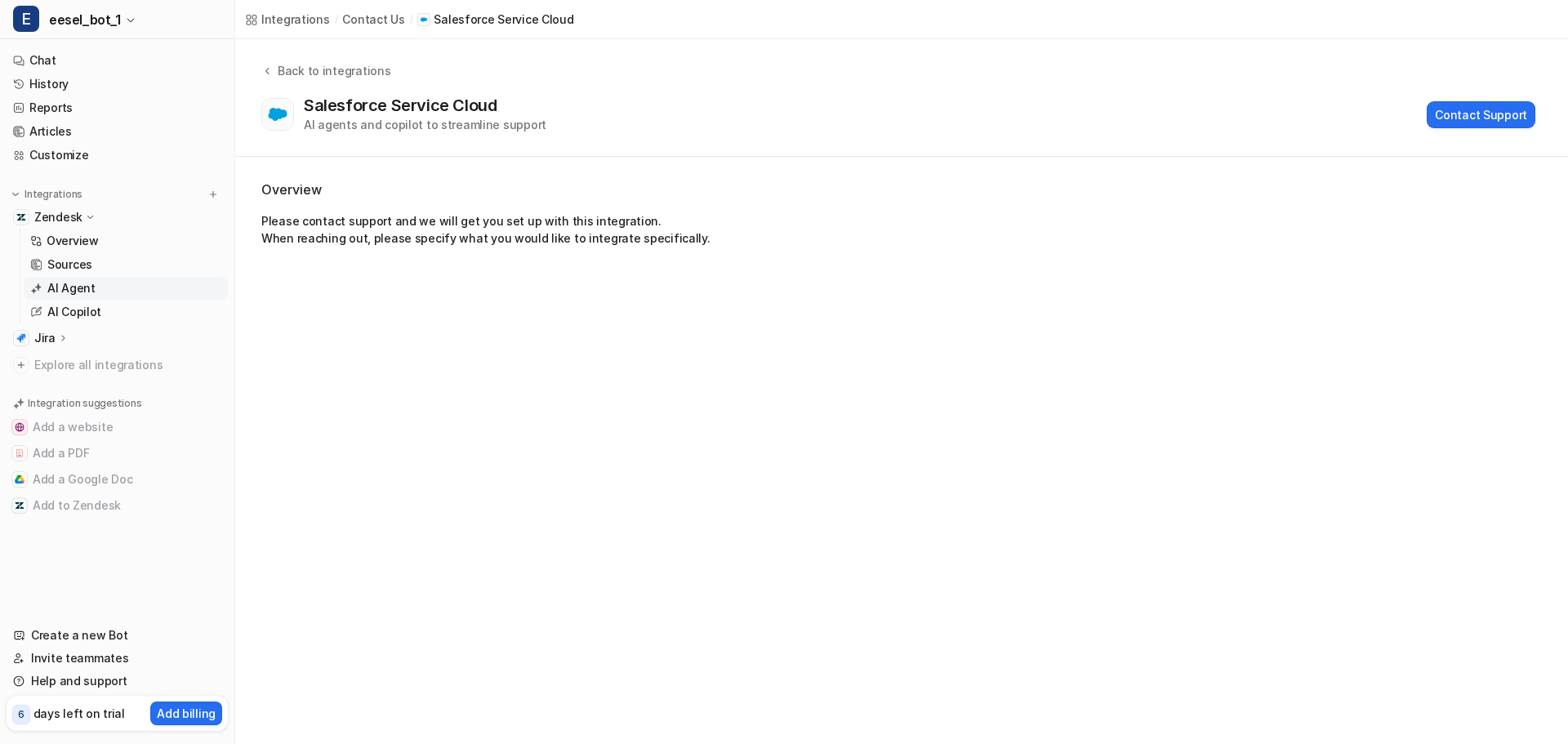 click on "AI Agent" at bounding box center [126, 288] 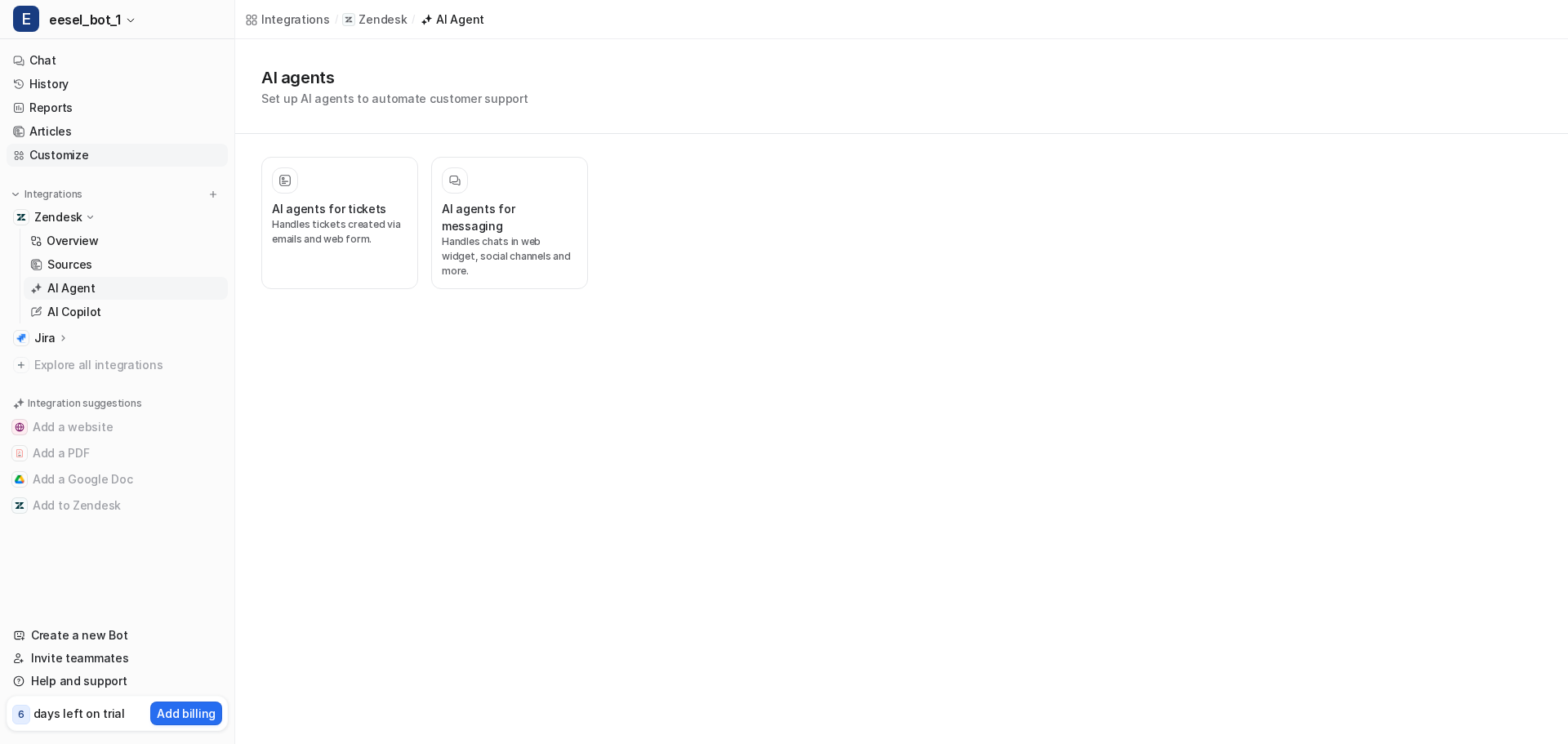 click on "Customize" at bounding box center (117, 155) 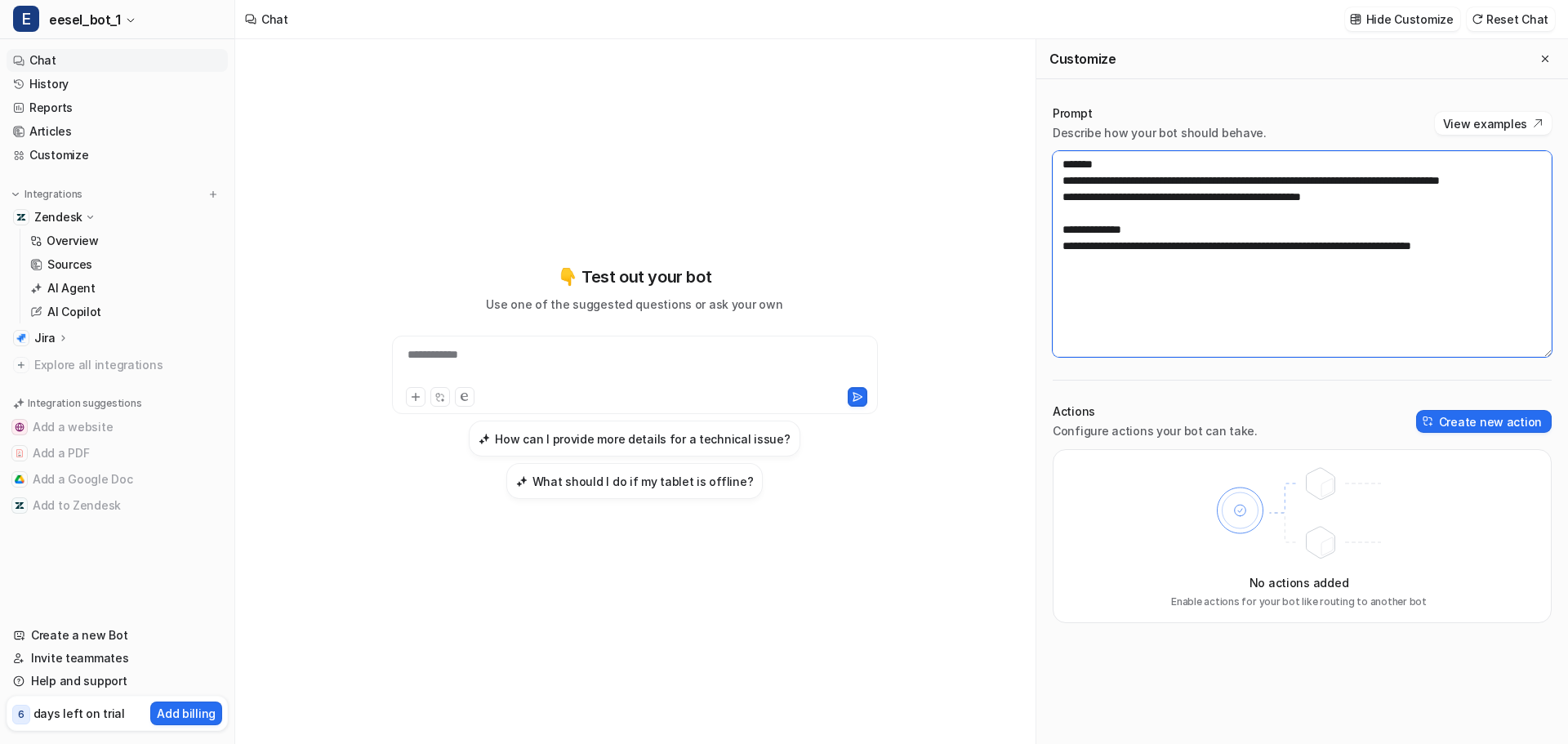 click on "**********" at bounding box center [1302, 254] 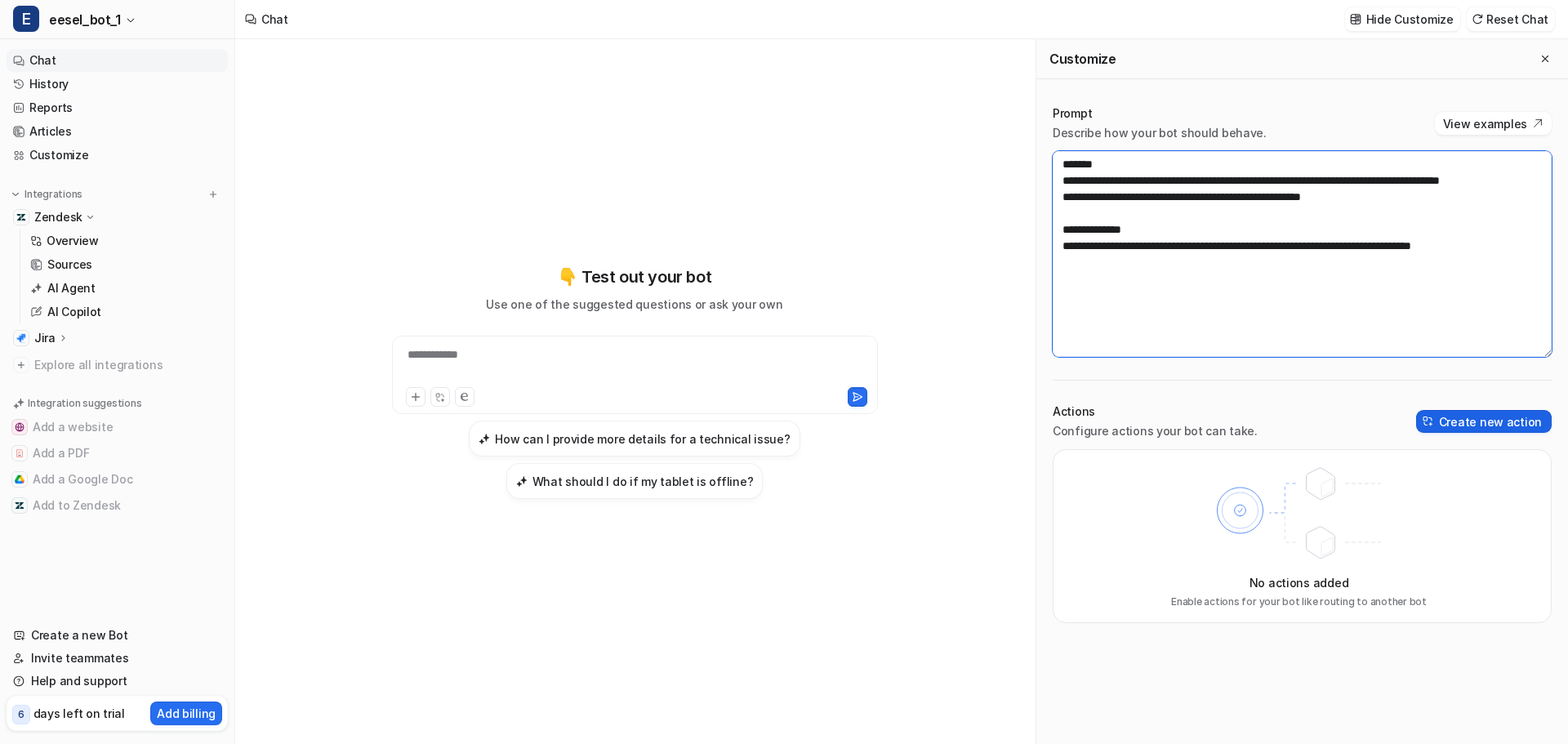 drag, startPoint x: 1057, startPoint y: 165, endPoint x: 1535, endPoint y: 418, distance: 540.82622 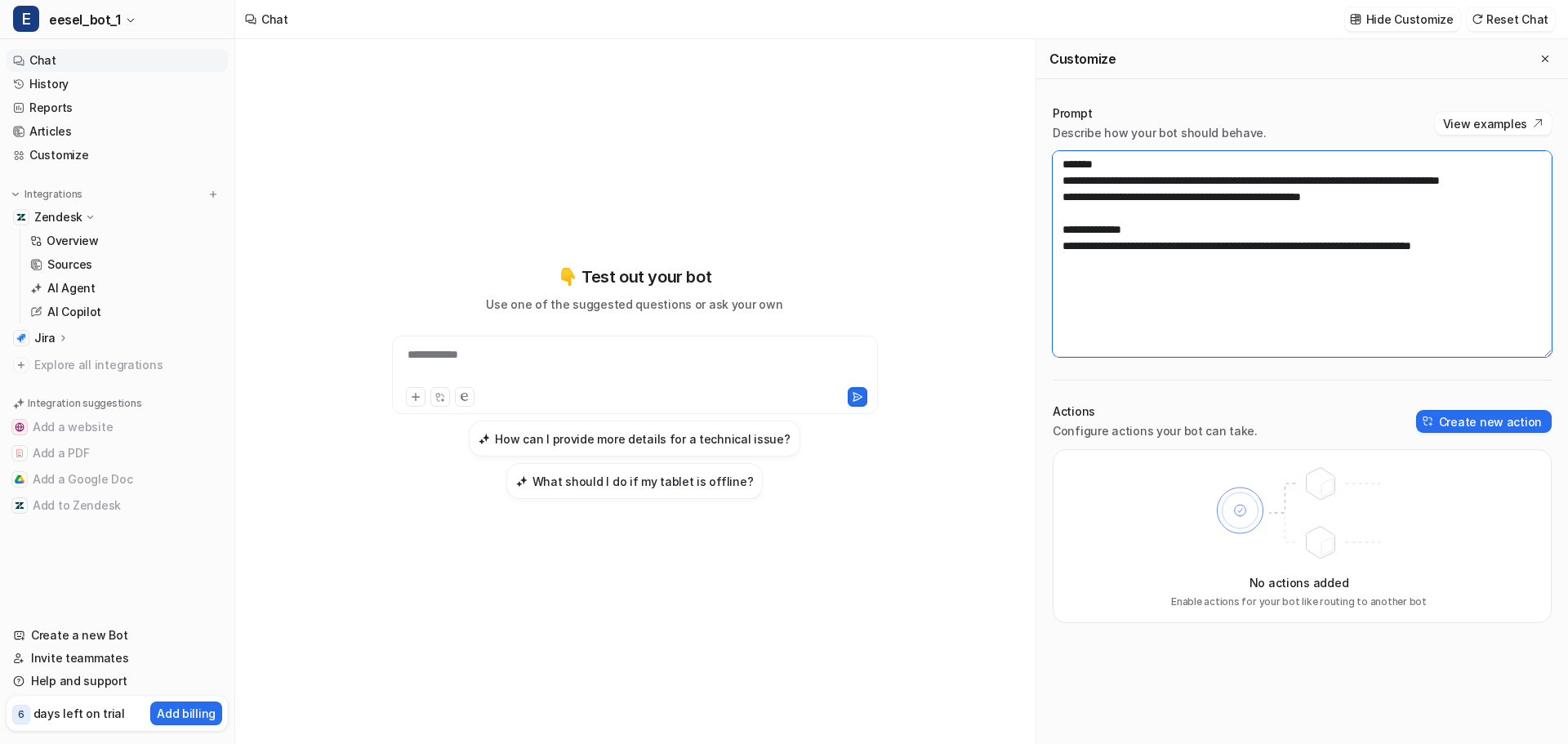 click on "**********" at bounding box center [1302, 254] 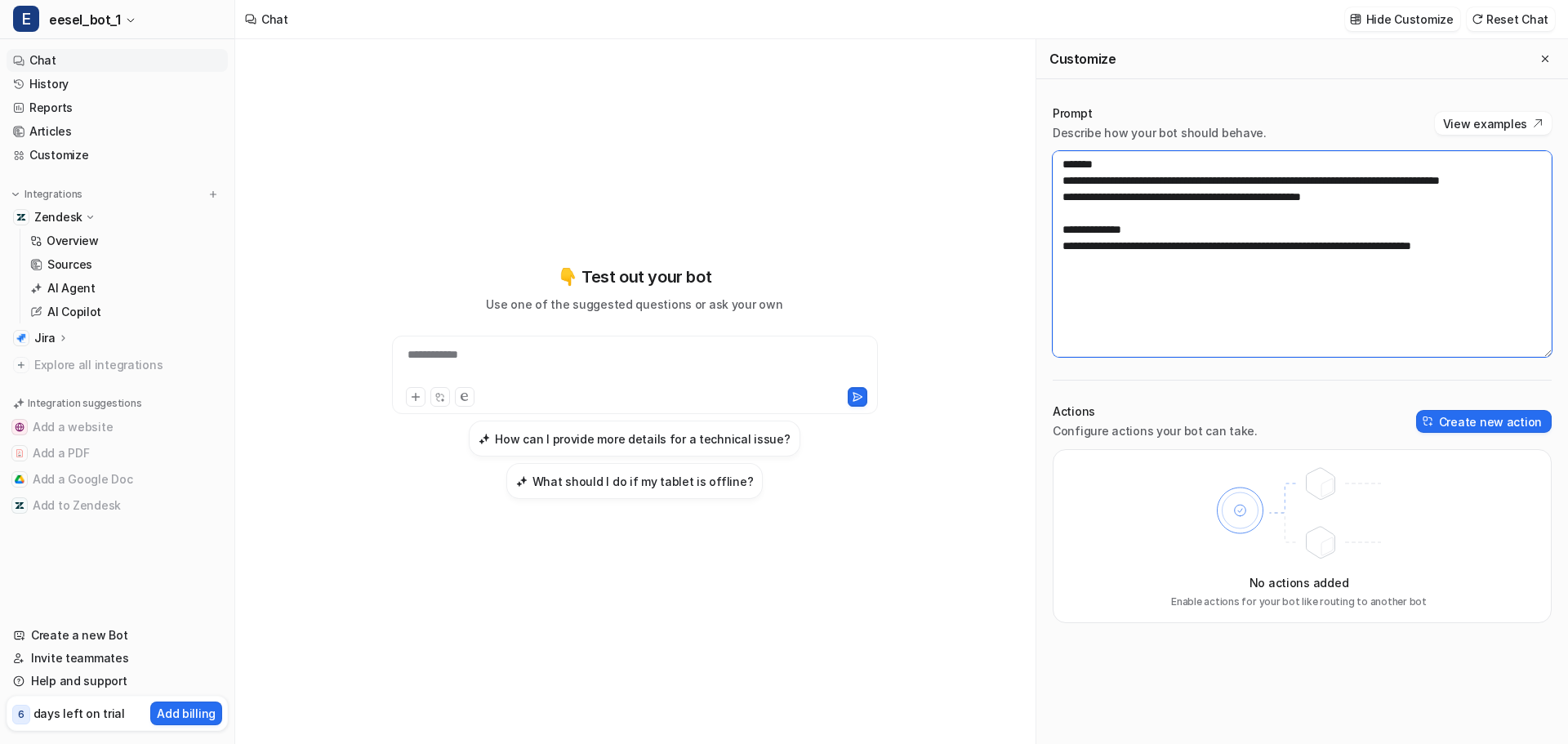 click on "**********" at bounding box center (1302, 254) 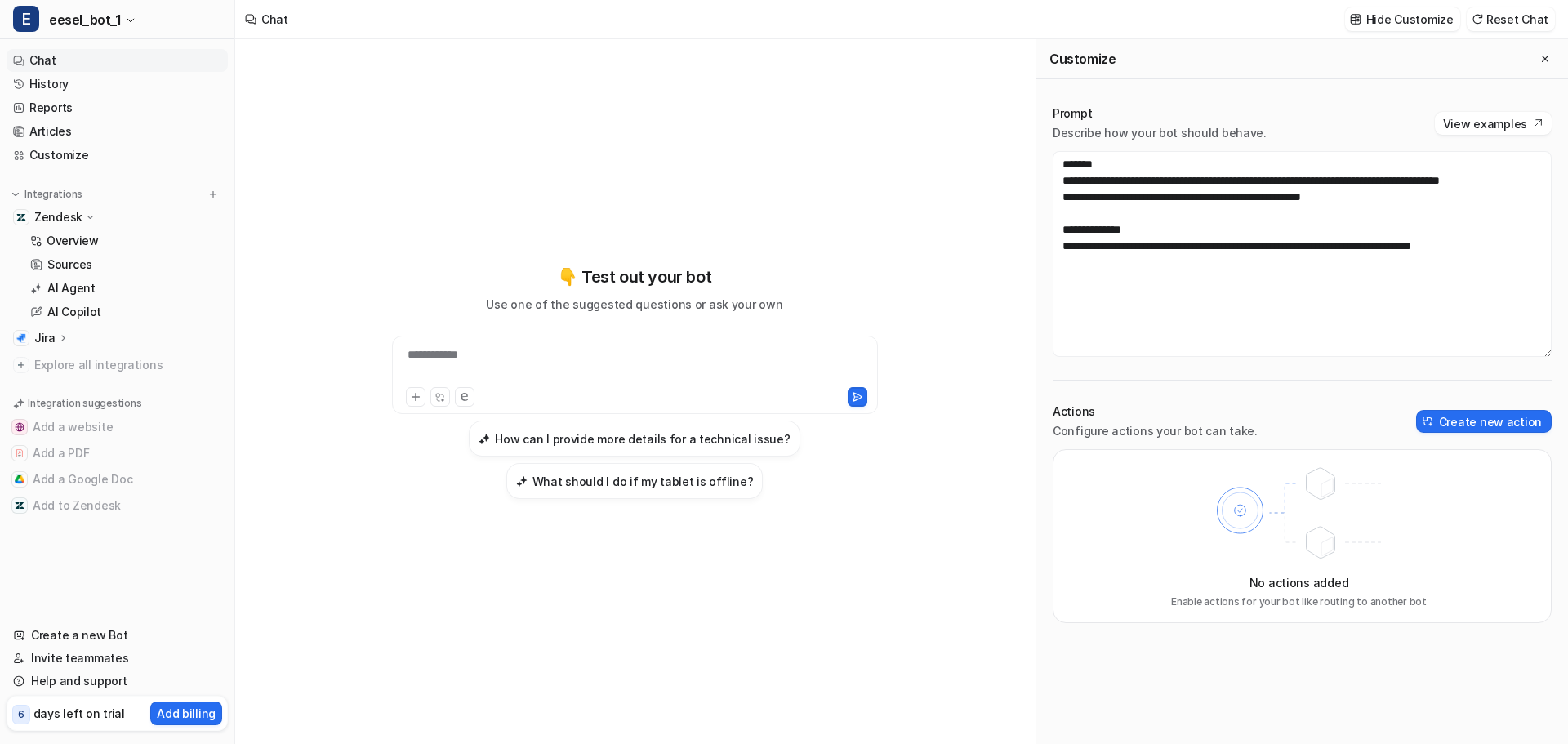 drag, startPoint x: 1050, startPoint y: 161, endPoint x: 1076, endPoint y: 163, distance: 26.07681 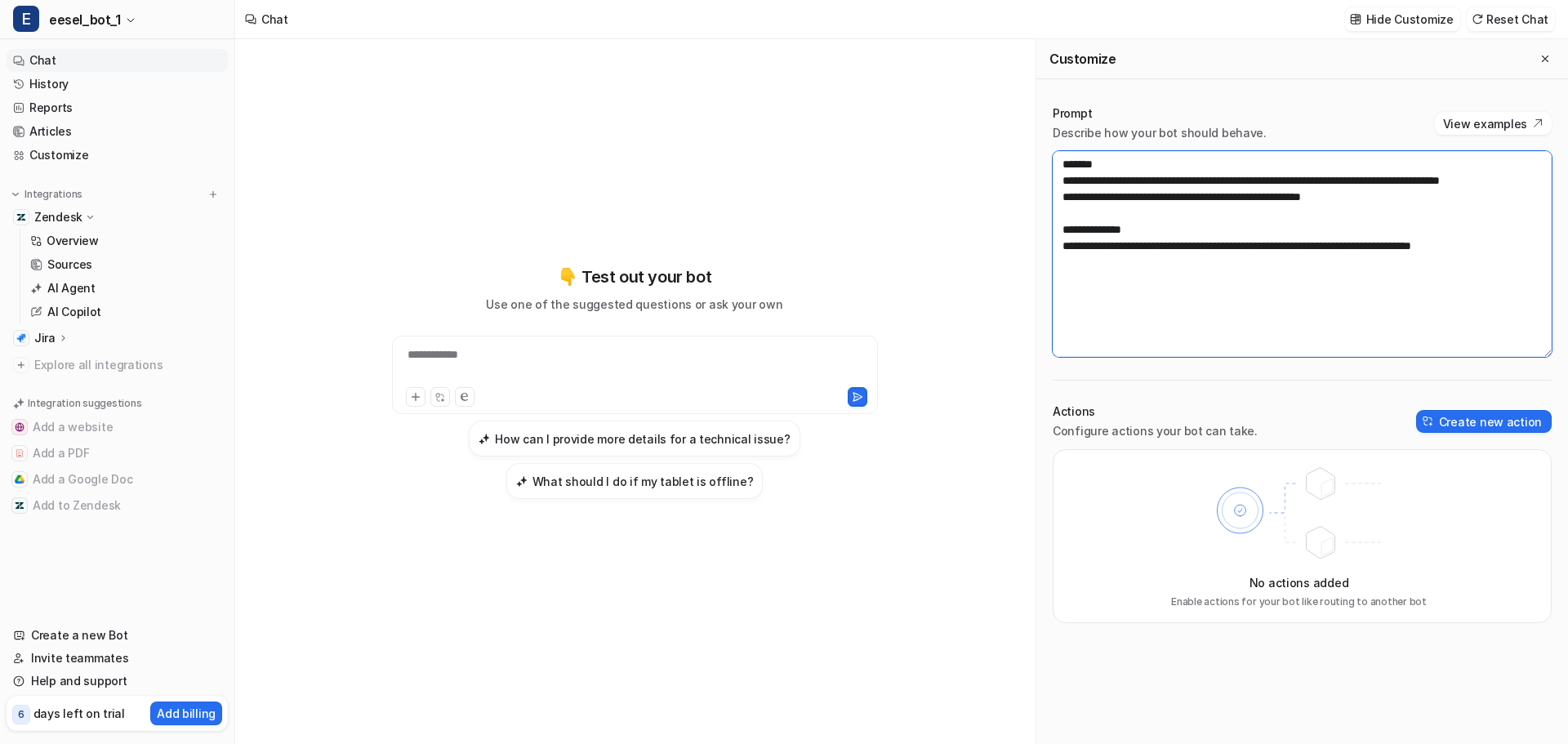 drag, startPoint x: 1059, startPoint y: 161, endPoint x: 1567, endPoint y: 394, distance: 558.8855 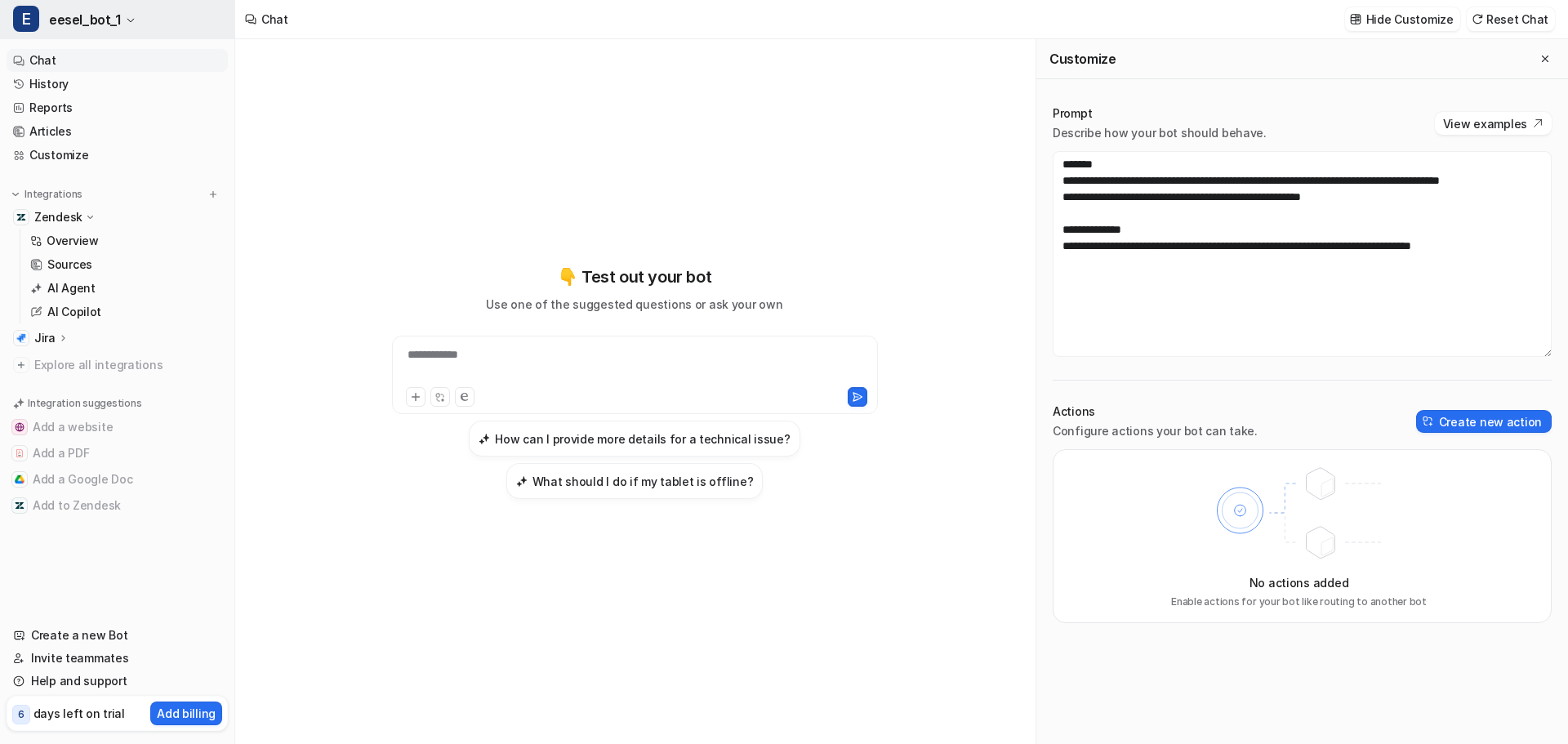 click on "eesel_bot_1" at bounding box center (85, 20) 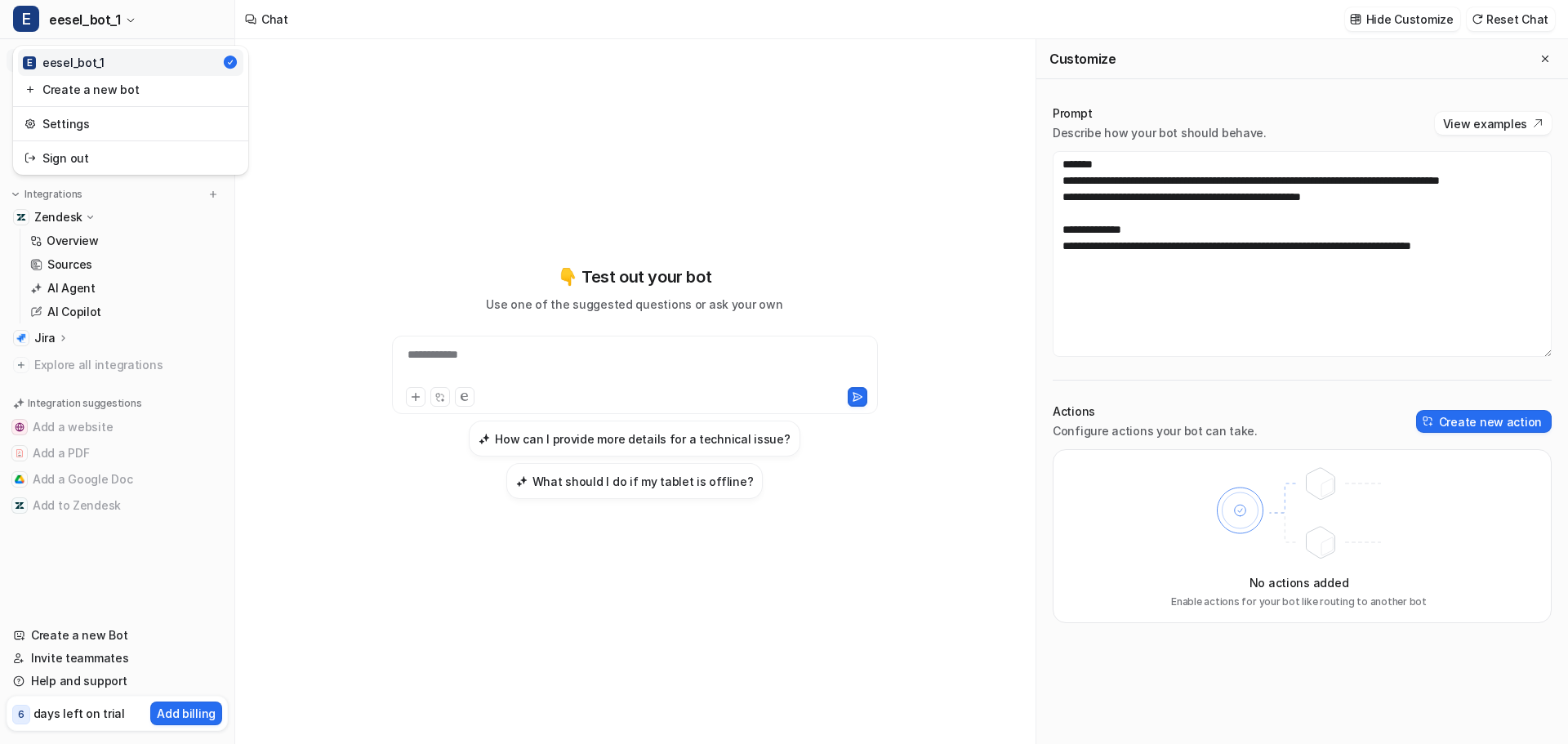 click on "E eesel_bot_1 E   eesel_bot_1 Create a new bot Settings Sign out Chat History Reports Articles Customize Integrations Zendesk Overview Sources AI Agent AI Copilot Jira Overview Help Center Issues AI Agent Sidebar Assistant Canned Replies Explore all integrations Integration suggestions Add a website Add a PDF Add a Google Doc Add to Zendesk Create a new Bot Invite teammates Help and support 6 days left on trial Add billing Help Chat with us We’re a small team, but make it a priority to chat with every single customer. Watch a 5 min demo A quick walkthrough our app and everything you can do with it. Visit Help Center Read through our docs - or AI chat." at bounding box center (118, 372) 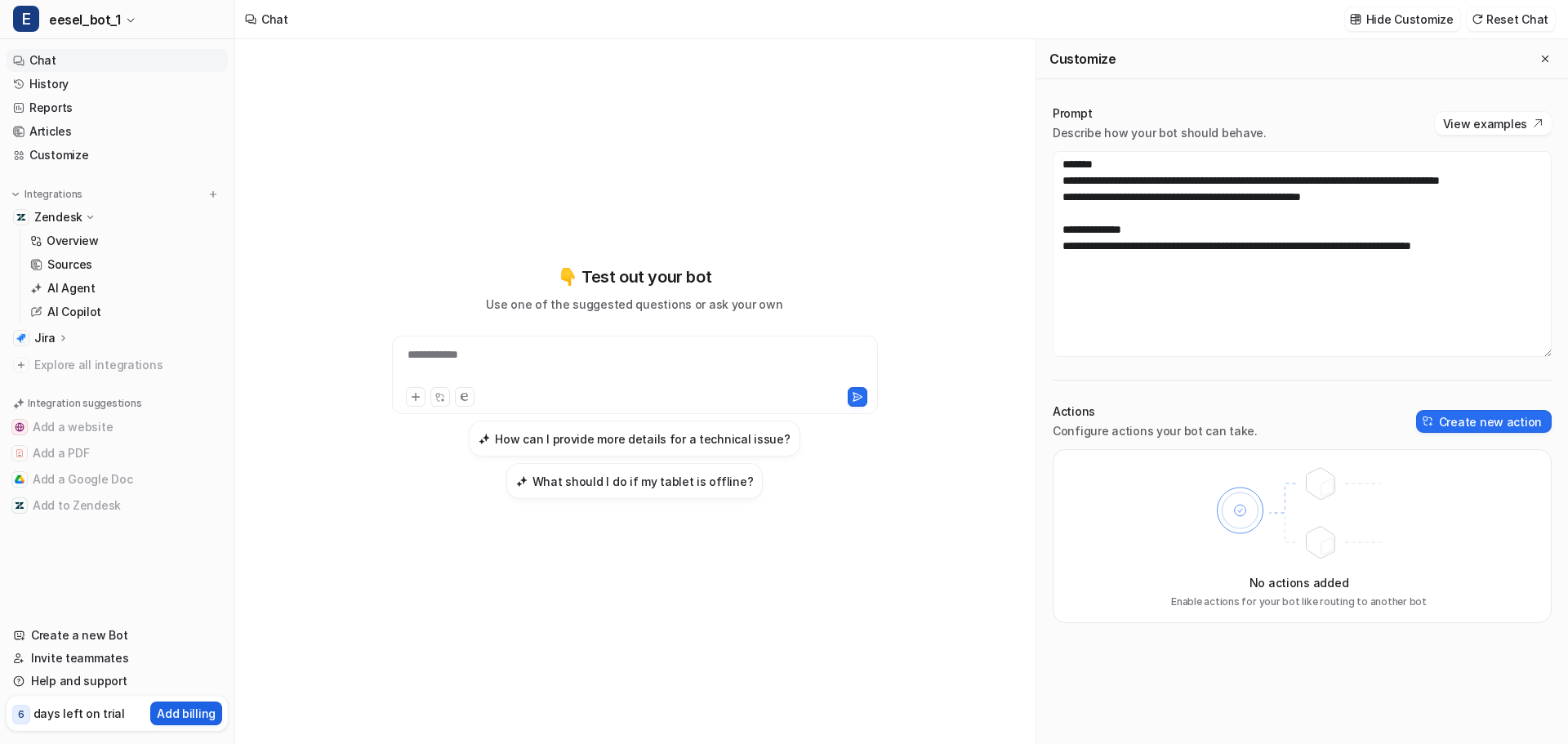 click on "Add billing" at bounding box center (186, 713) 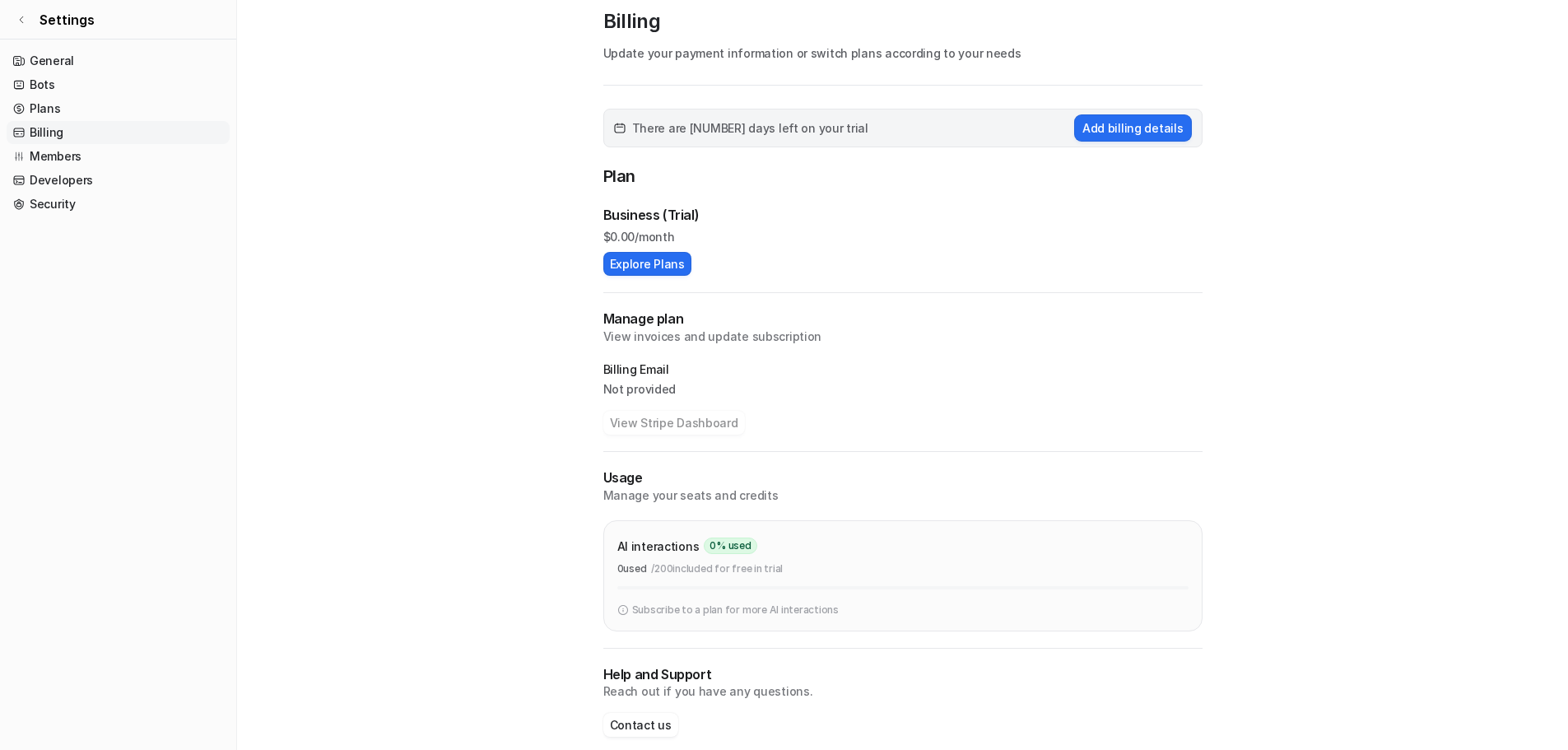 scroll, scrollTop: 66, scrollLeft: 0, axis: vertical 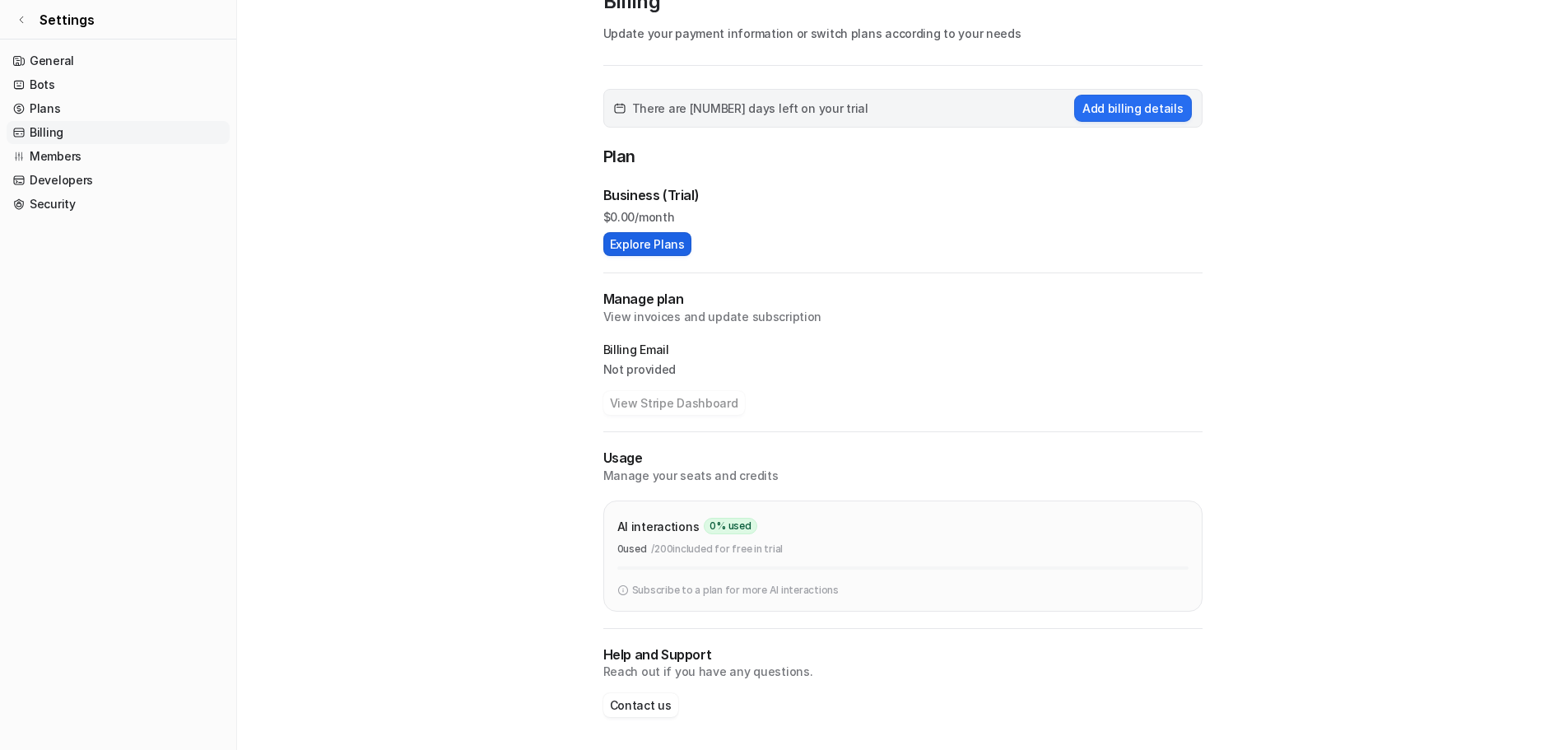 click on "Explore Plans" at bounding box center [647, 244] 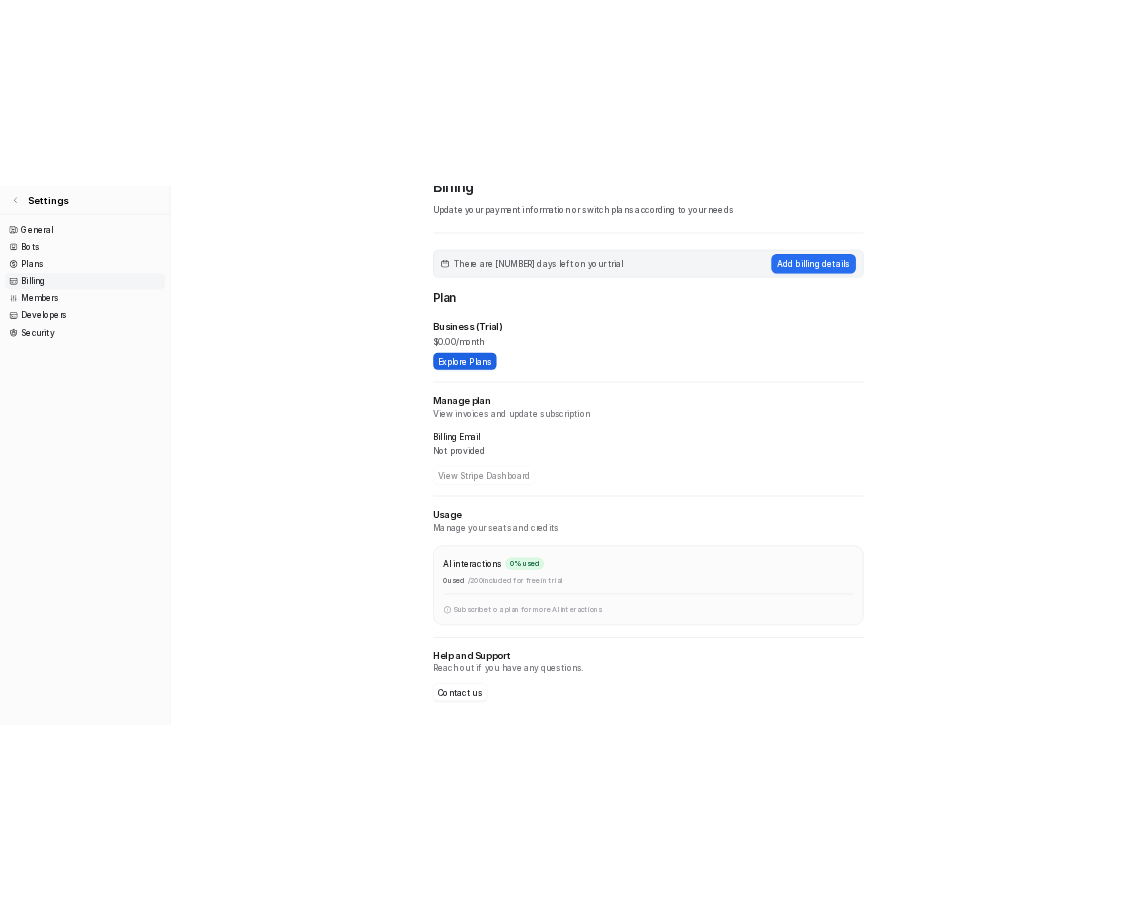 scroll, scrollTop: 0, scrollLeft: 0, axis: both 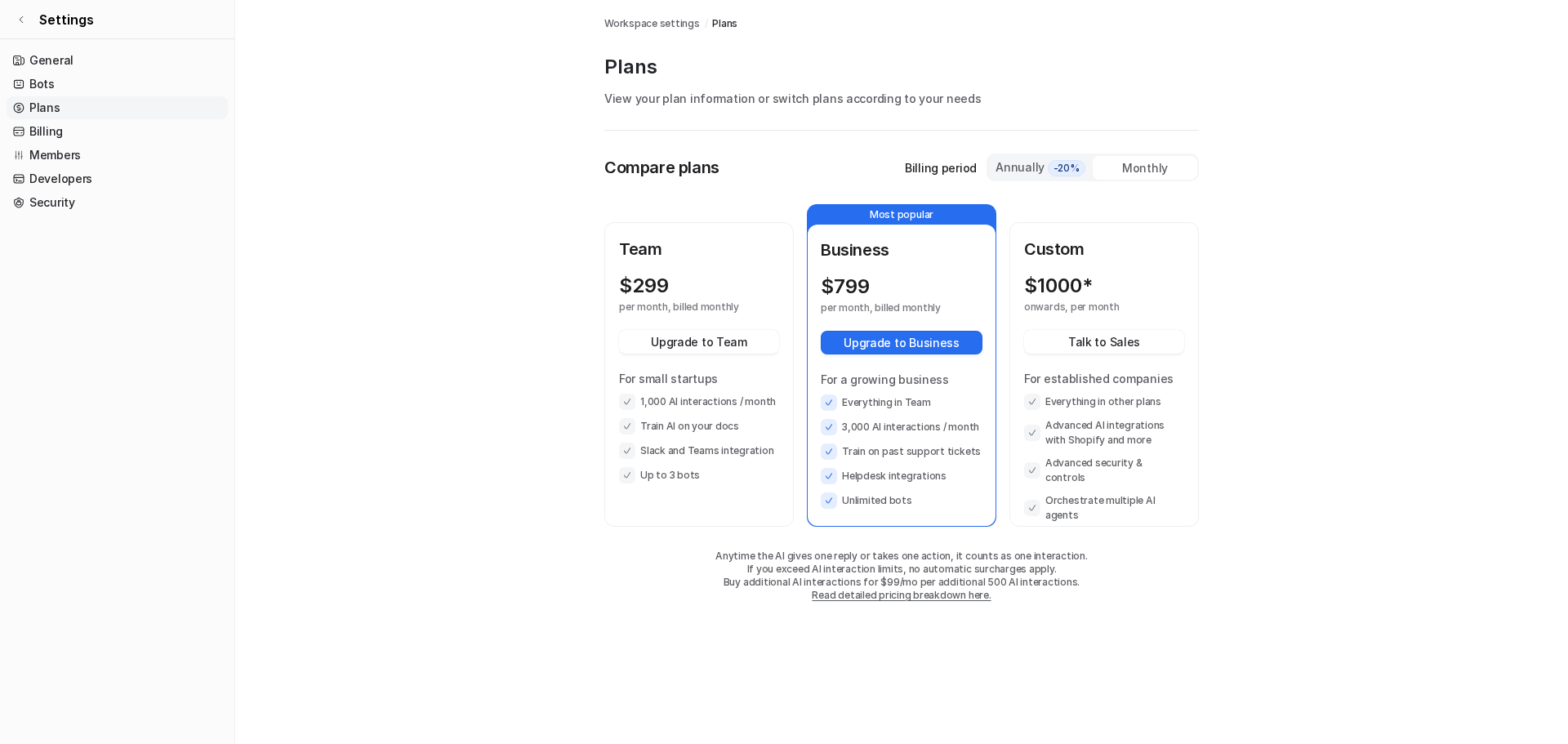 click on "Annually   -20%" at bounding box center (1040, 167) 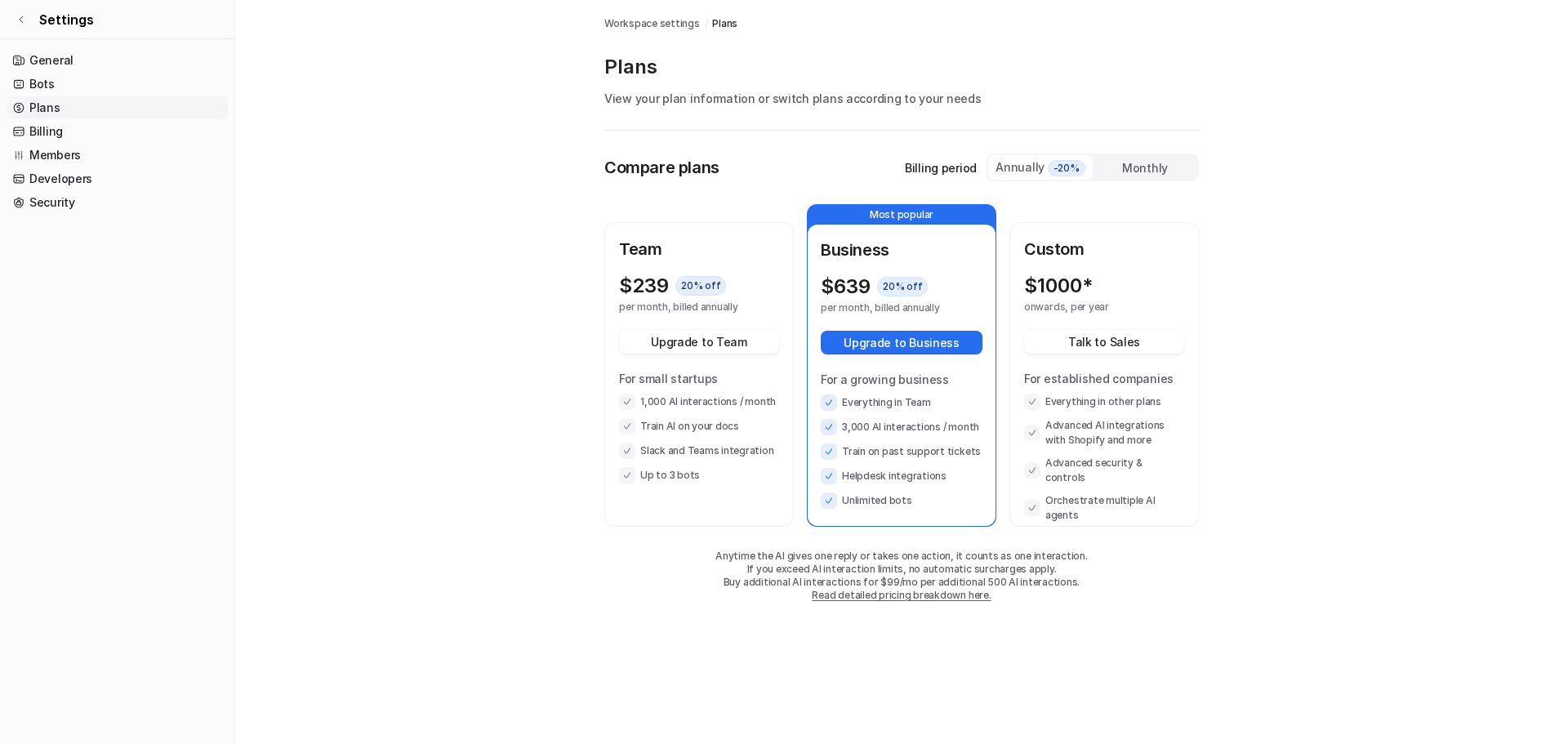 click on "Workspace settings / Plans Plans View your plan information or switch plans according to your needs Compare plans Billing period Annually   -20% Monthly Team $ [PRICE] 20 % off per month, billed annually Upgrade to Team For small startups 1,000 AI interactions / month Train AI on your docs Slack and Teams integration Up to 3 bots Most popular Business $ [PRICE] 20 % off per month, billed annually Upgrade to Business For a growing business Everything in Team 3,000 AI interactions / month Train on past support tickets Helpdesk integrations Unlimited bots Custom $ [PRICE]* onwards, per year Talk to Sales For established companies Everything in other plans Advanced AI integrations with Shopify and more Advanced security & controls Orchestrate multiple AI agents Anytime the AI gives one reply or takes one action, it counts as one interaction. If you exceed AI interaction limits, no automatic surcharges apply. Buy additional AI interactions for $[PRICE]/mo per additional 500 AI interactions." at bounding box center (902, 317) 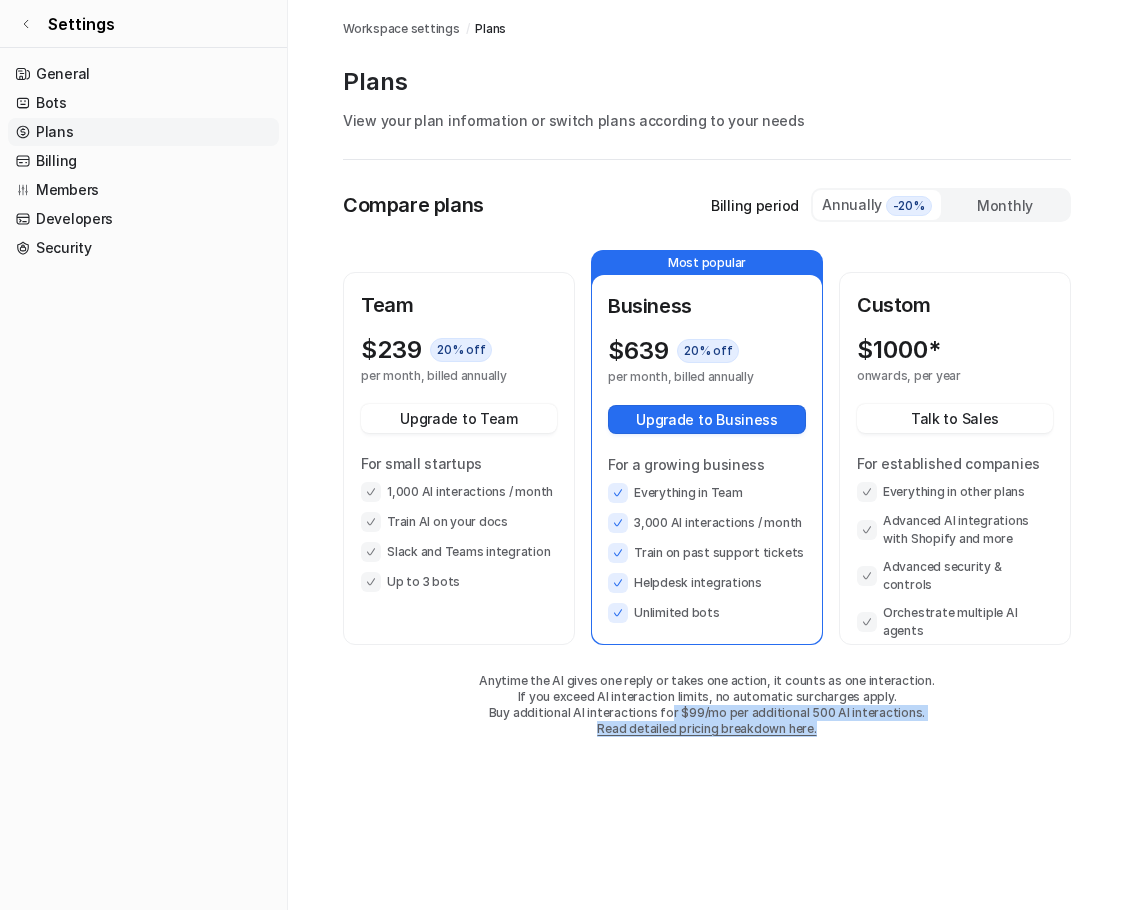 drag, startPoint x: 675, startPoint y: 710, endPoint x: 904, endPoint y: 725, distance: 229.49074 